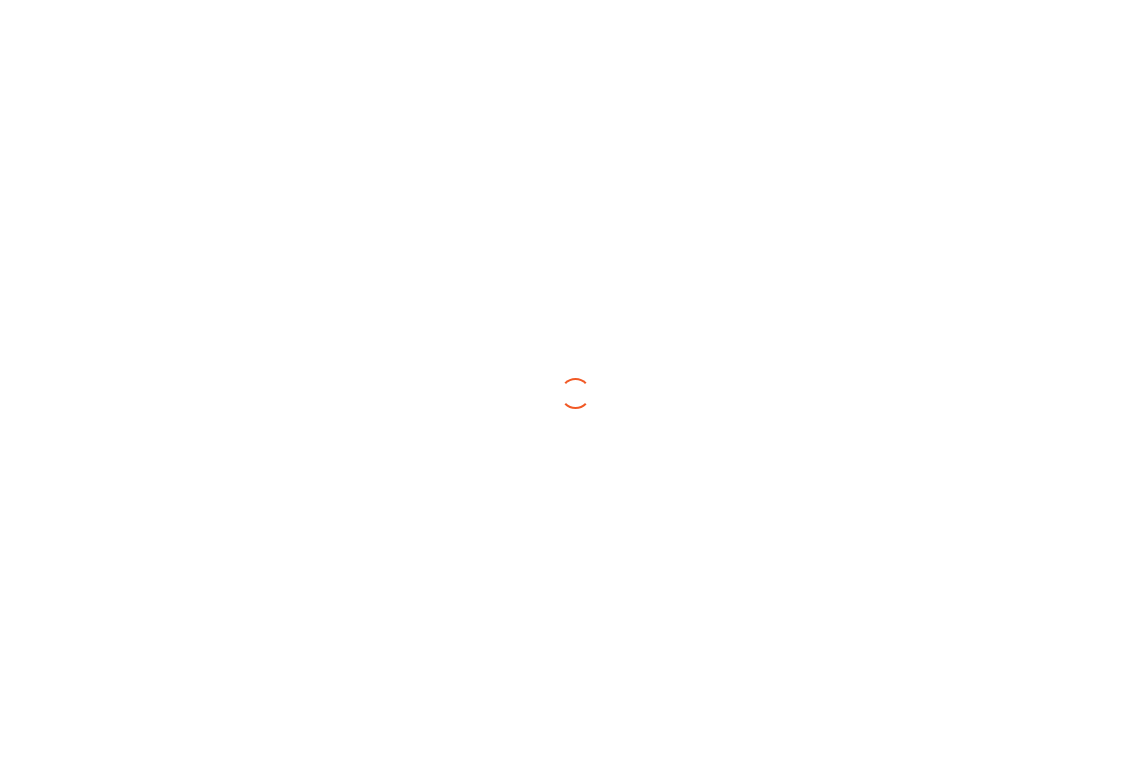 scroll, scrollTop: 0, scrollLeft: 0, axis: both 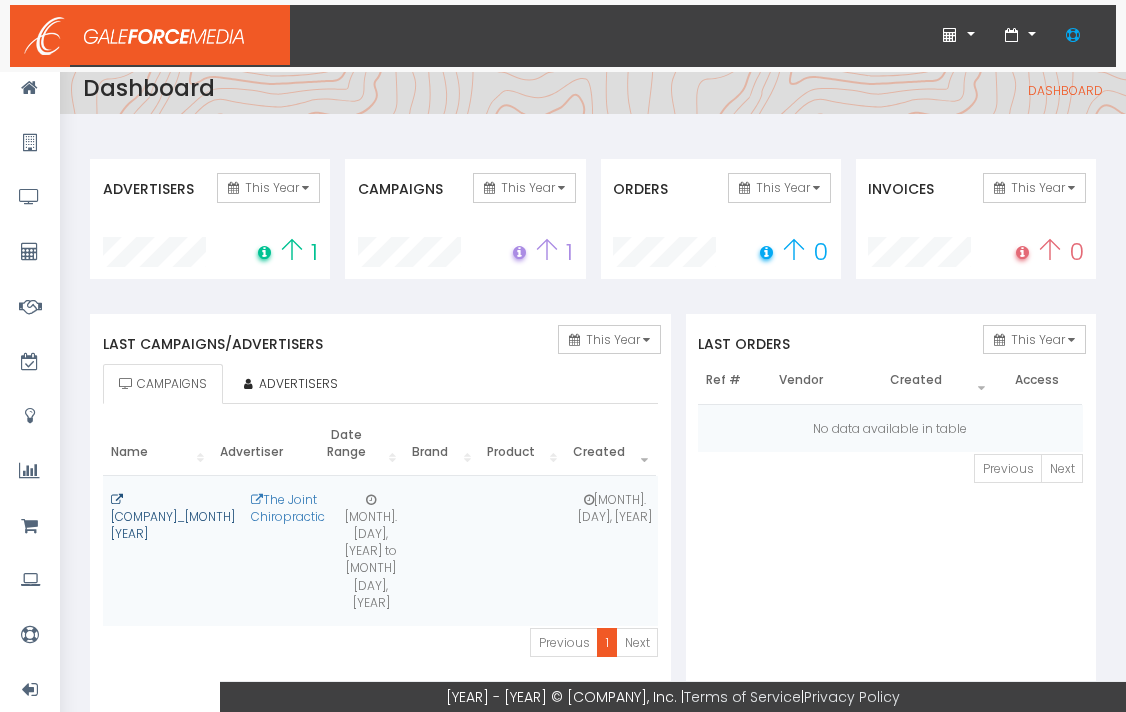 click on "[STATION_NAME]_[MONTH] [YEAR]" at bounding box center [173, 516] 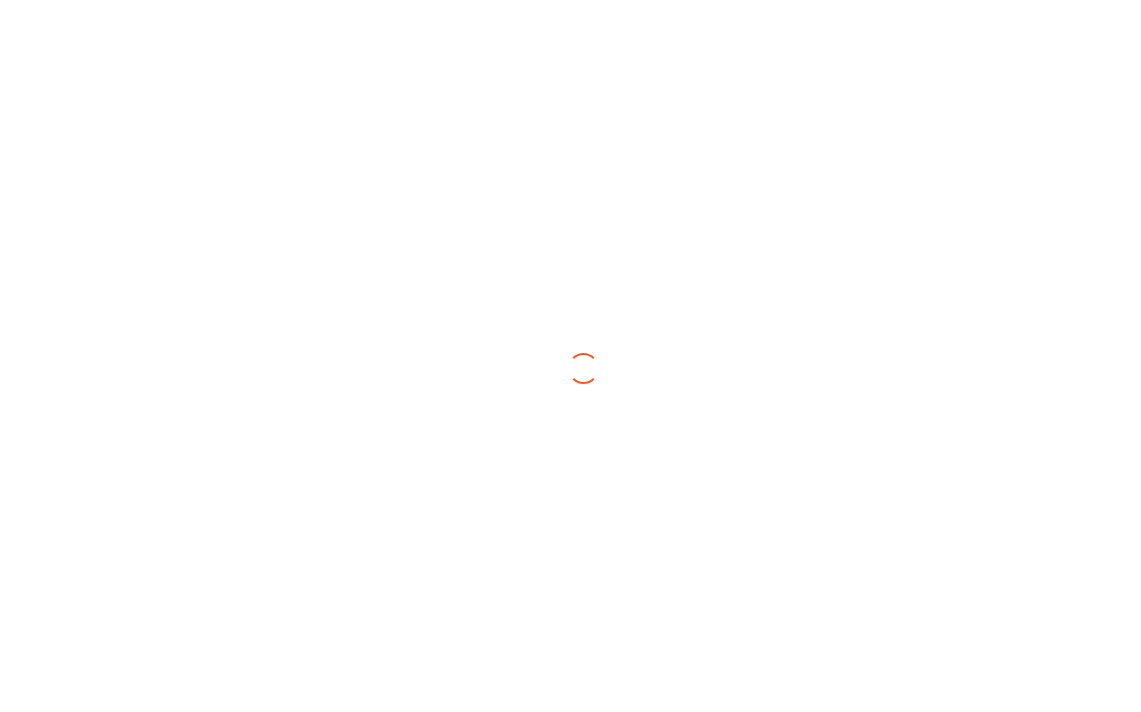 scroll, scrollTop: 0, scrollLeft: 0, axis: both 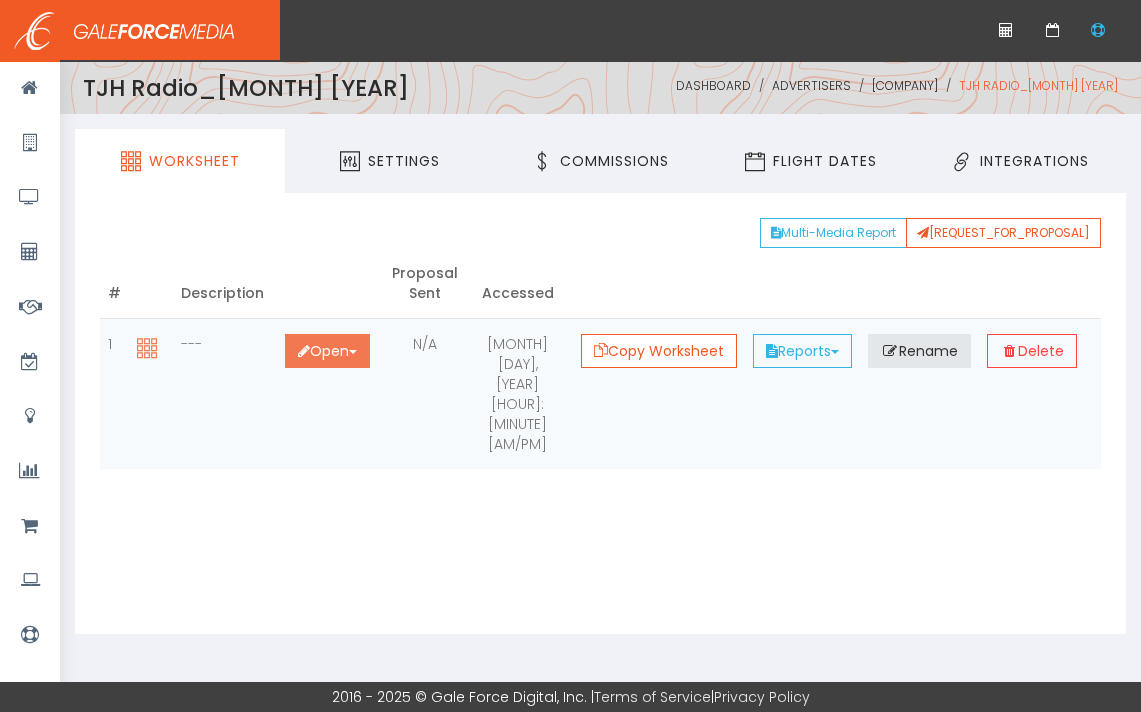 click on "Open
Toggle Dropdown" at bounding box center [327, 351] 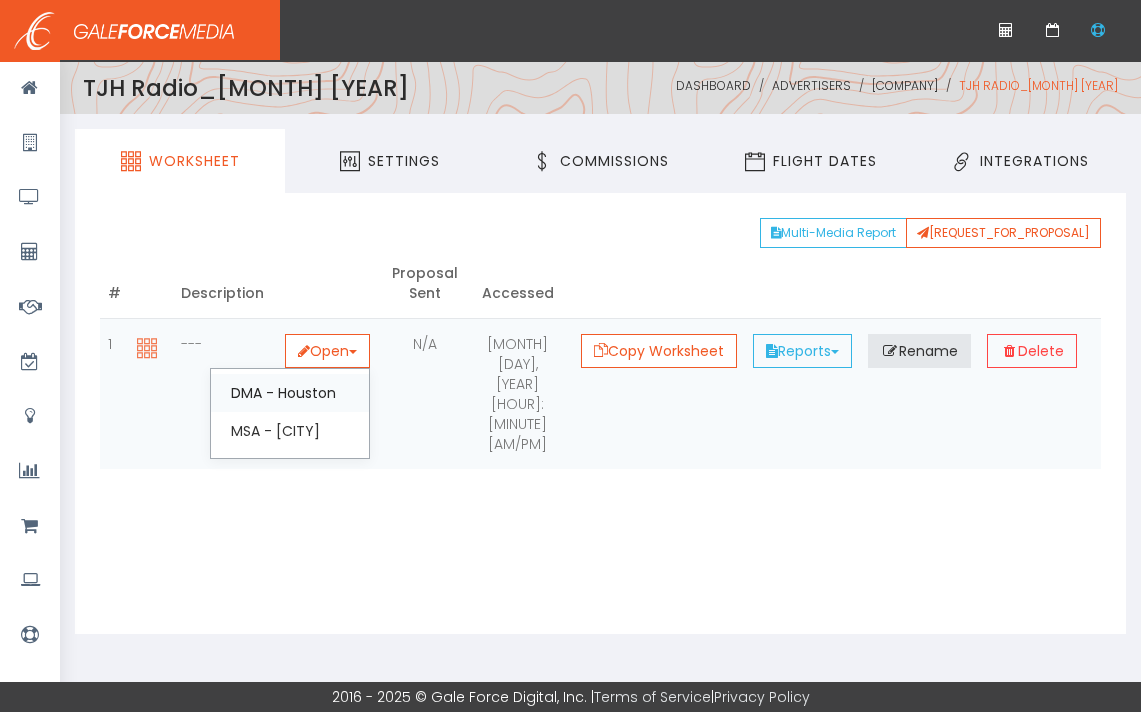 click on "DMA - Houston" at bounding box center [290, 393] 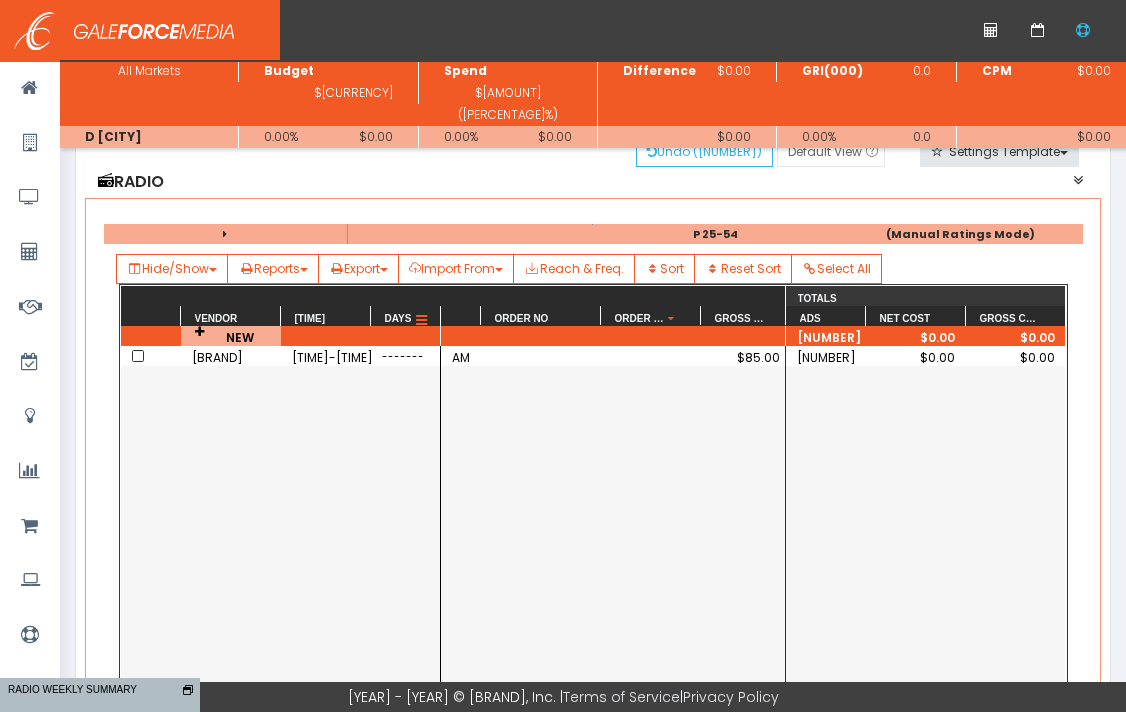 scroll, scrollTop: 200, scrollLeft: 0, axis: vertical 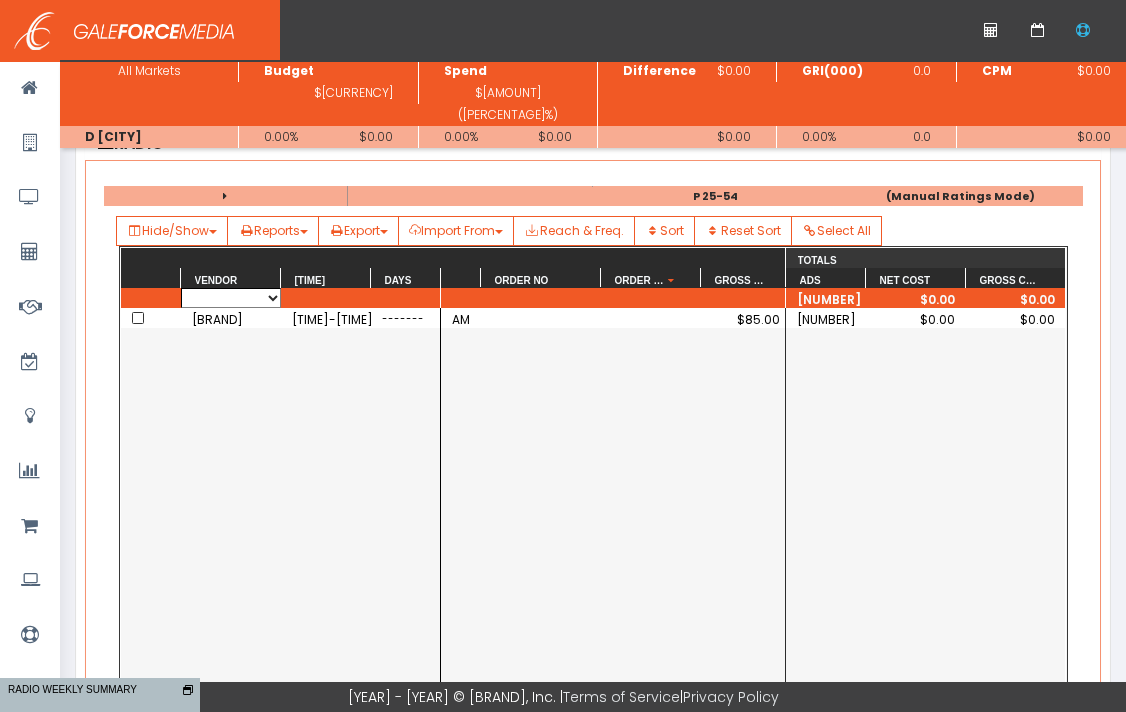 click on "KGLK-FM KHMX-FM KKBQ-FM KKHH-FM KOVE-FM KRBE-FM KTBZ-FM" at bounding box center (231, 298) 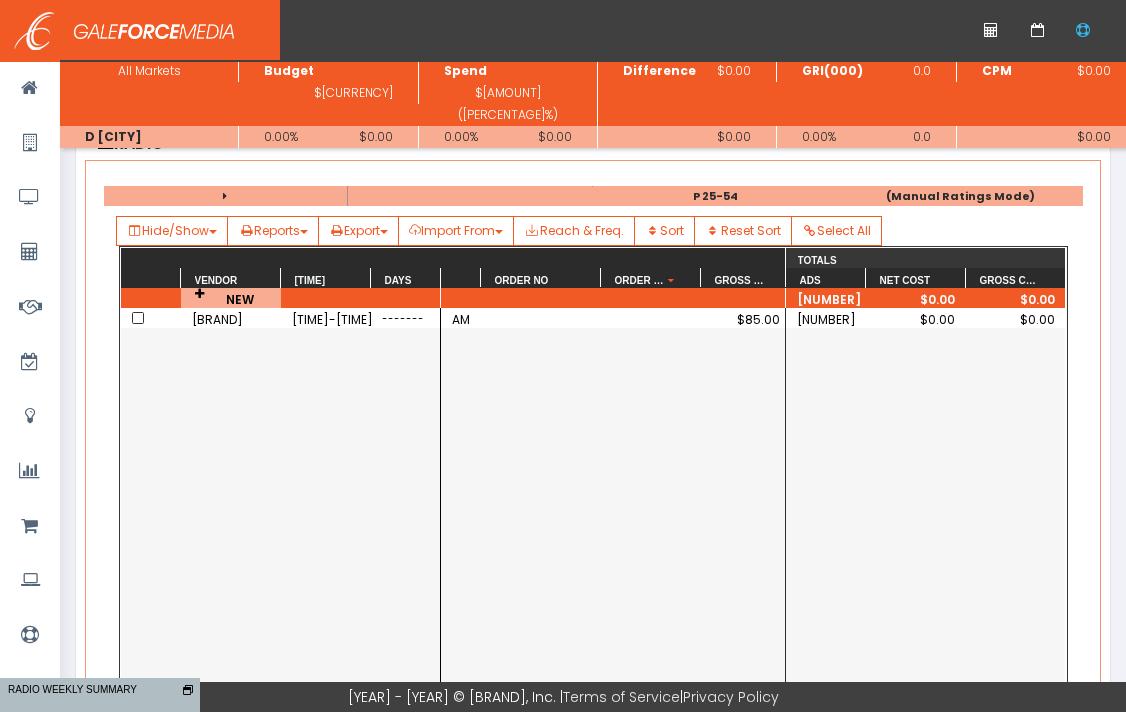 click on "KKBQ-FM 7:00A-9:00A -------" at bounding box center [280, 515] 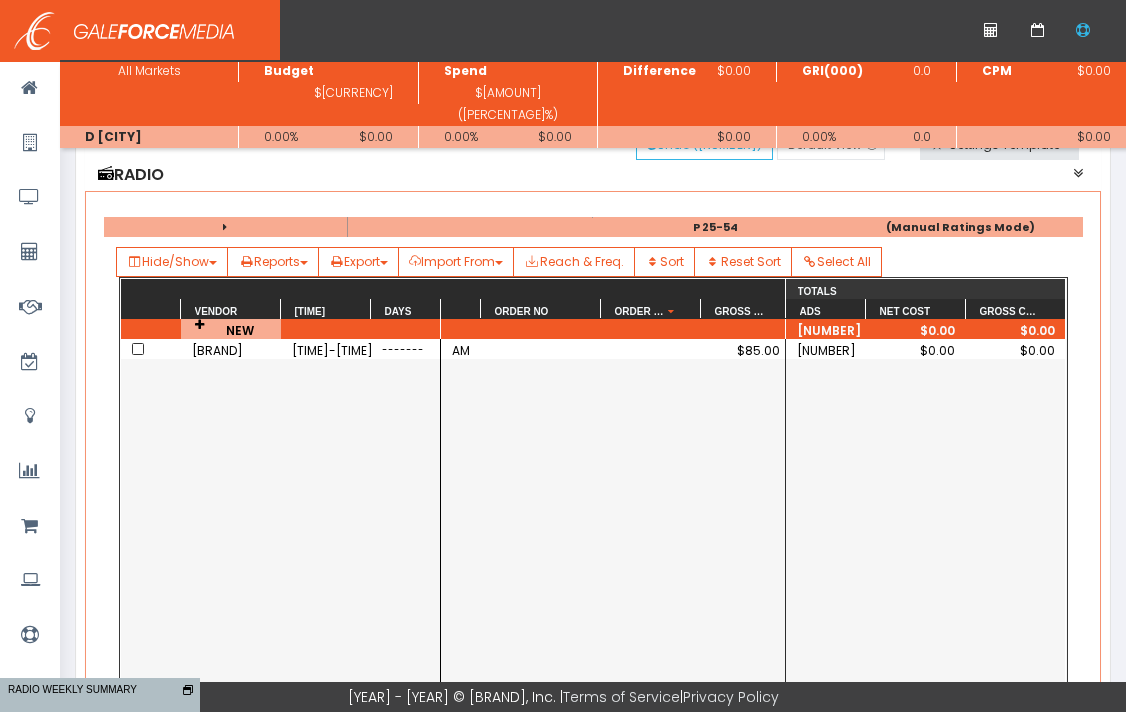 scroll, scrollTop: 200, scrollLeft: 0, axis: vertical 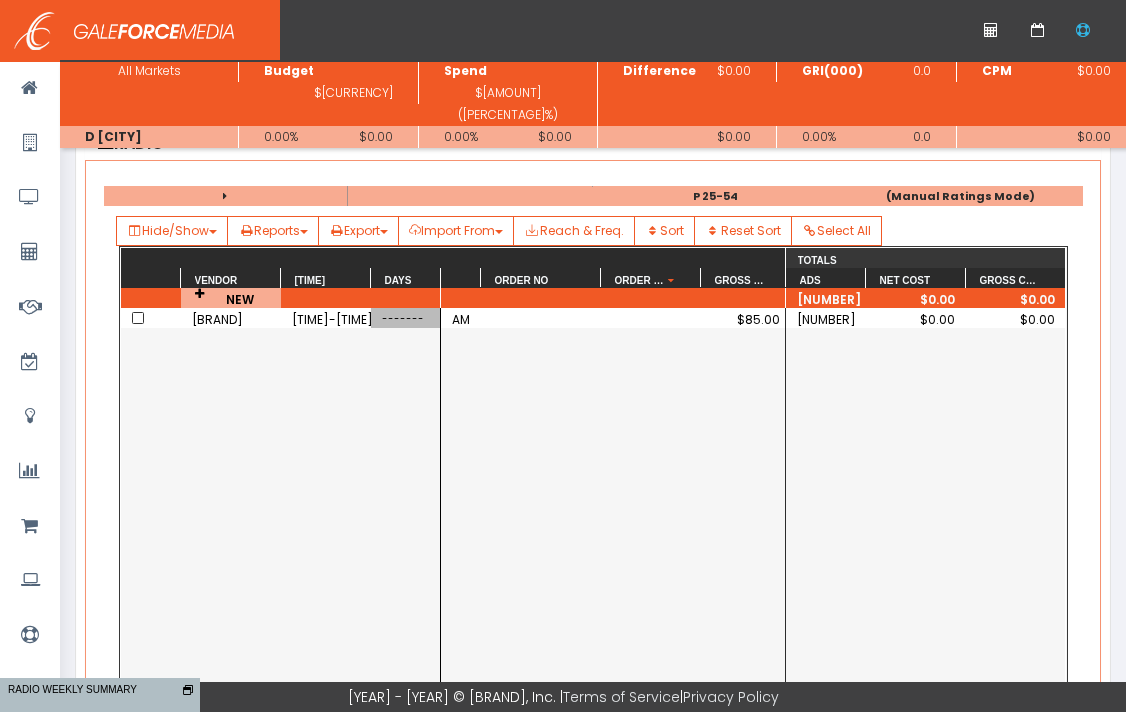 click on "-------" at bounding box center [406, 319] 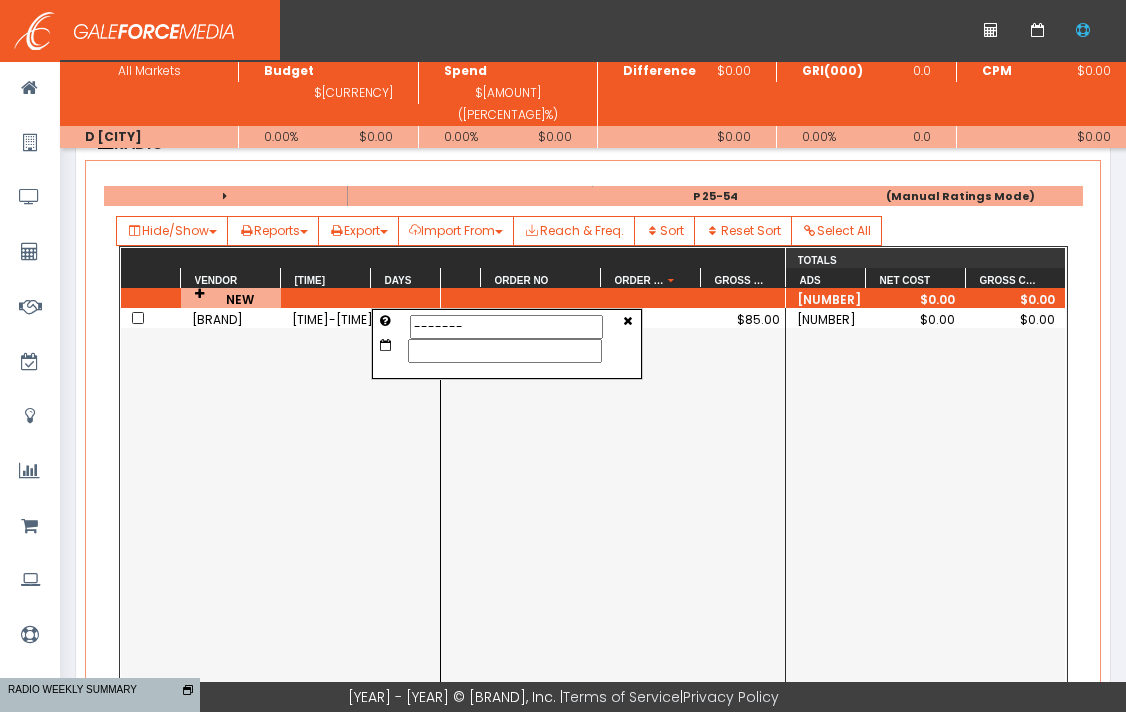 click on "AM $85.00" at bounding box center [613, 515] 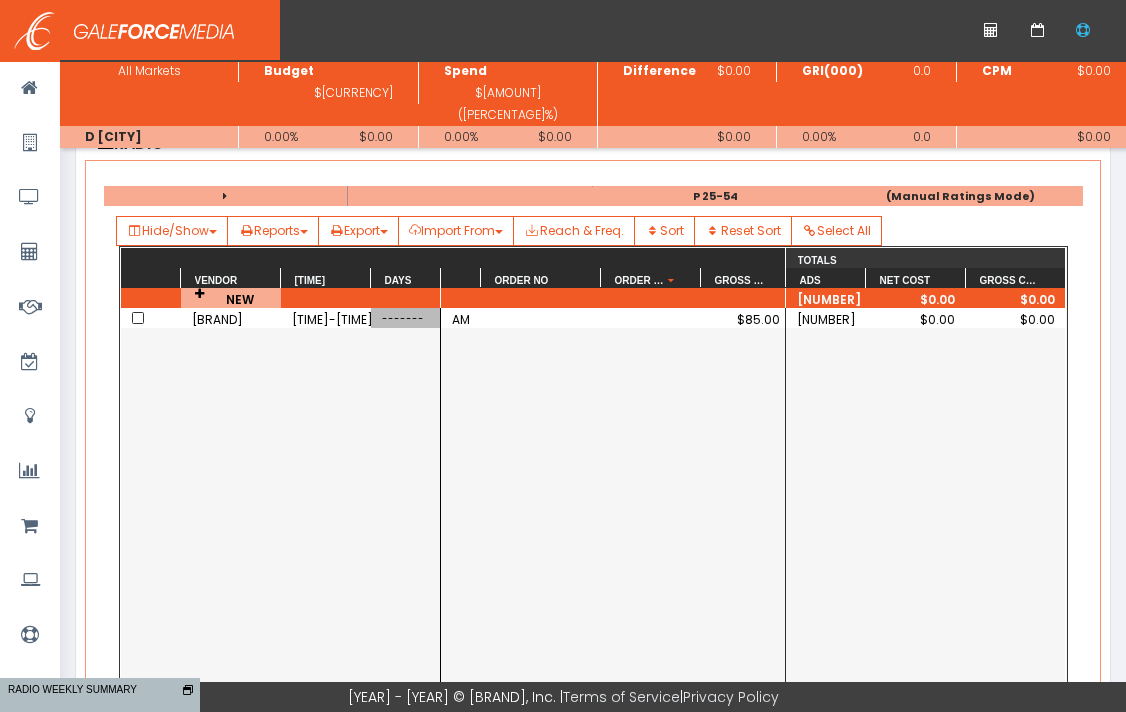 click on "-------" at bounding box center (406, 319) 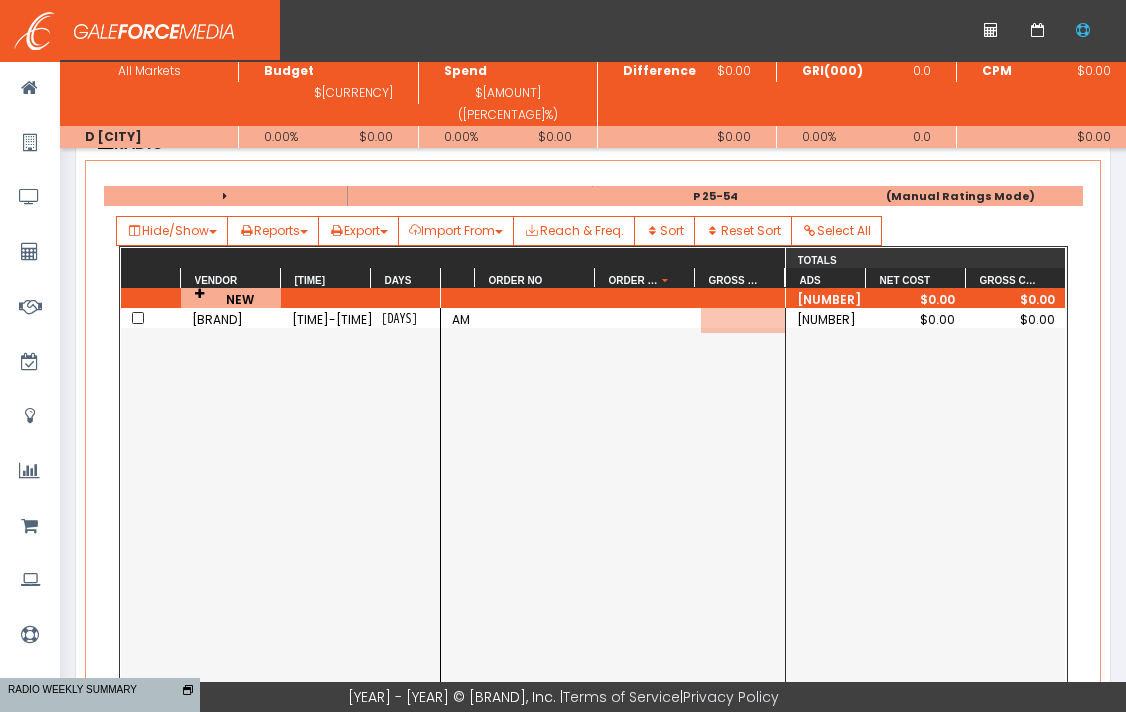 scroll, scrollTop: 0, scrollLeft: 6, axis: horizontal 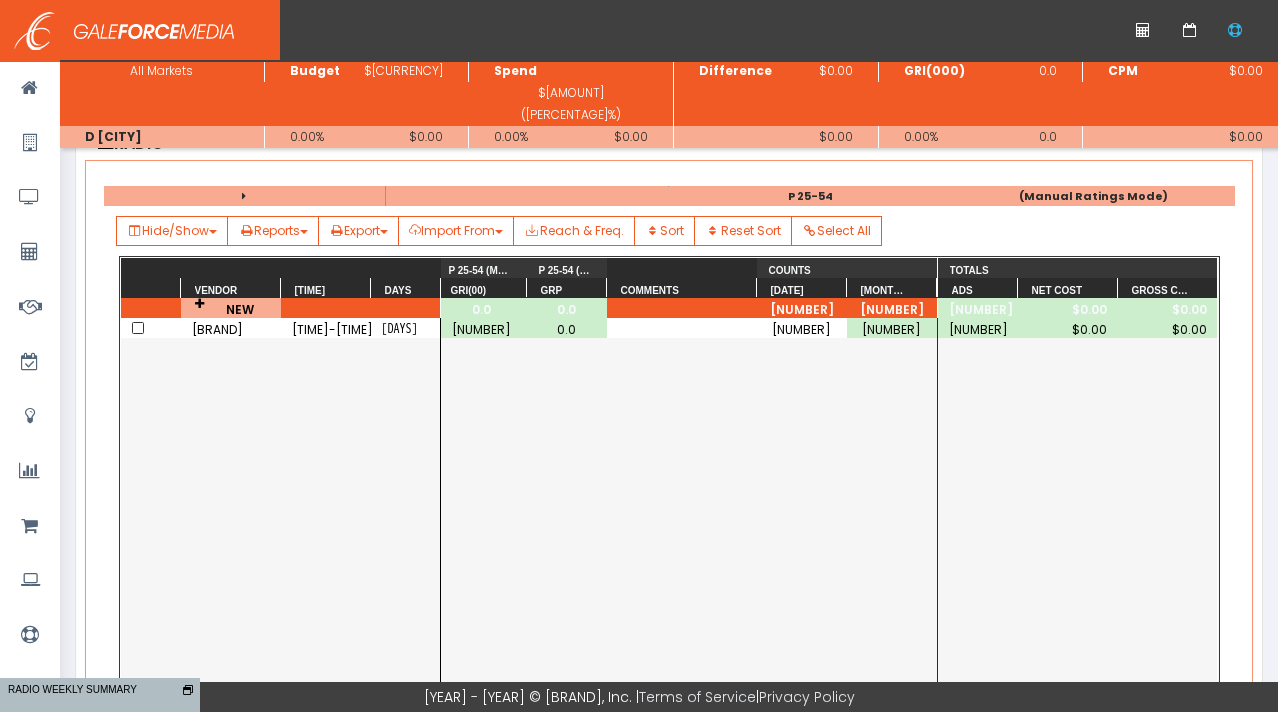 click on "0 0 0 0 0.0" at bounding box center [689, 525] 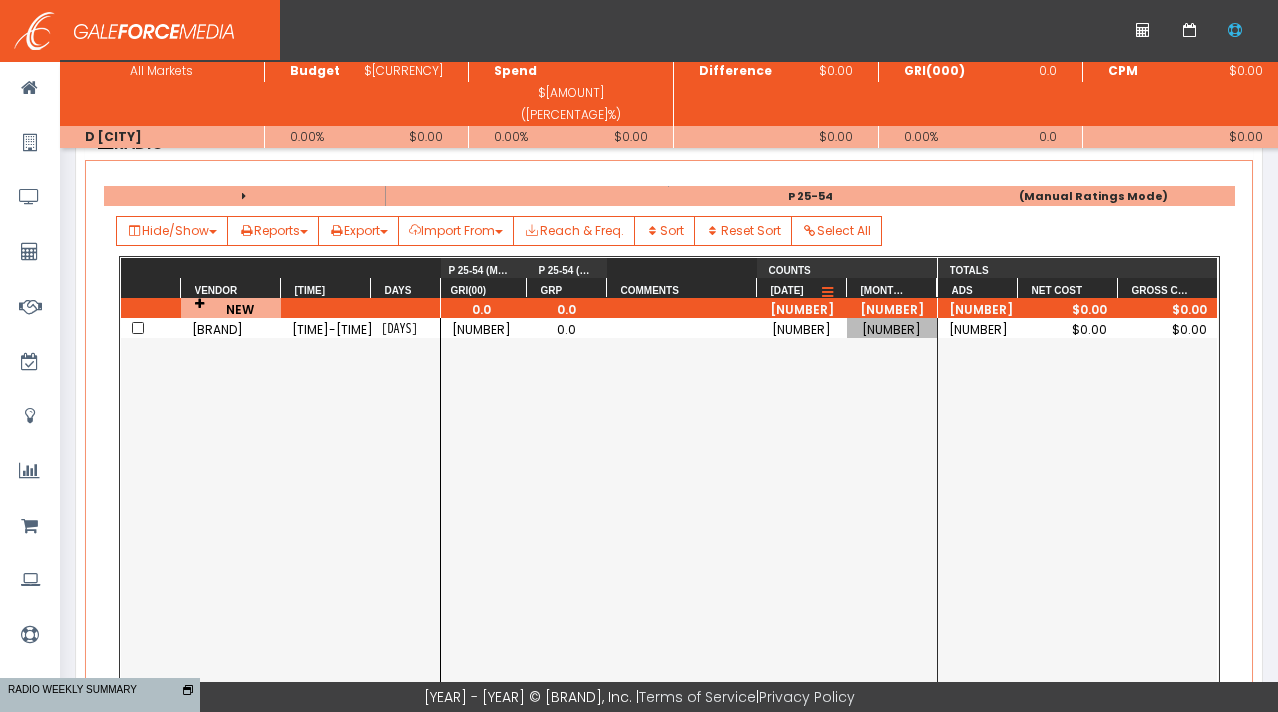 click on "07/28" at bounding box center [787, 290] 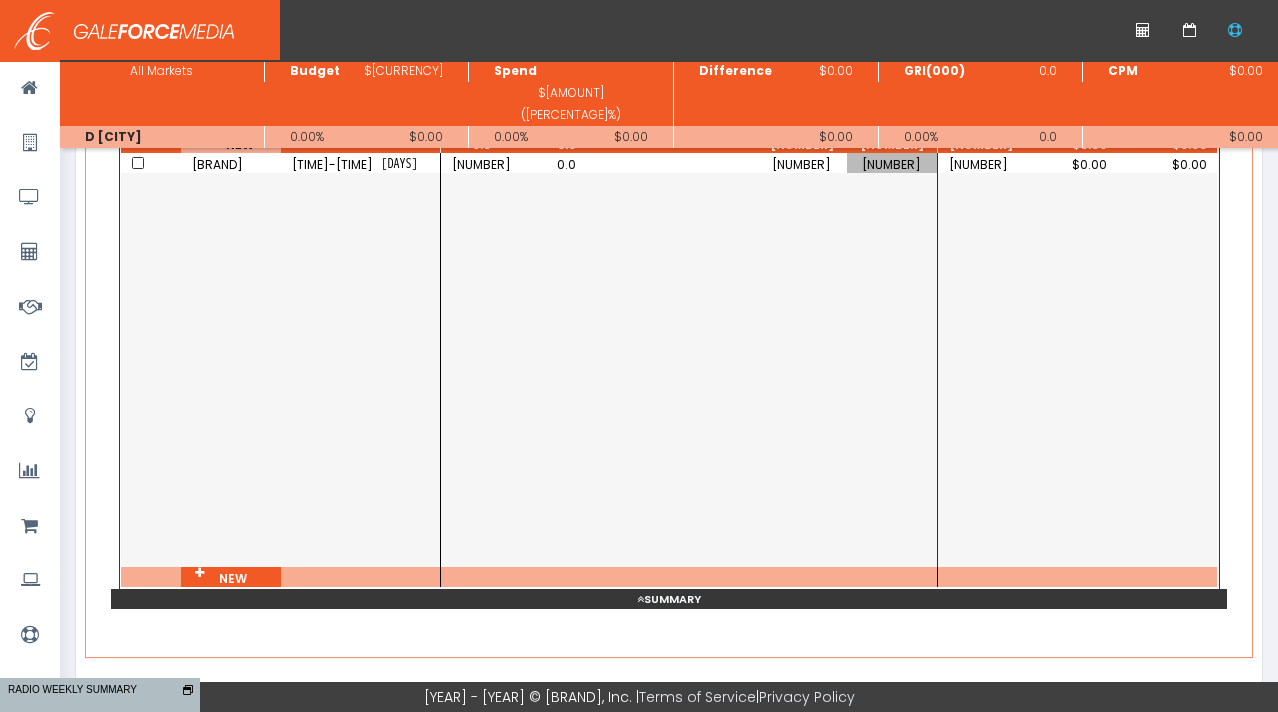 scroll, scrollTop: 400, scrollLeft: 0, axis: vertical 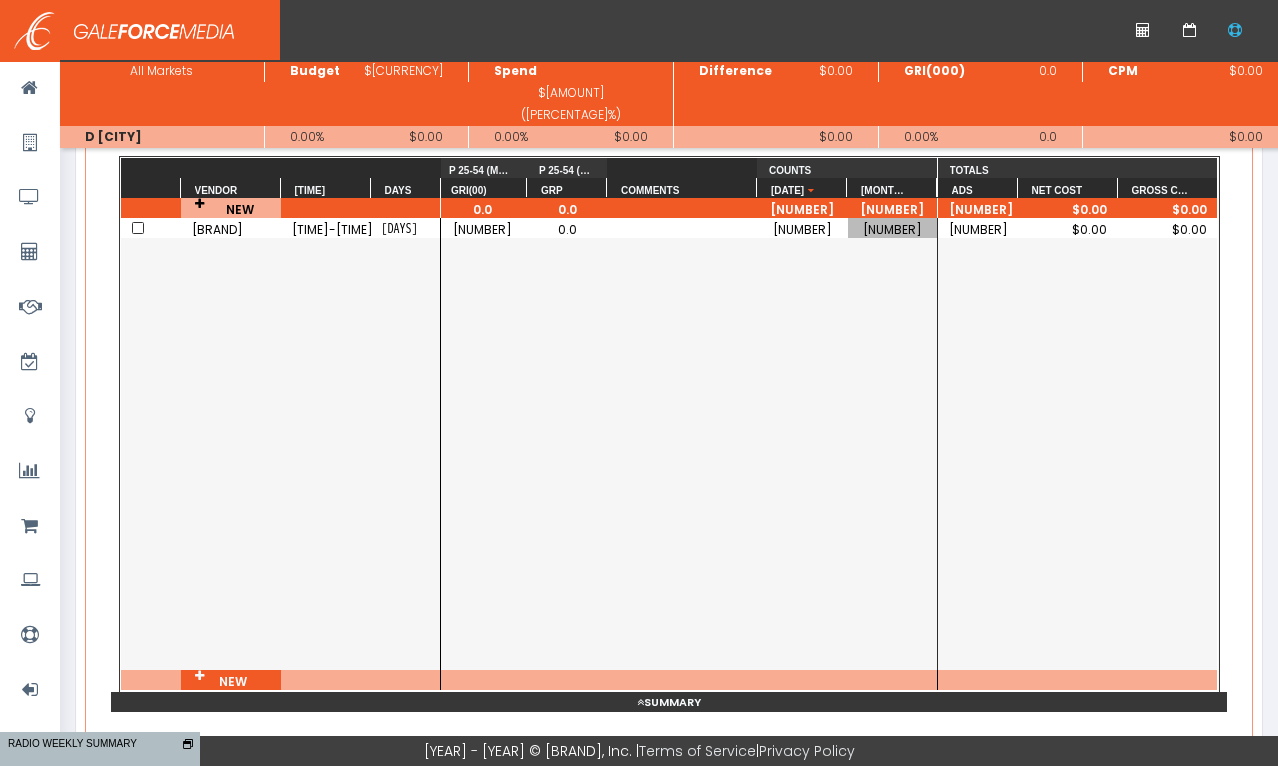 click on "0 0 0 0.0" at bounding box center [689, 444] 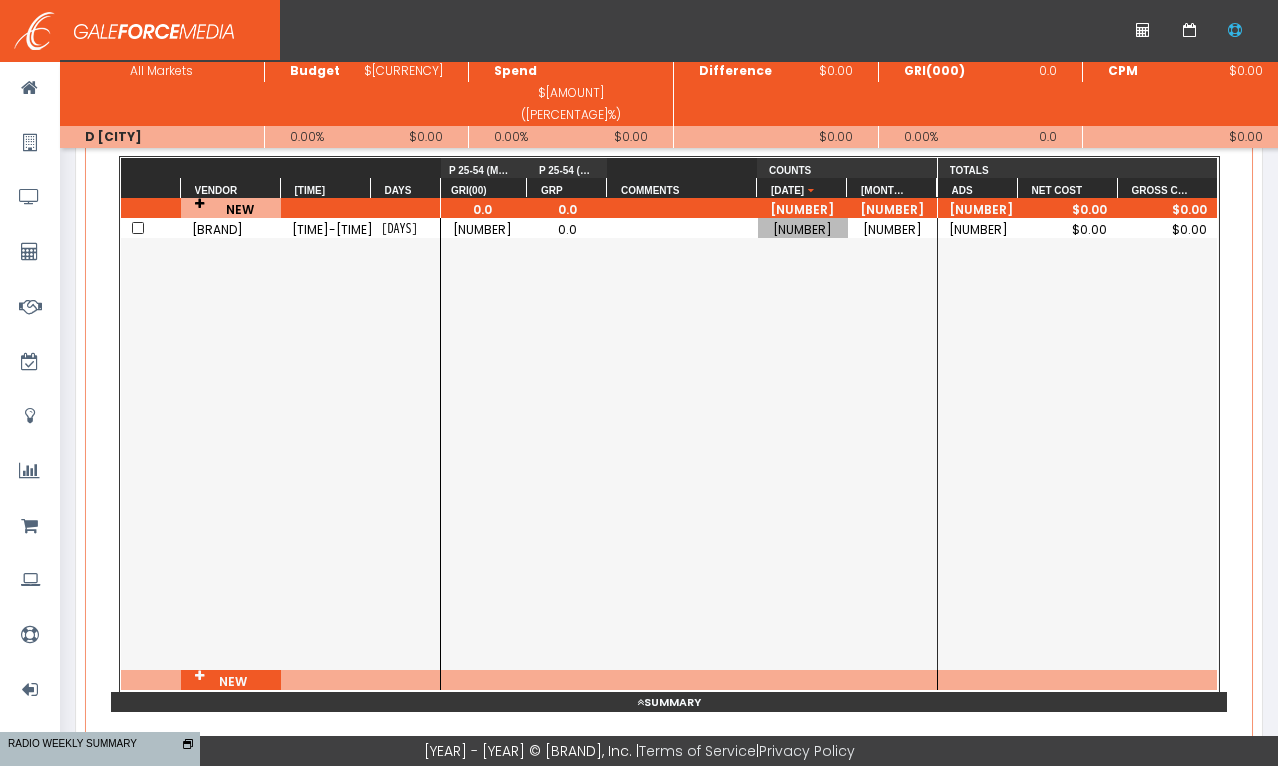 click on "[NUMBER]" at bounding box center [893, 229] 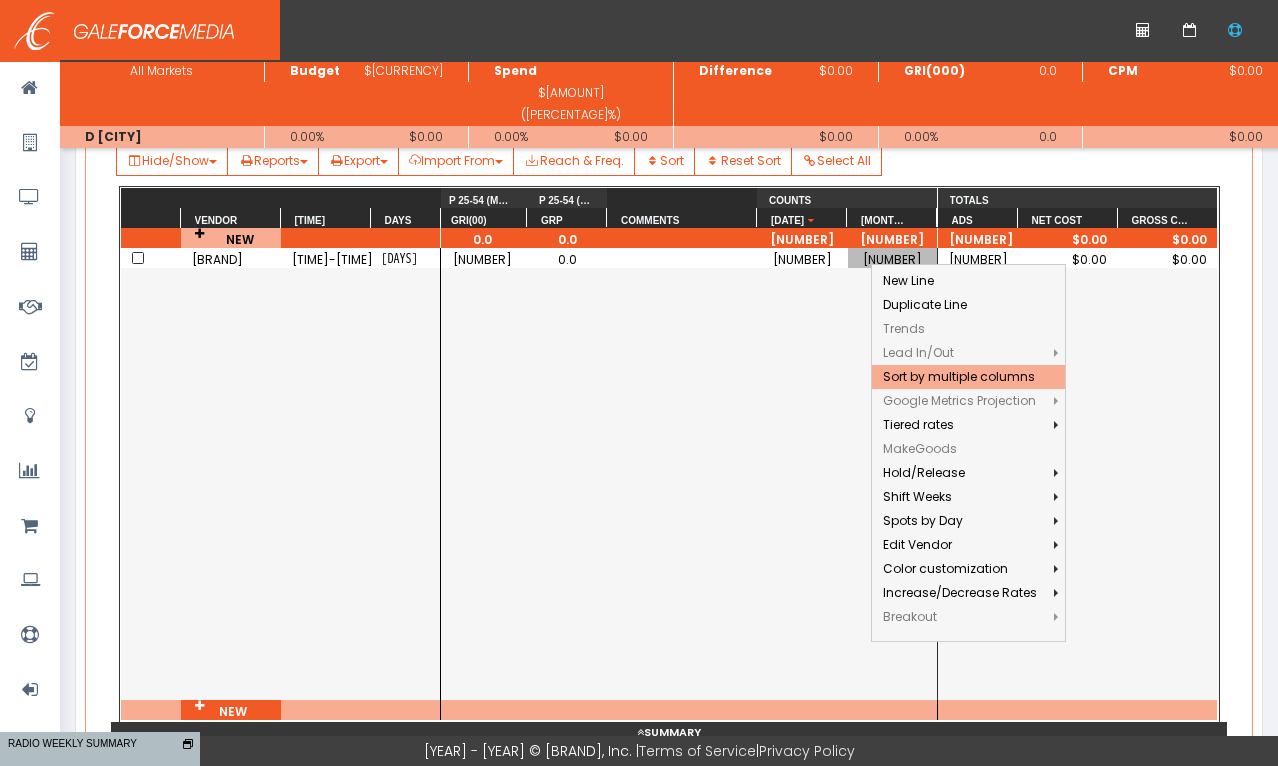 scroll, scrollTop: 300, scrollLeft: 0, axis: vertical 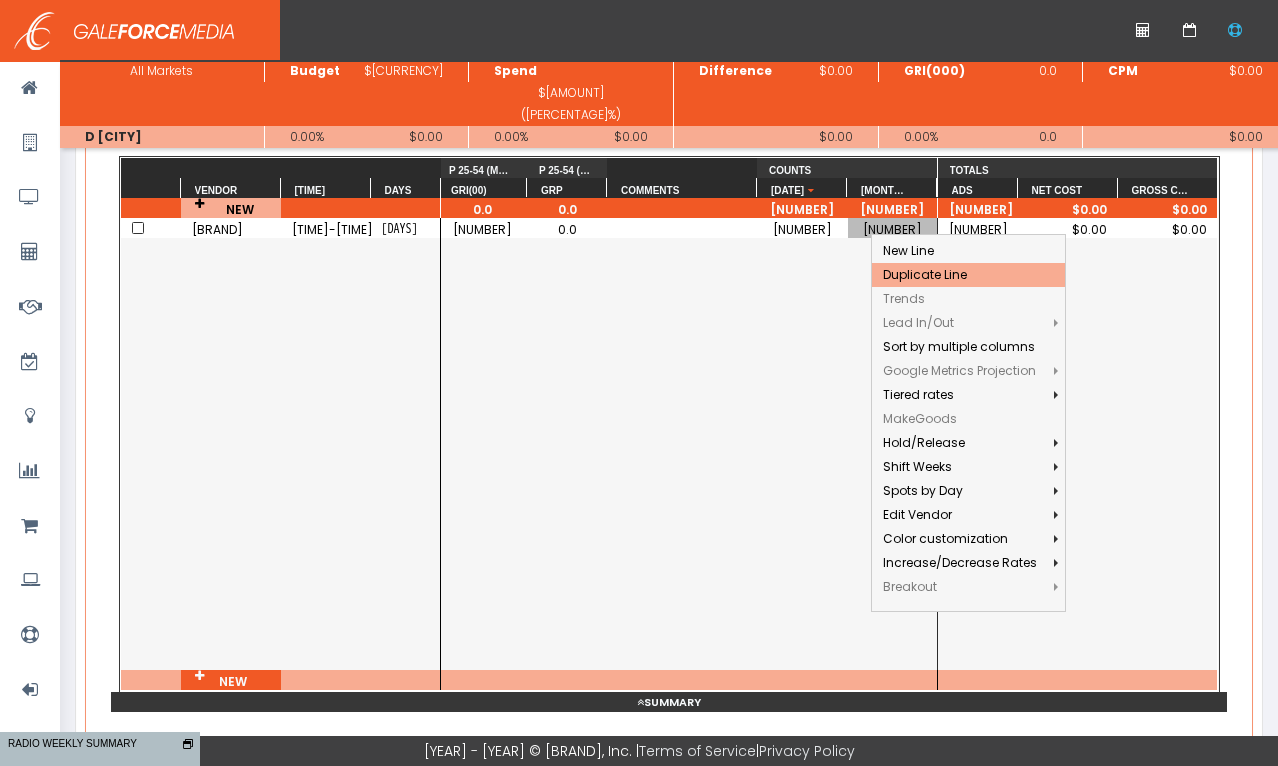 click on "0 0 0 0.0" at bounding box center (689, 444) 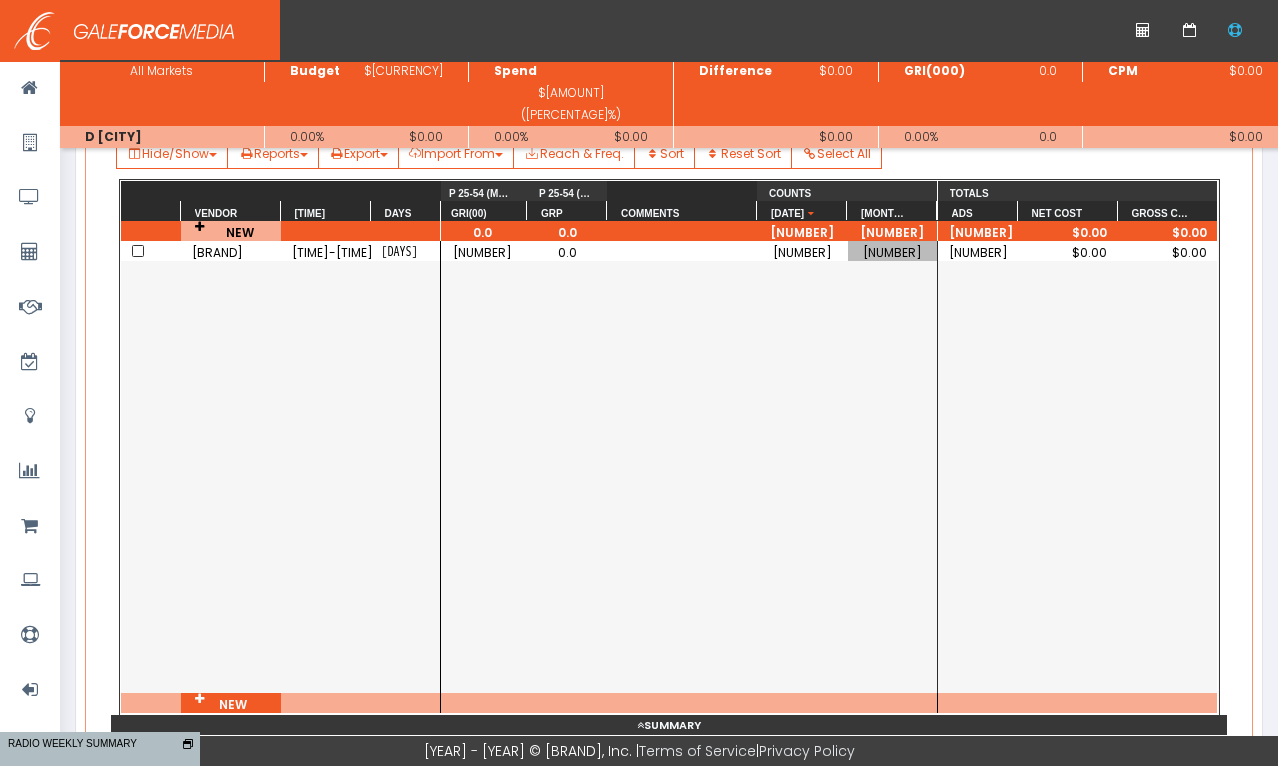 scroll, scrollTop: 300, scrollLeft: 0, axis: vertical 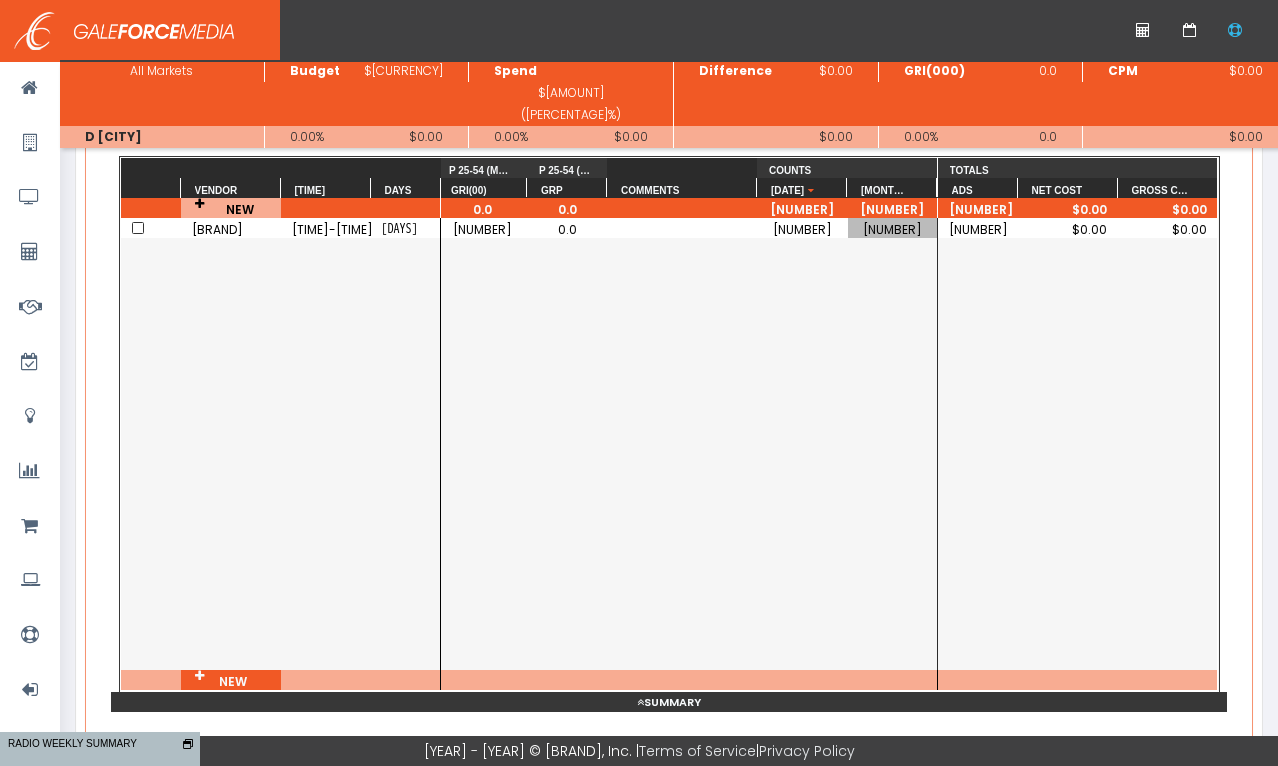 drag, startPoint x: 135, startPoint y: 223, endPoint x: 143, endPoint y: 236, distance: 15.264338 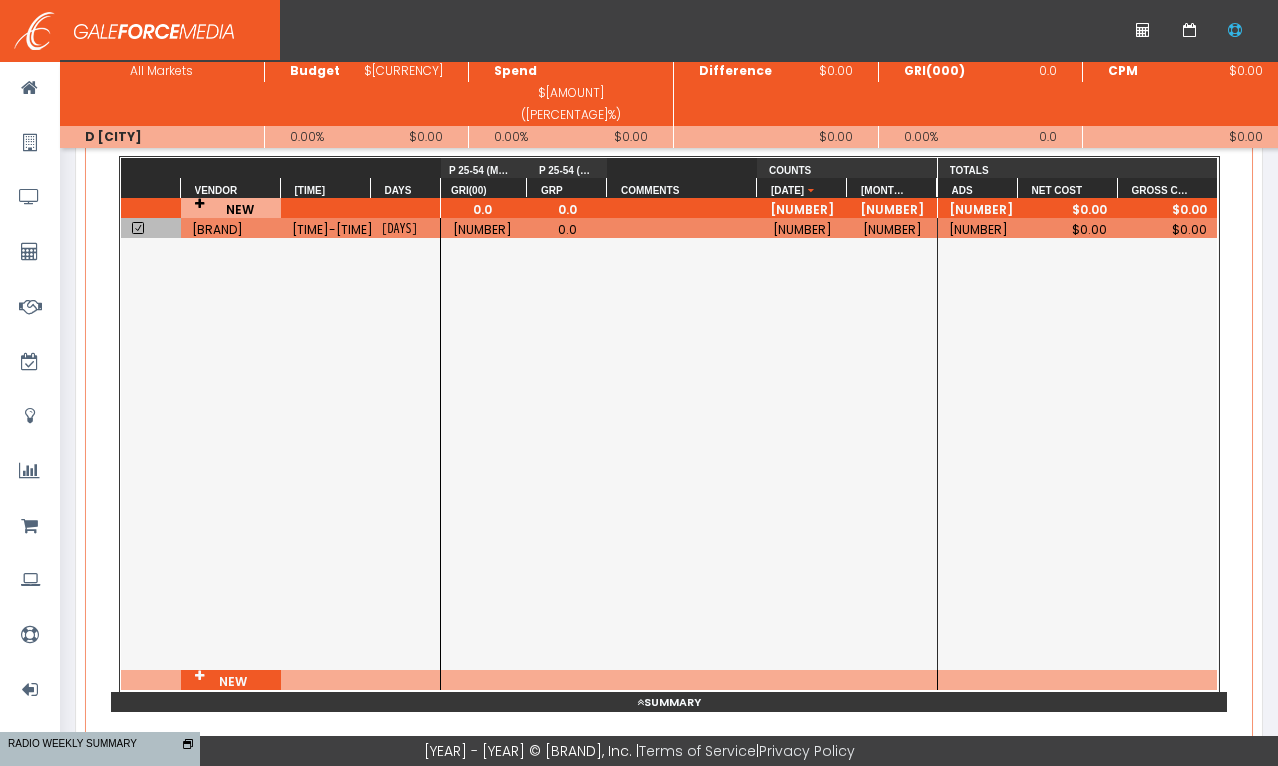 scroll, scrollTop: 300, scrollLeft: 0, axis: vertical 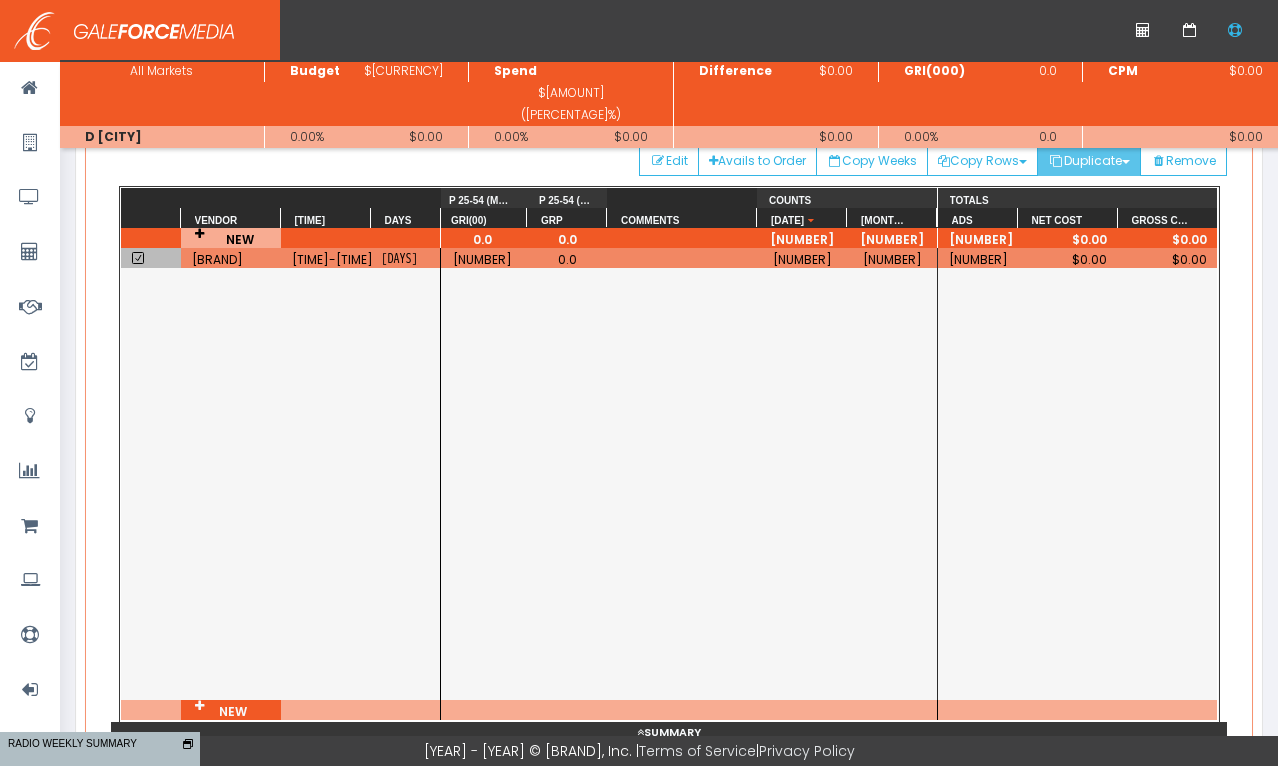 click on "Duplicate" at bounding box center [982, 161] 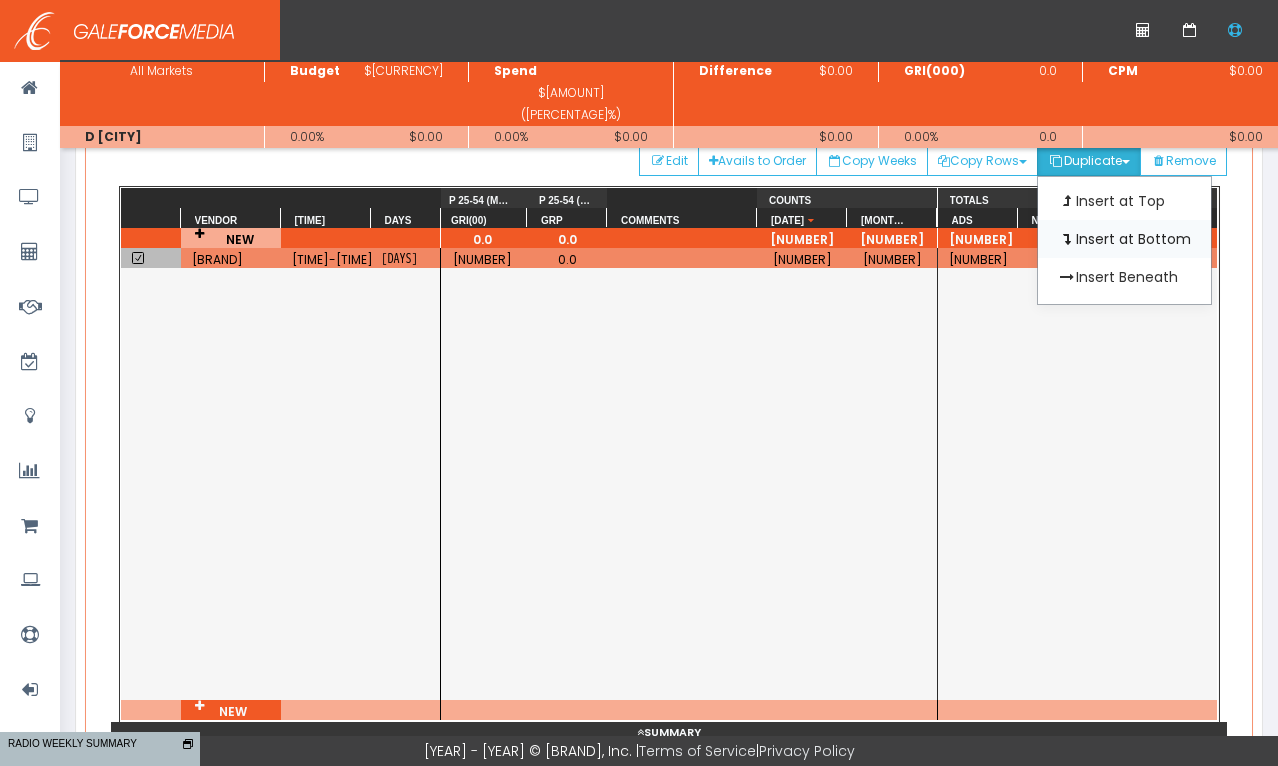 click on "Insert at Bottom" at bounding box center (1124, 201) 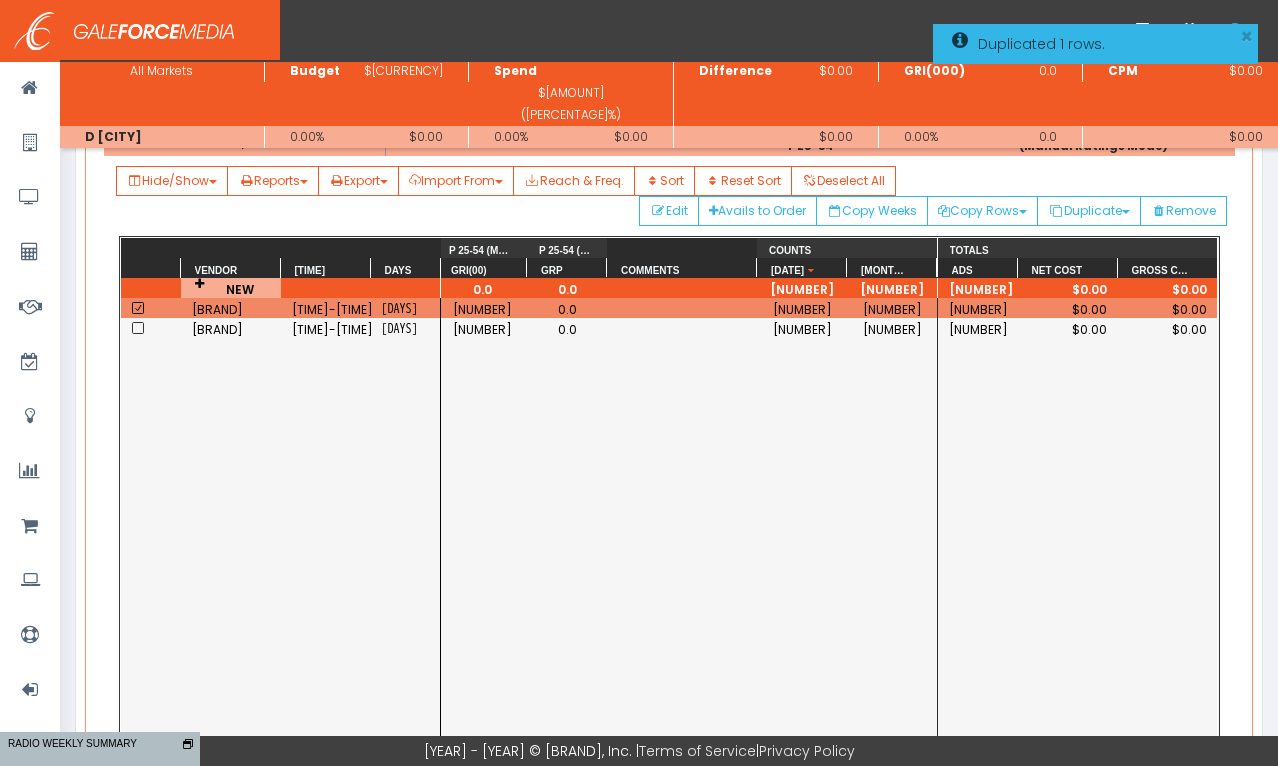 scroll, scrollTop: 300, scrollLeft: 0, axis: vertical 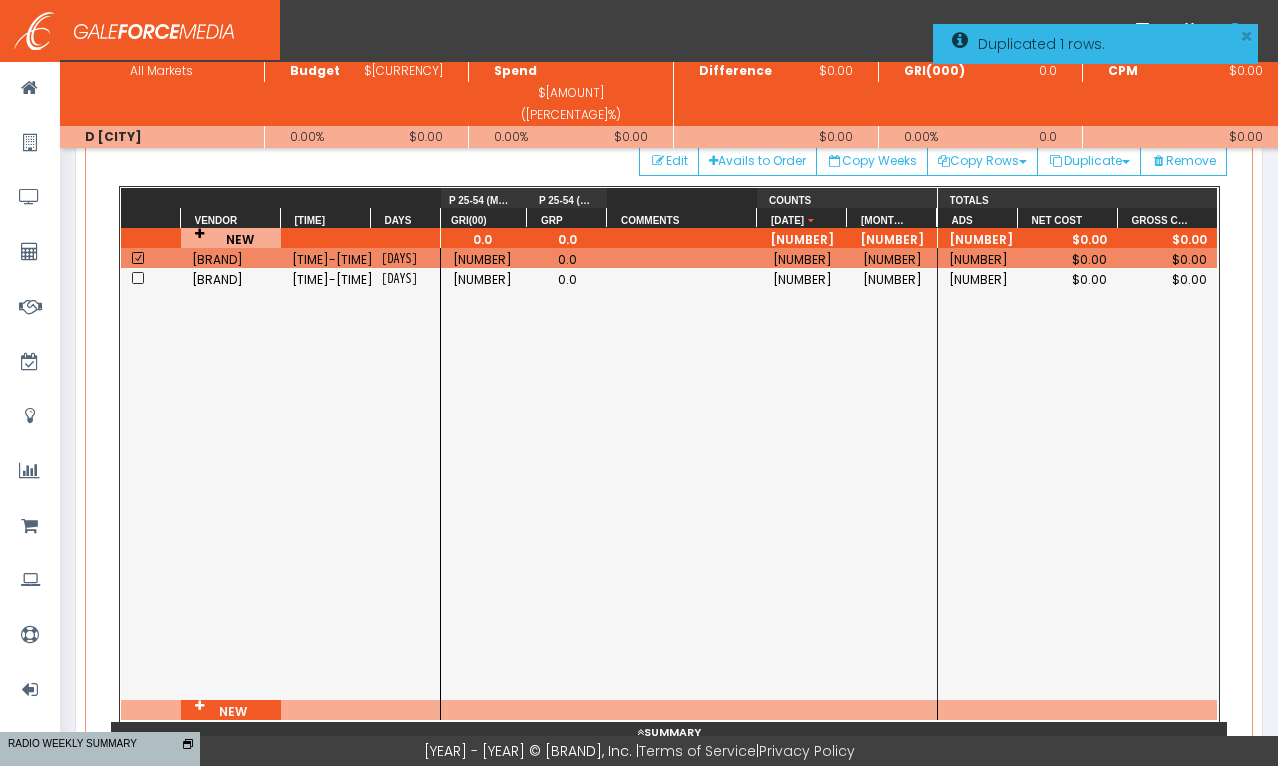 click on "KKBQ-FM" at bounding box center (231, 279) 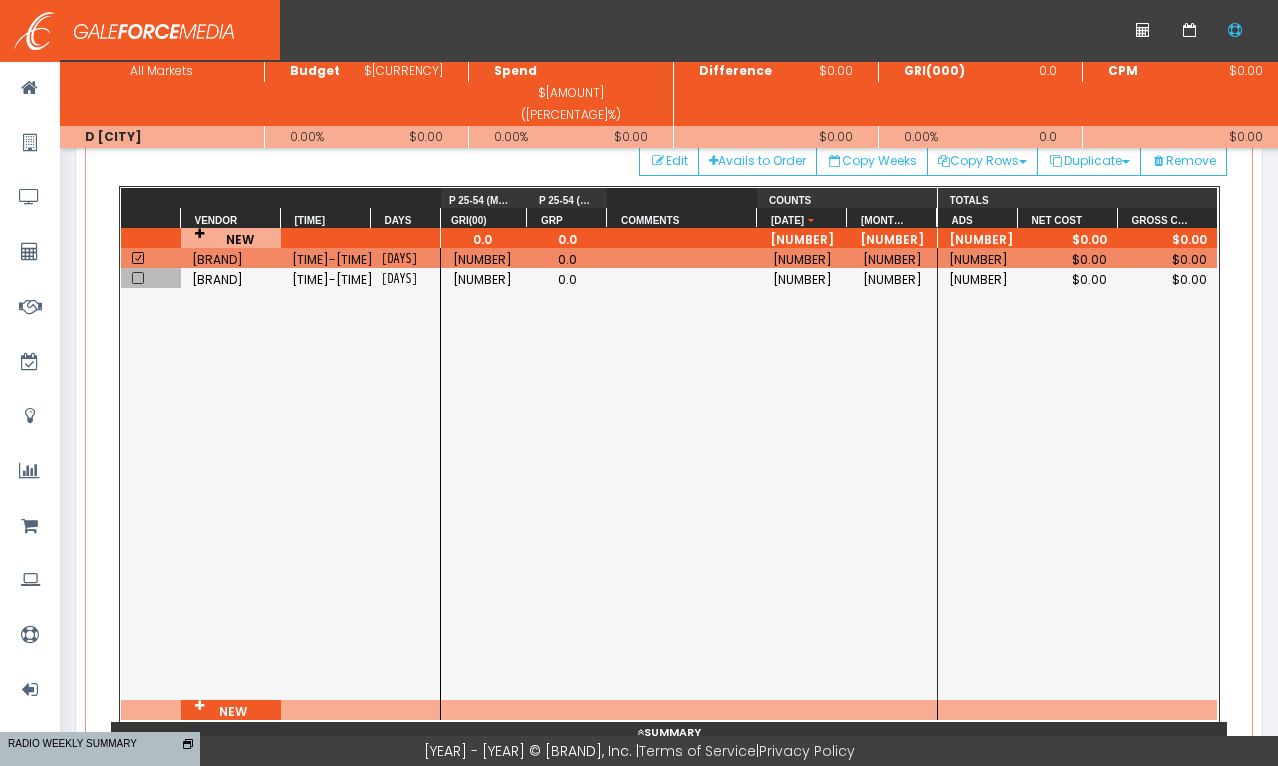 click at bounding box center (138, 278) 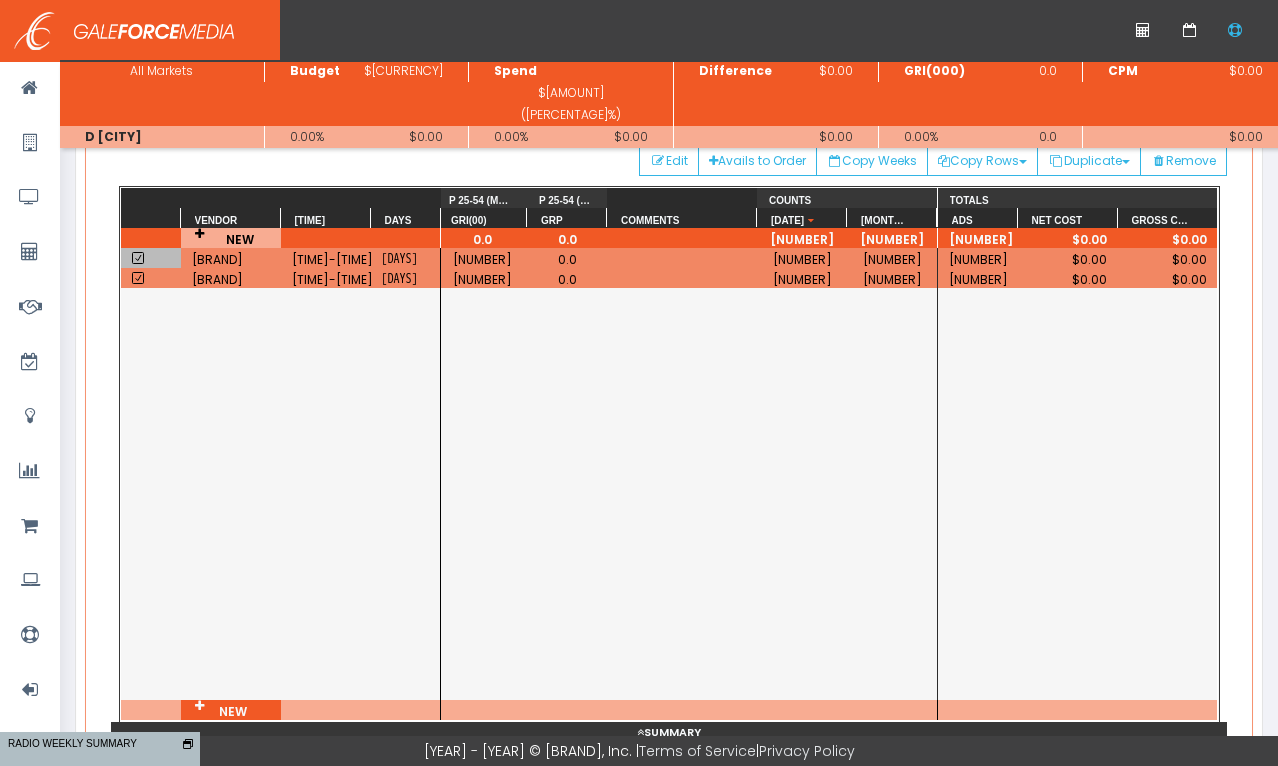 click at bounding box center (138, 258) 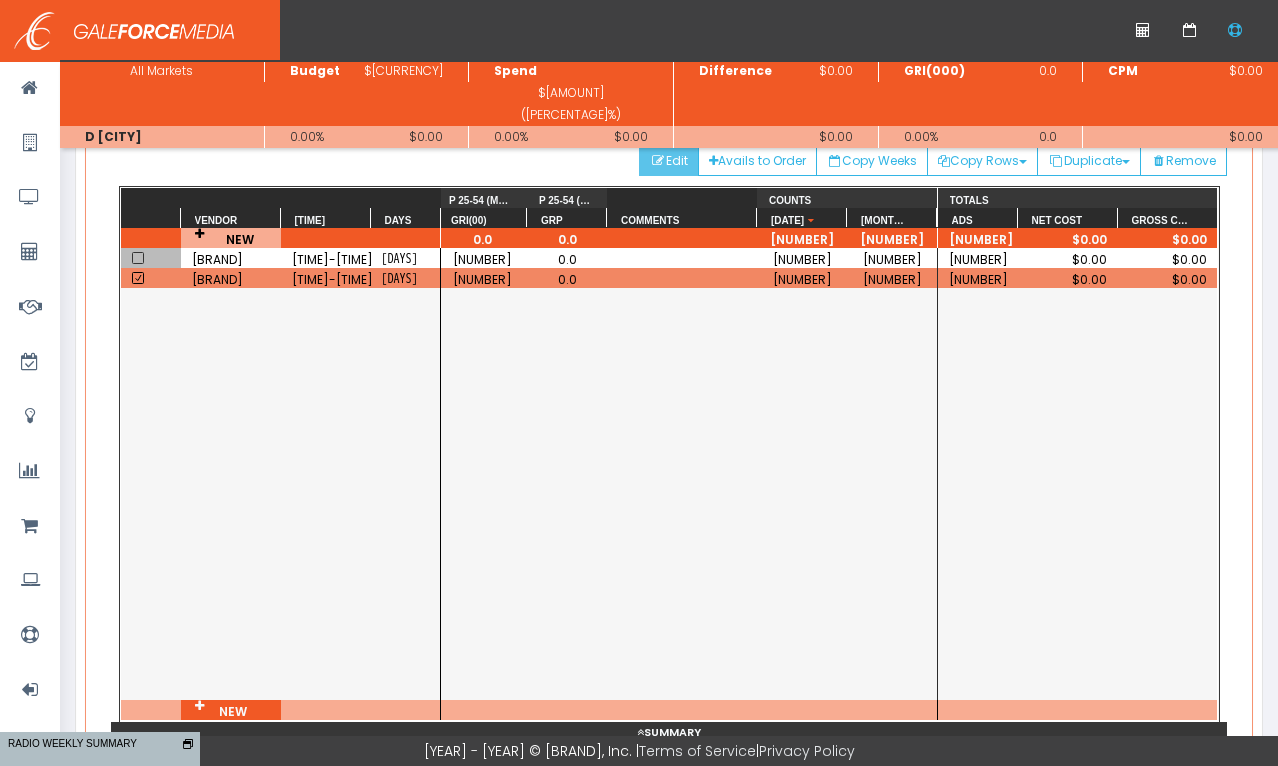 click at bounding box center [657, 161] 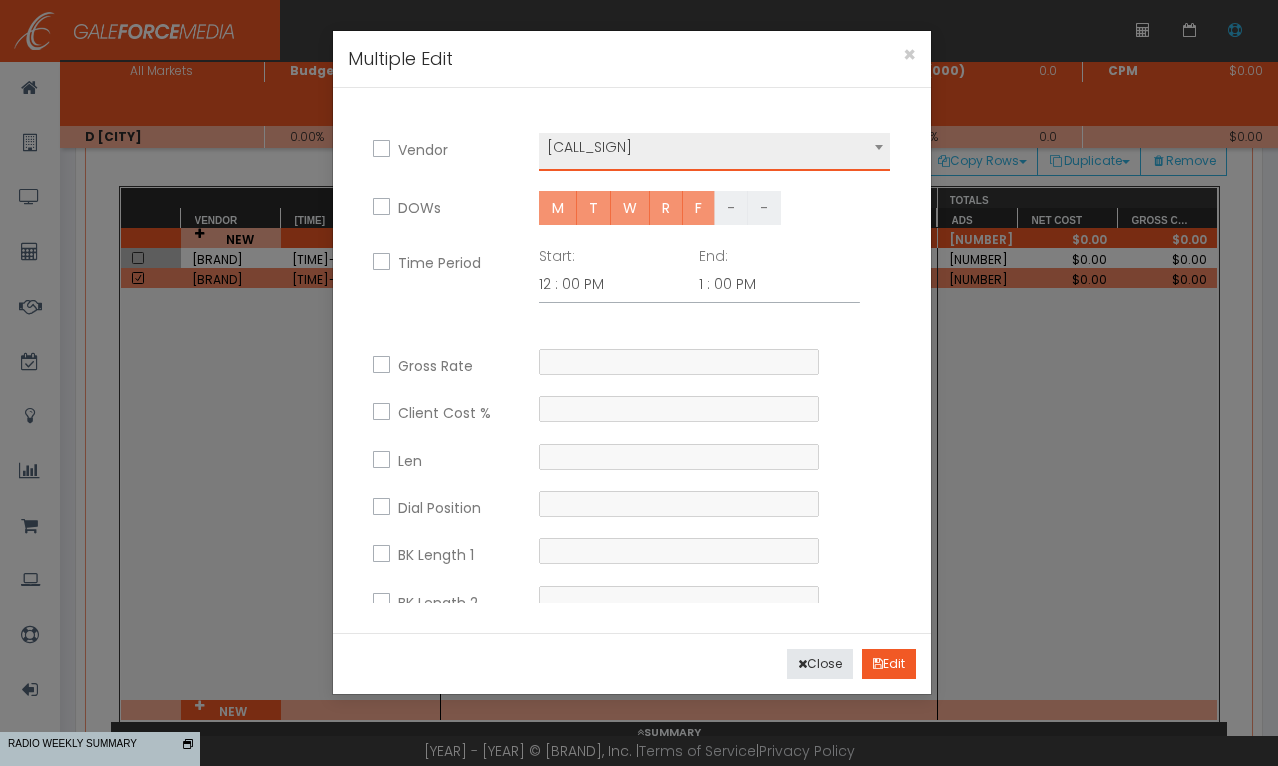 click at bounding box center (879, 147) 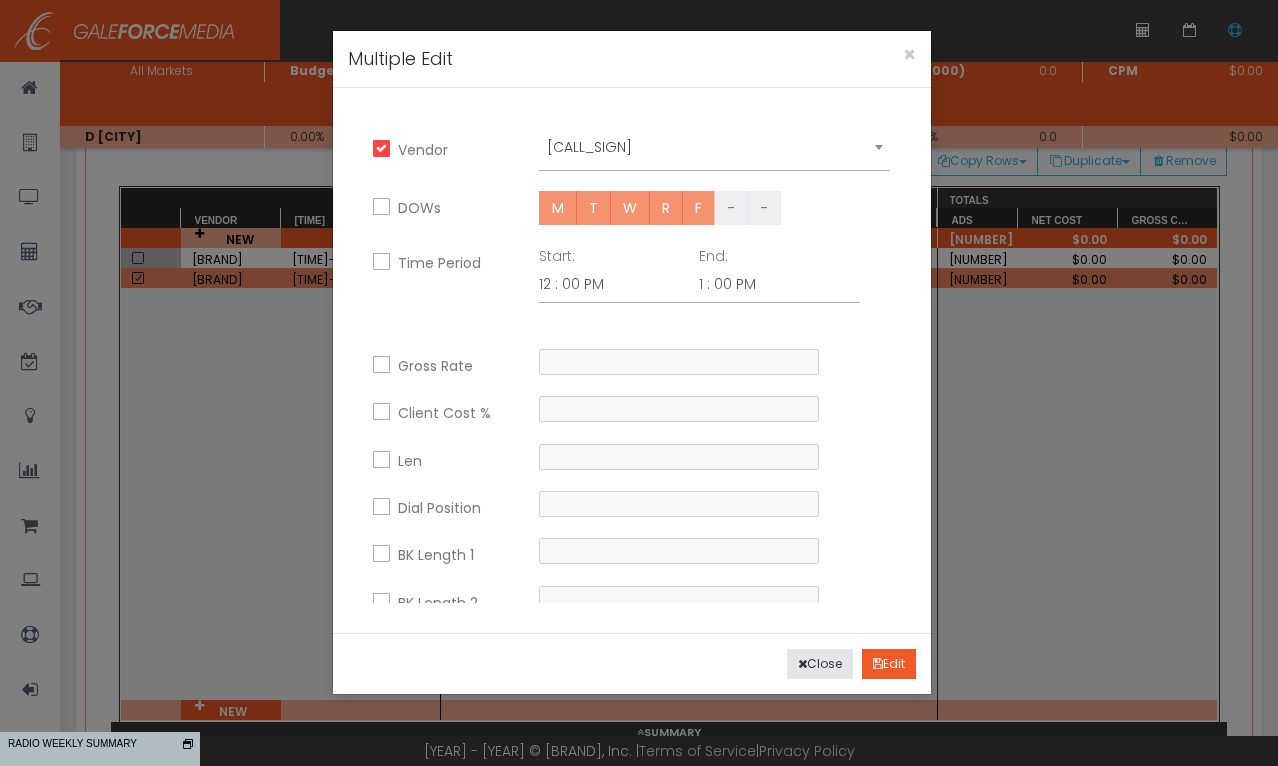 click at bounding box center [879, 147] 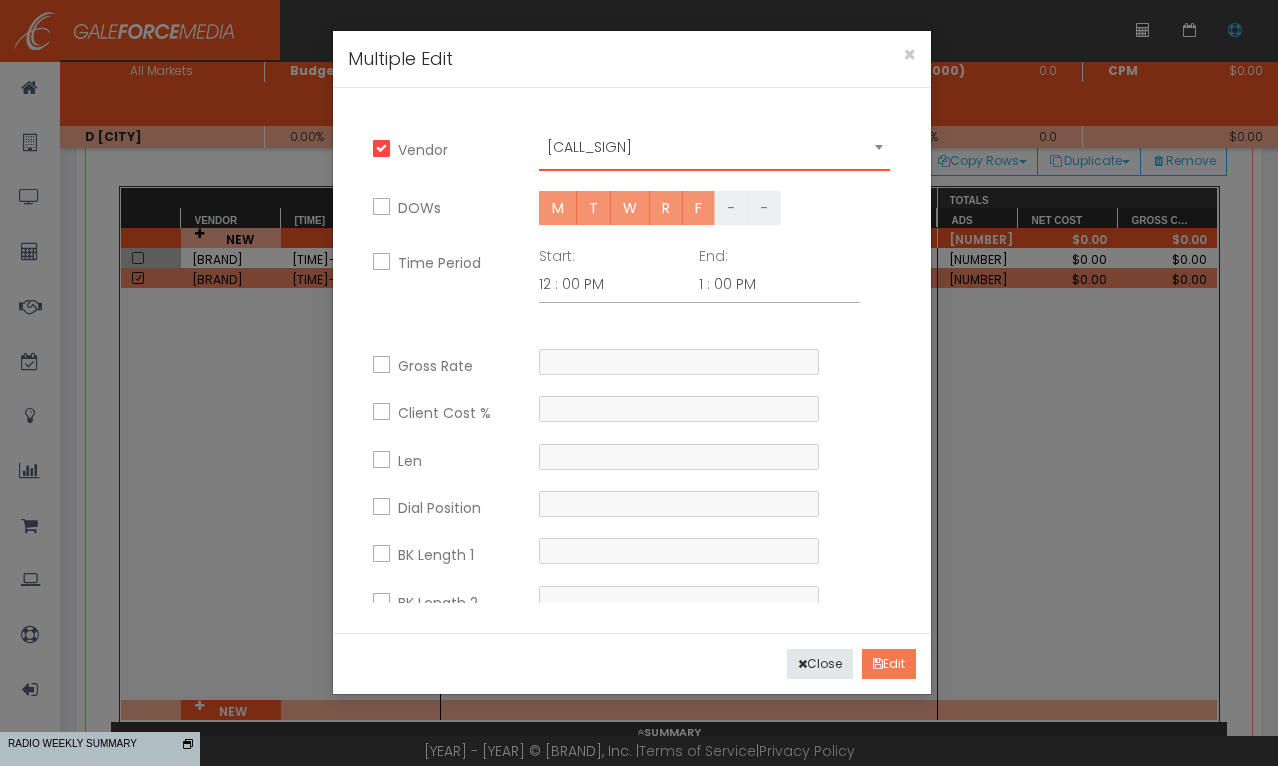 click at bounding box center (878, 664) 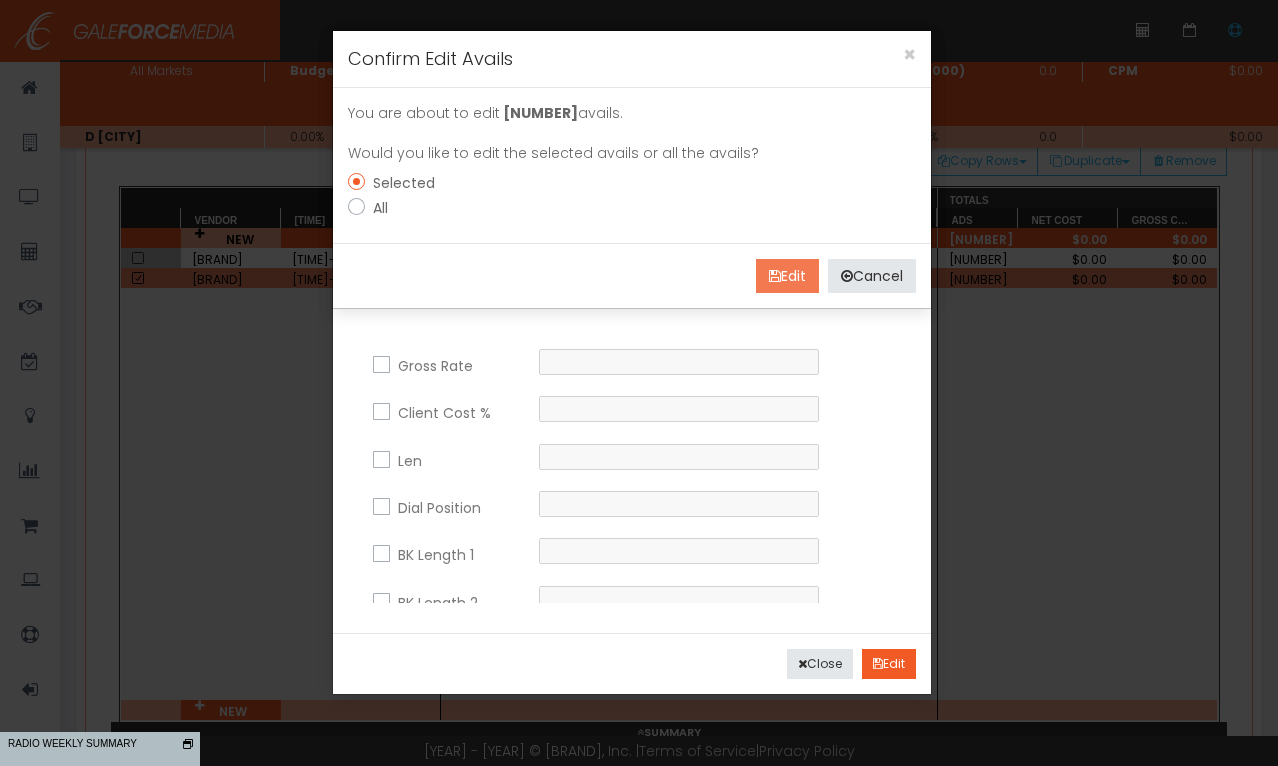 click at bounding box center [775, 276] 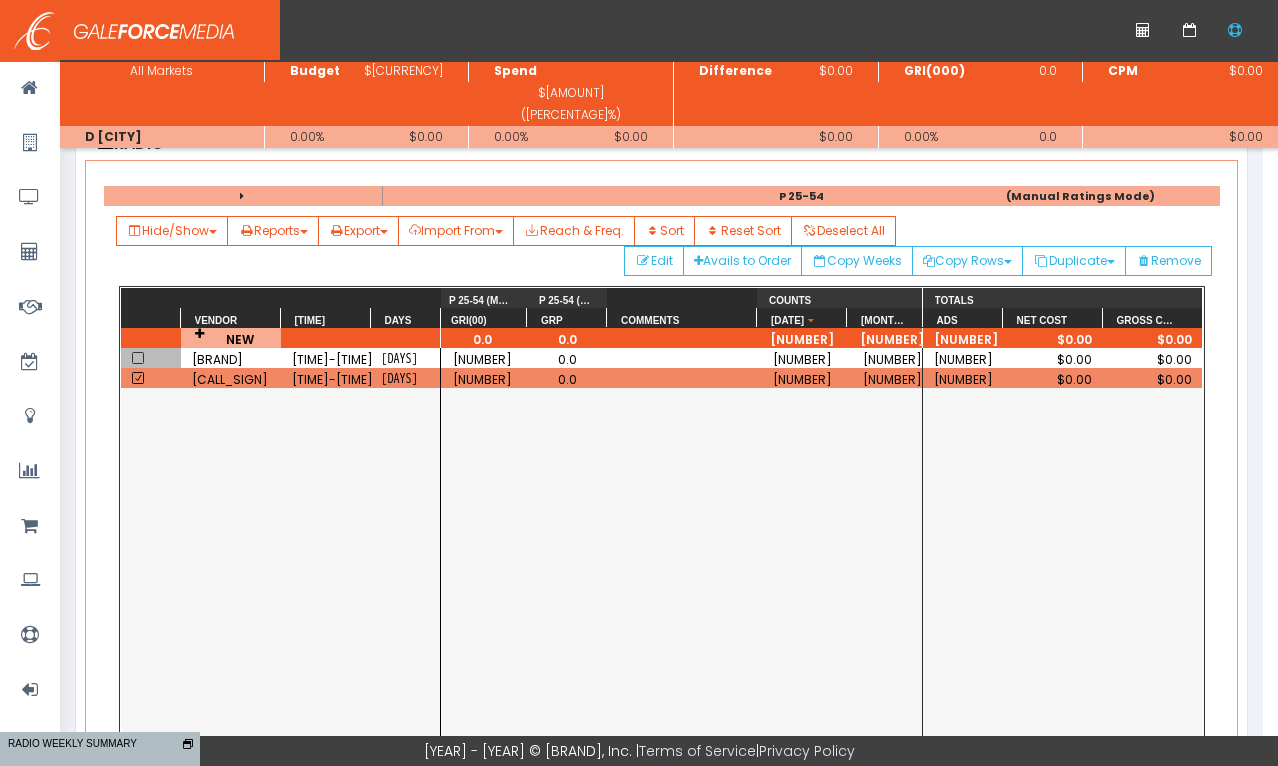 scroll, scrollTop: 300, scrollLeft: 0, axis: vertical 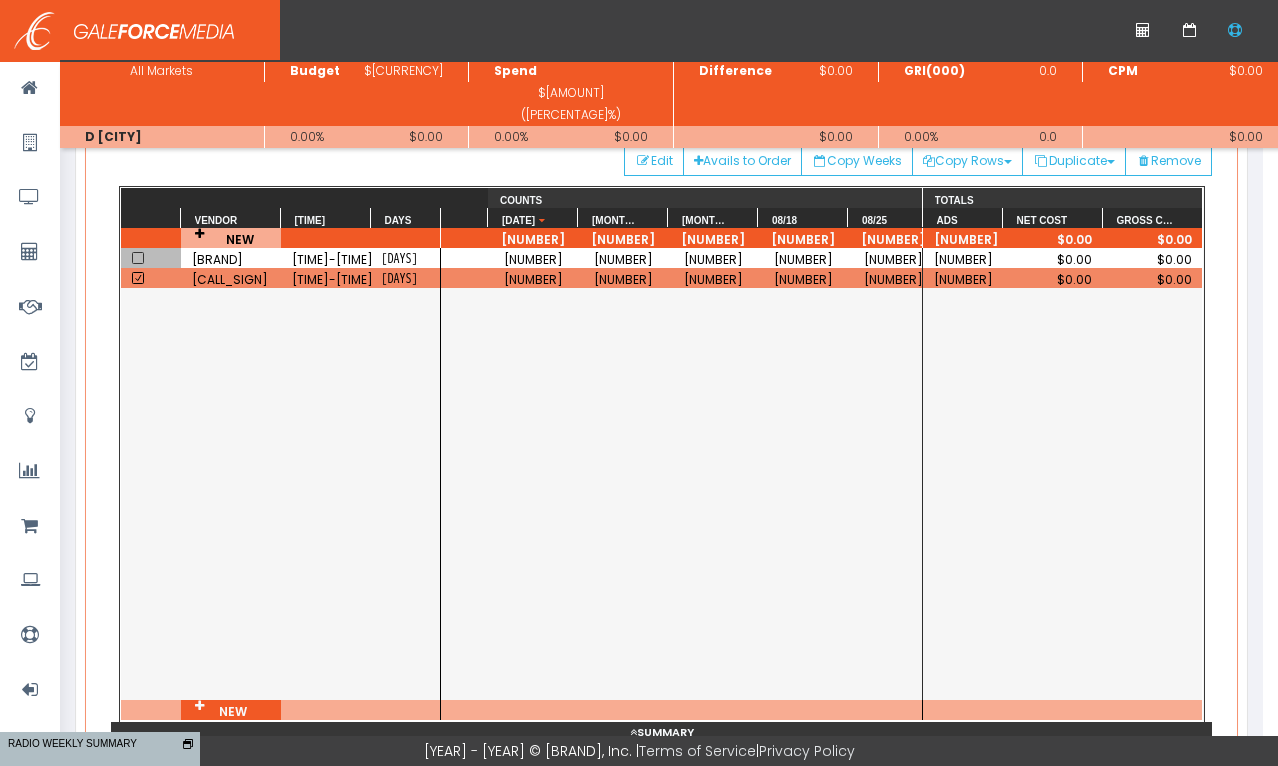 click on "[NUMBER]" at bounding box center [534, 259] 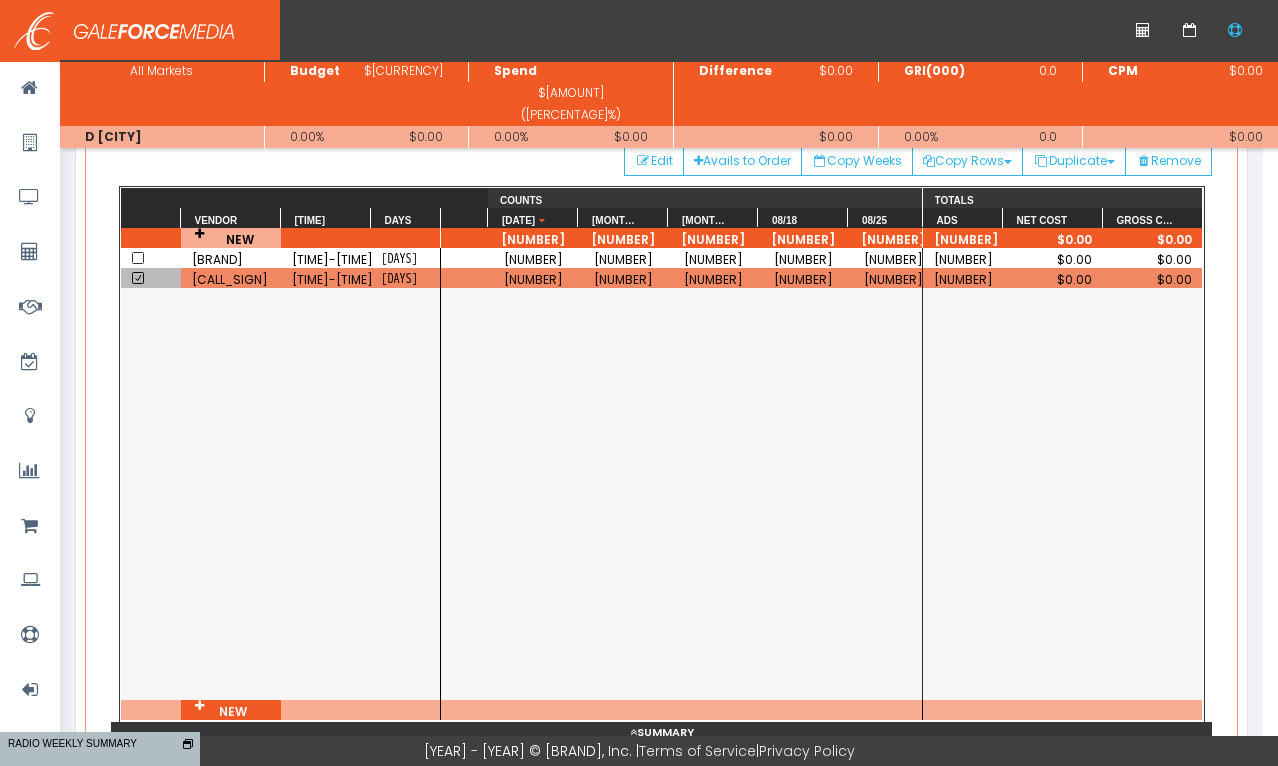 click at bounding box center [138, 278] 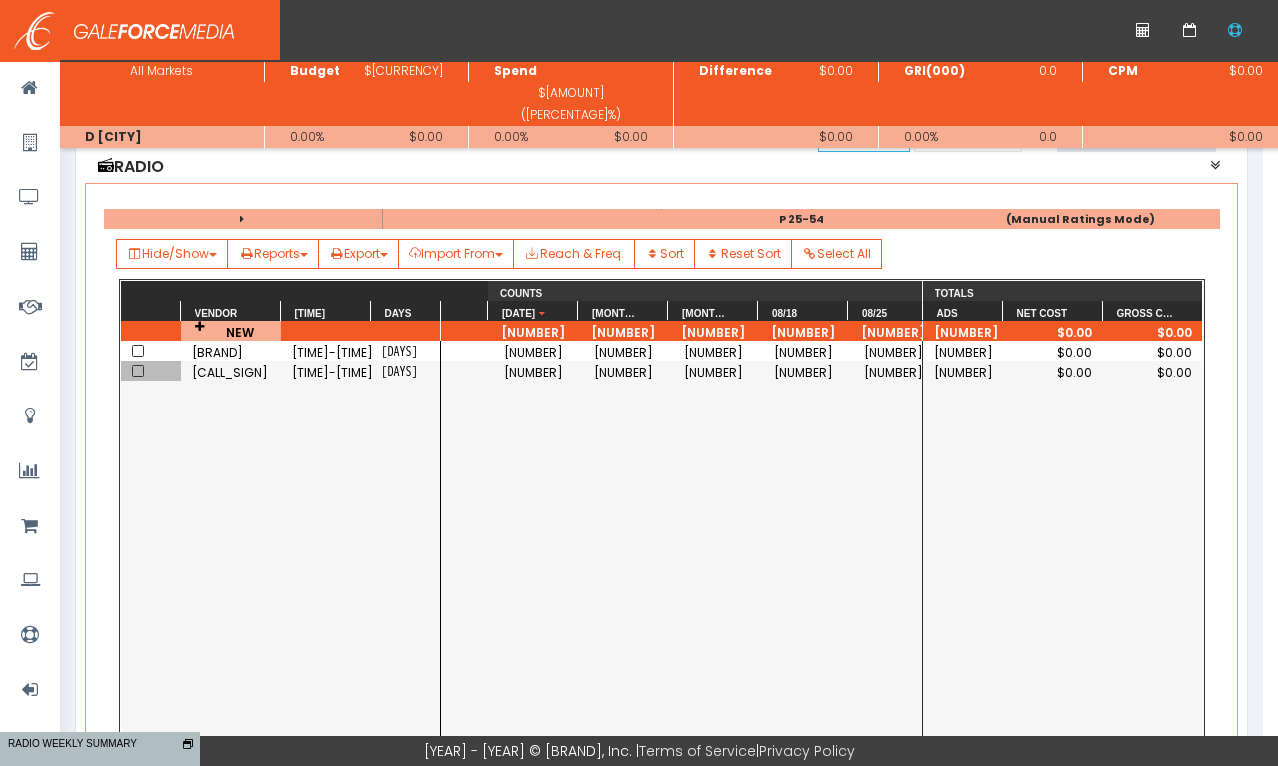 scroll, scrollTop: 200, scrollLeft: 0, axis: vertical 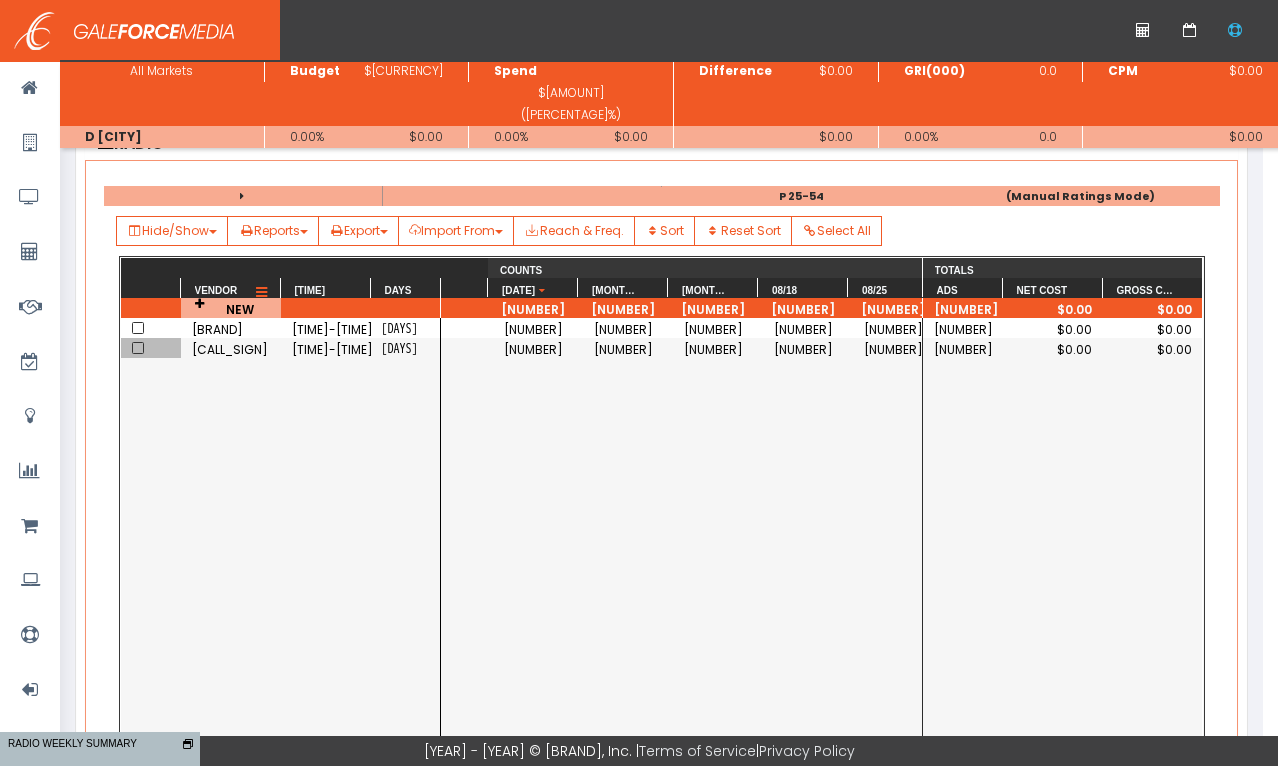 click at bounding box center [261, 293] 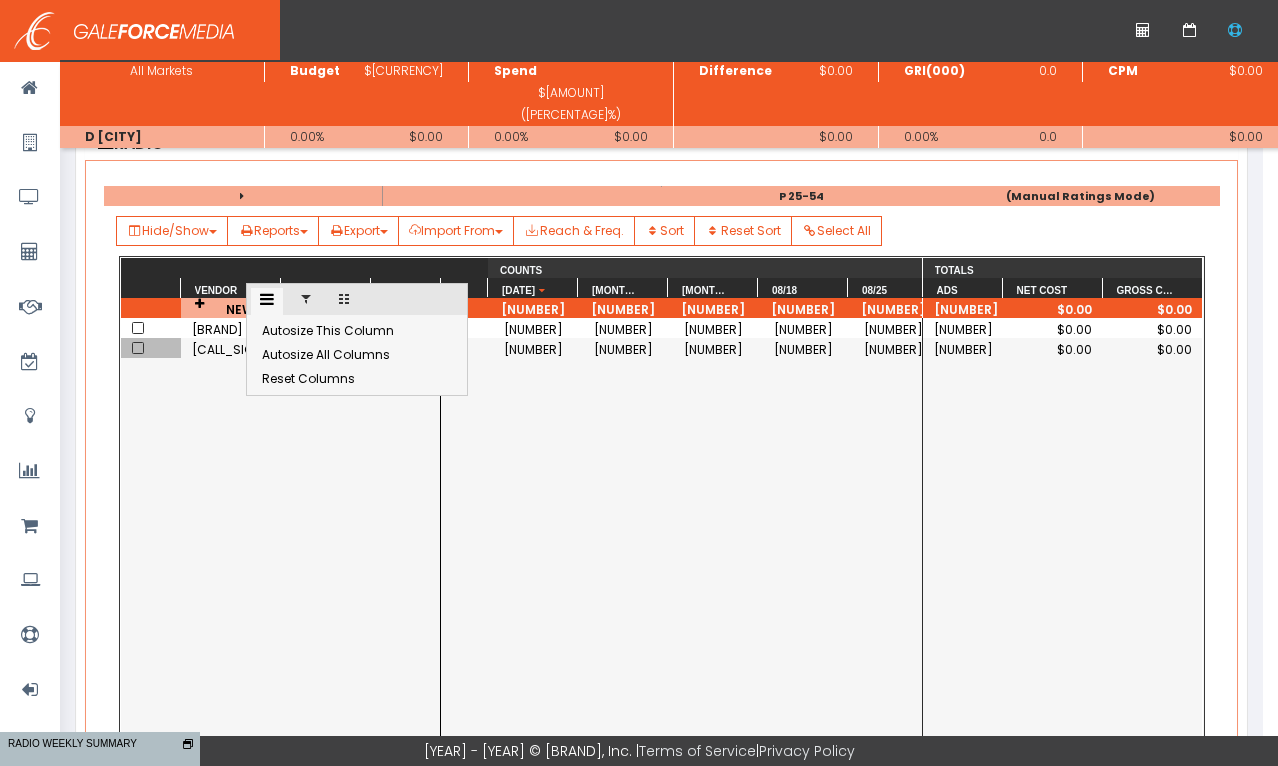 click at bounding box center (306, 299) 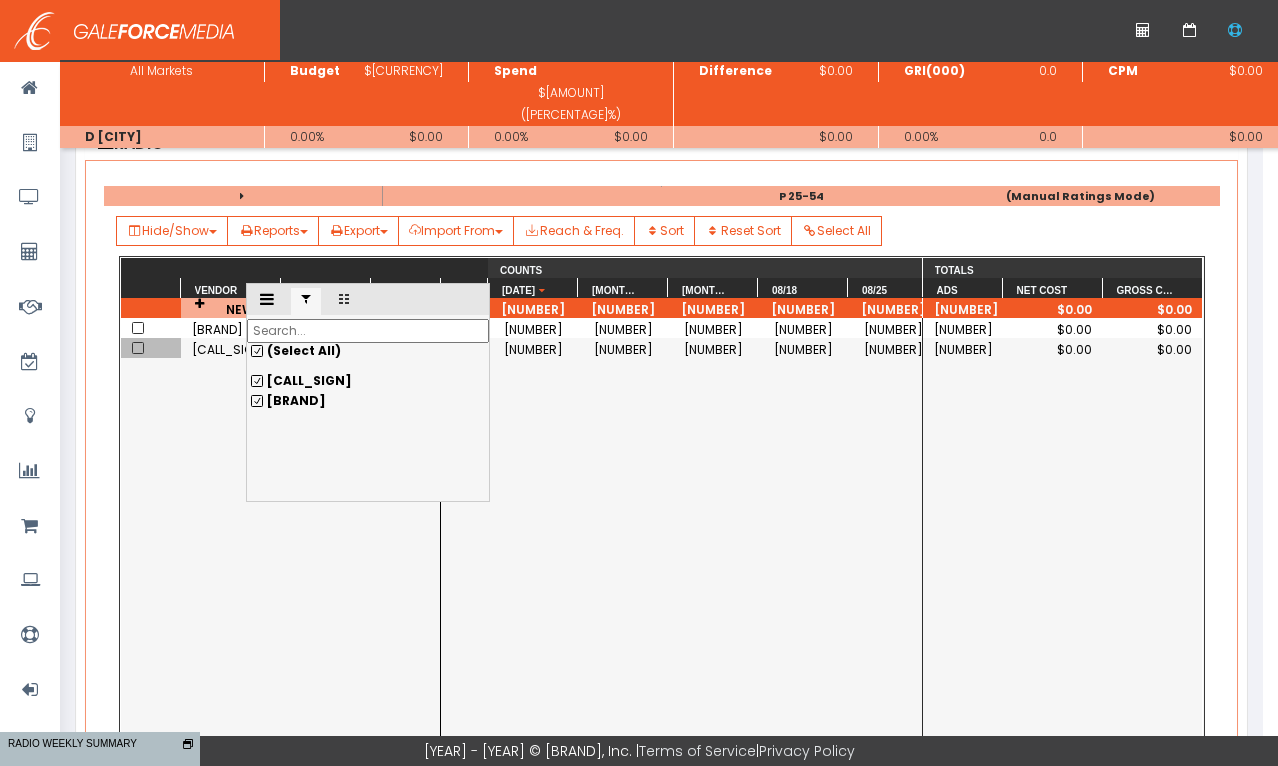 click on "KGLK-FM" at bounding box center (368, 381) 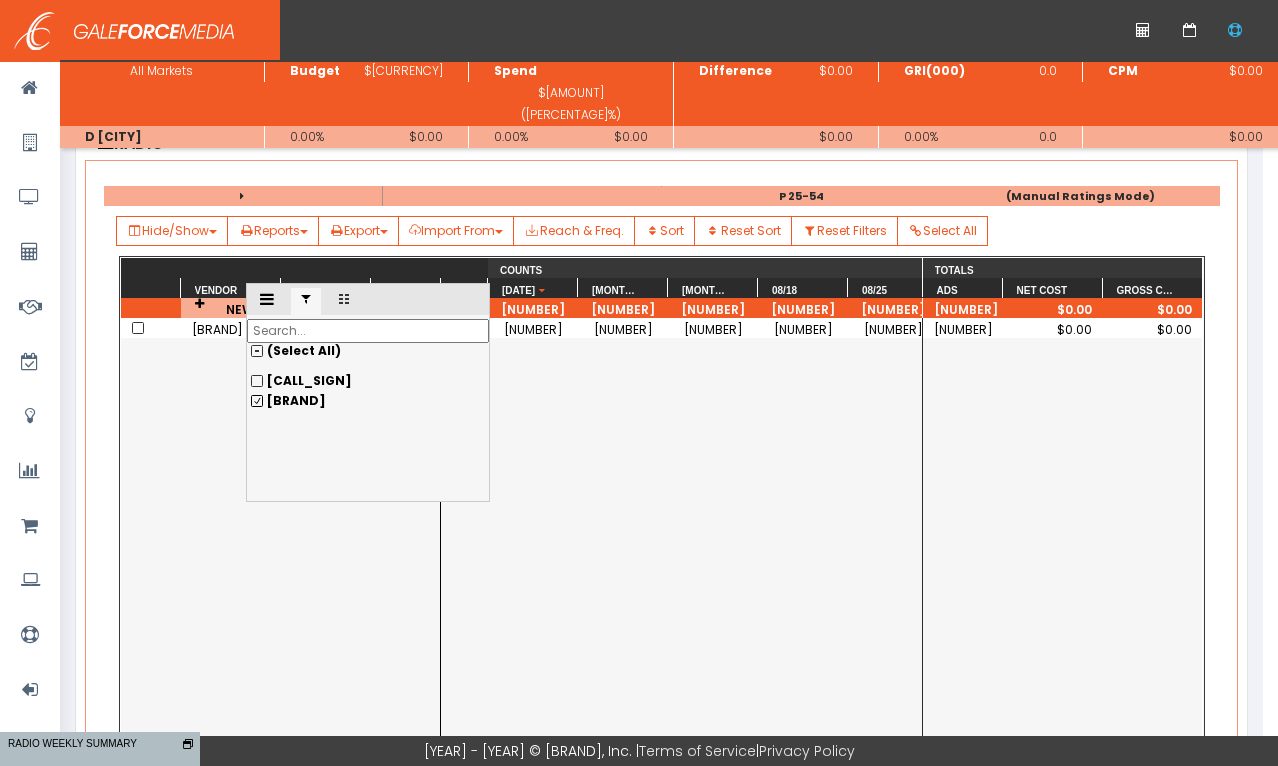 click on "KKBQ-FM 7:00A-9:00A MTWRF--" at bounding box center (280, 544) 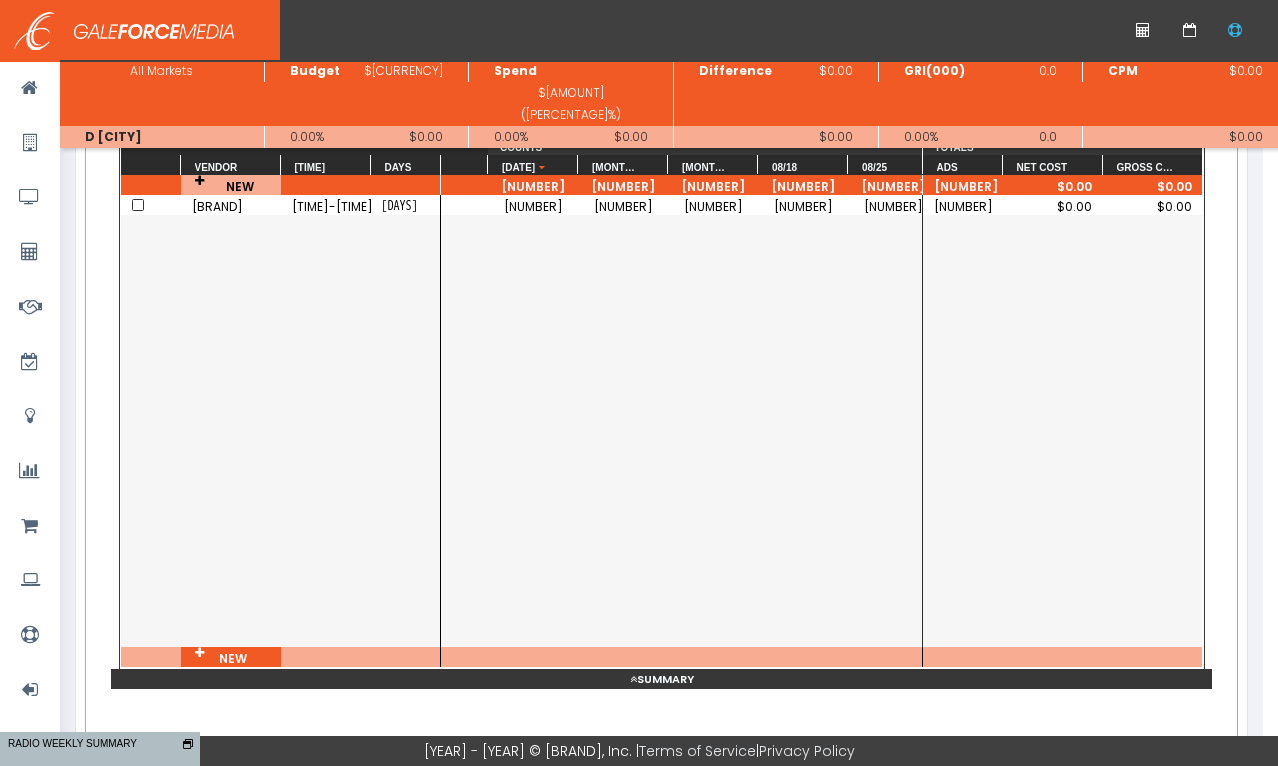 scroll, scrollTop: 439, scrollLeft: 0, axis: vertical 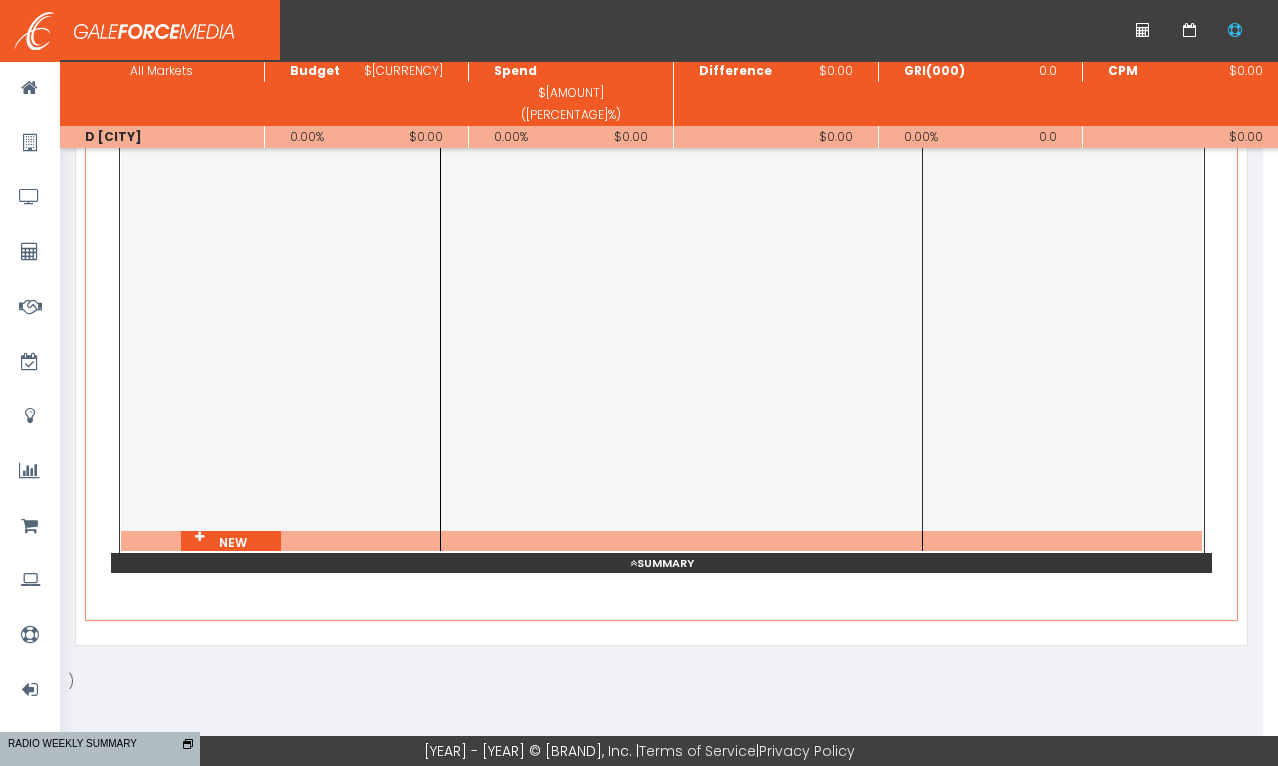 click on "Summary" at bounding box center [661, 563] 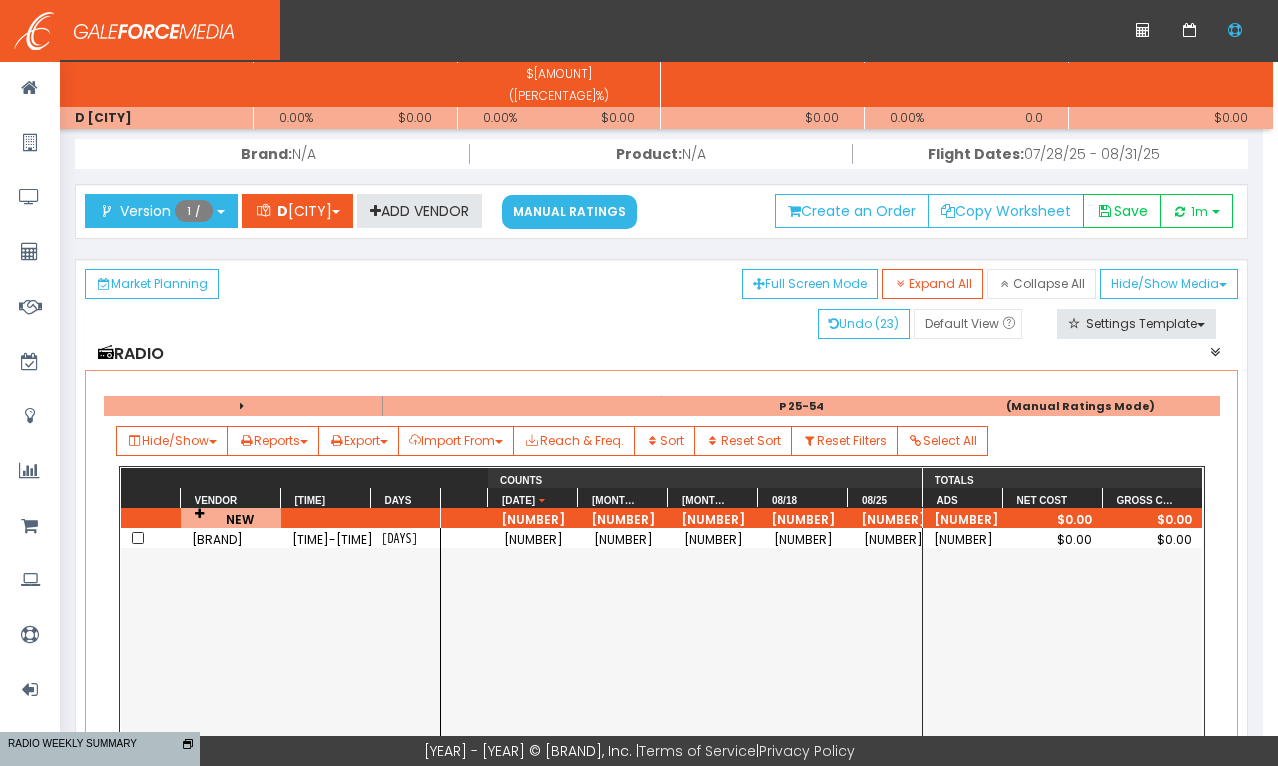 scroll, scrollTop: 39, scrollLeft: 0, axis: vertical 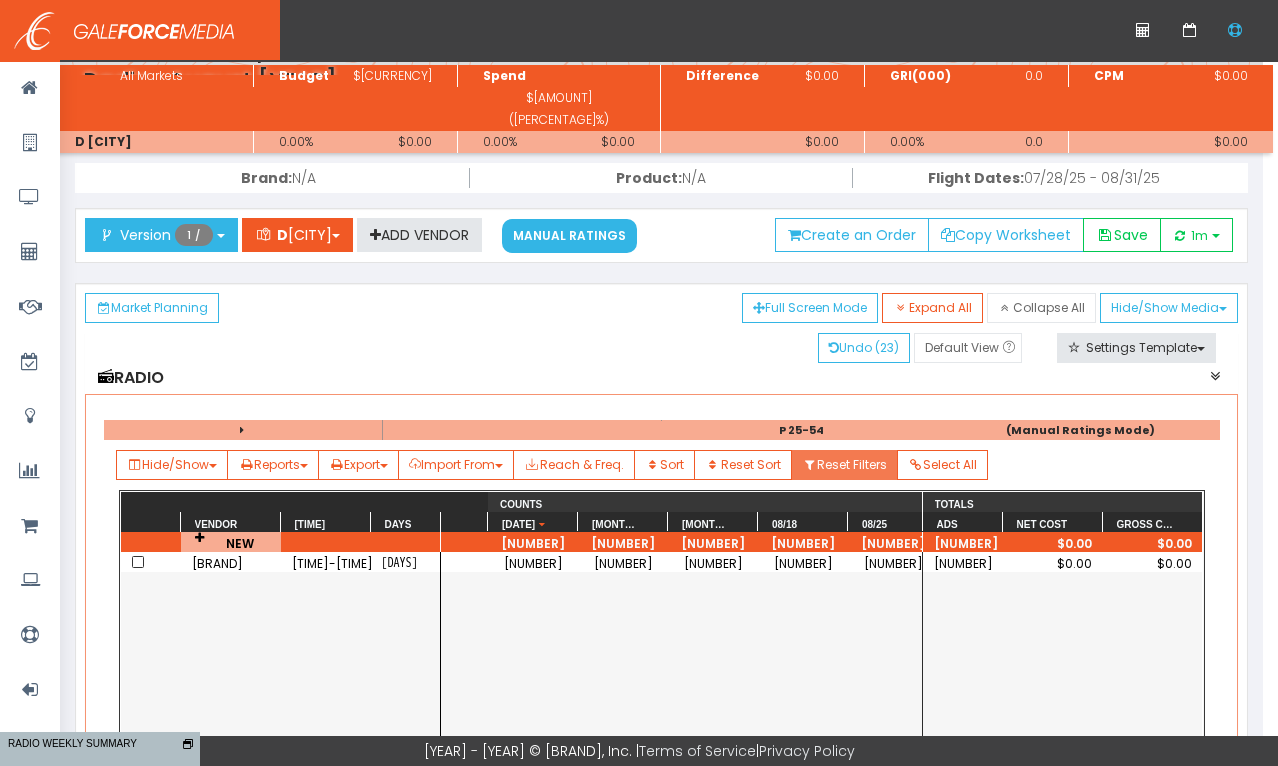 click on "Reset Filters" at bounding box center [844, 465] 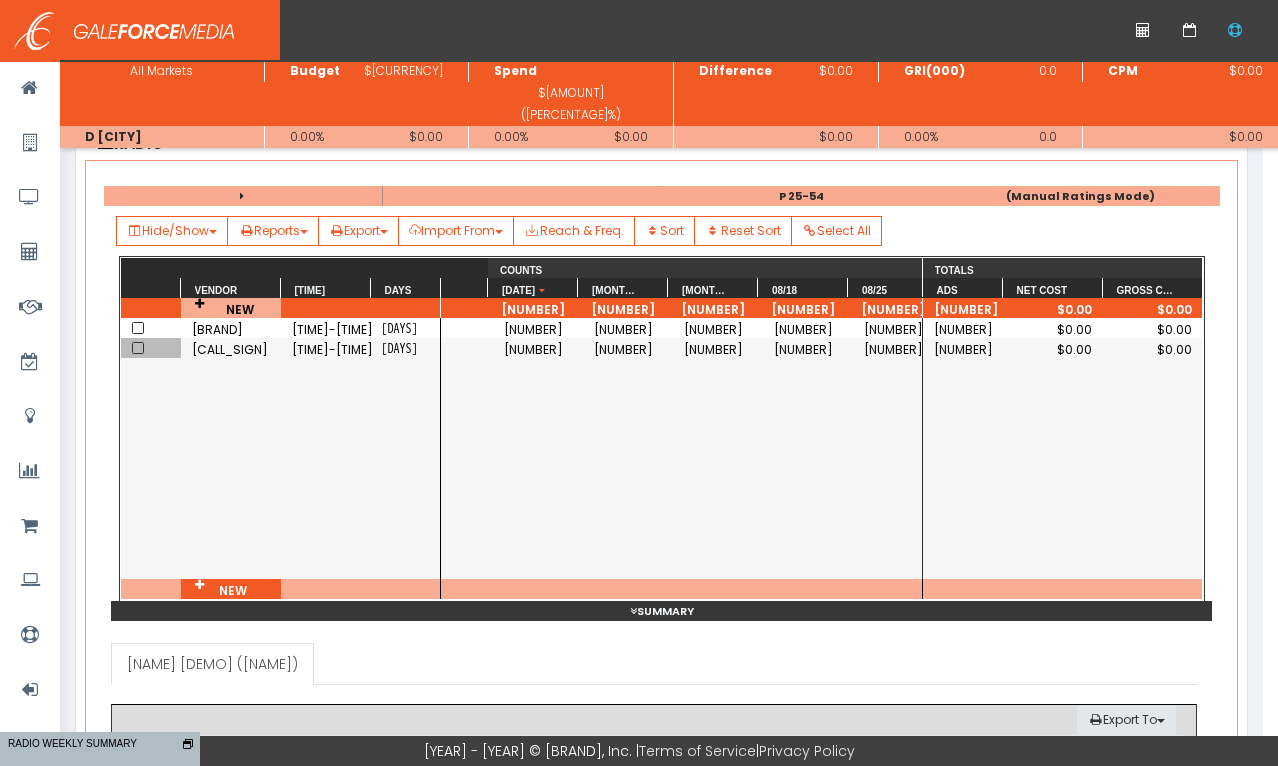 scroll, scrollTop: 100, scrollLeft: 0, axis: vertical 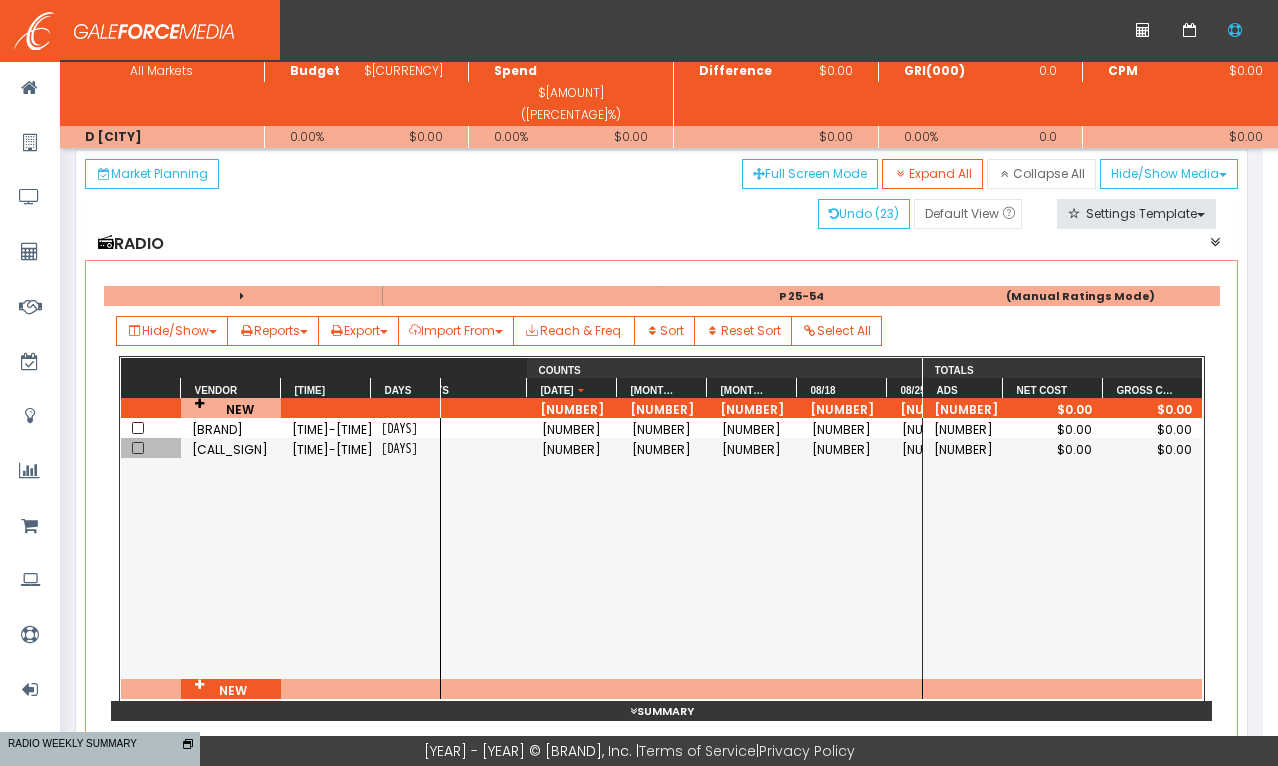 click on "[NUMBER]" at bounding box center (662, 429) 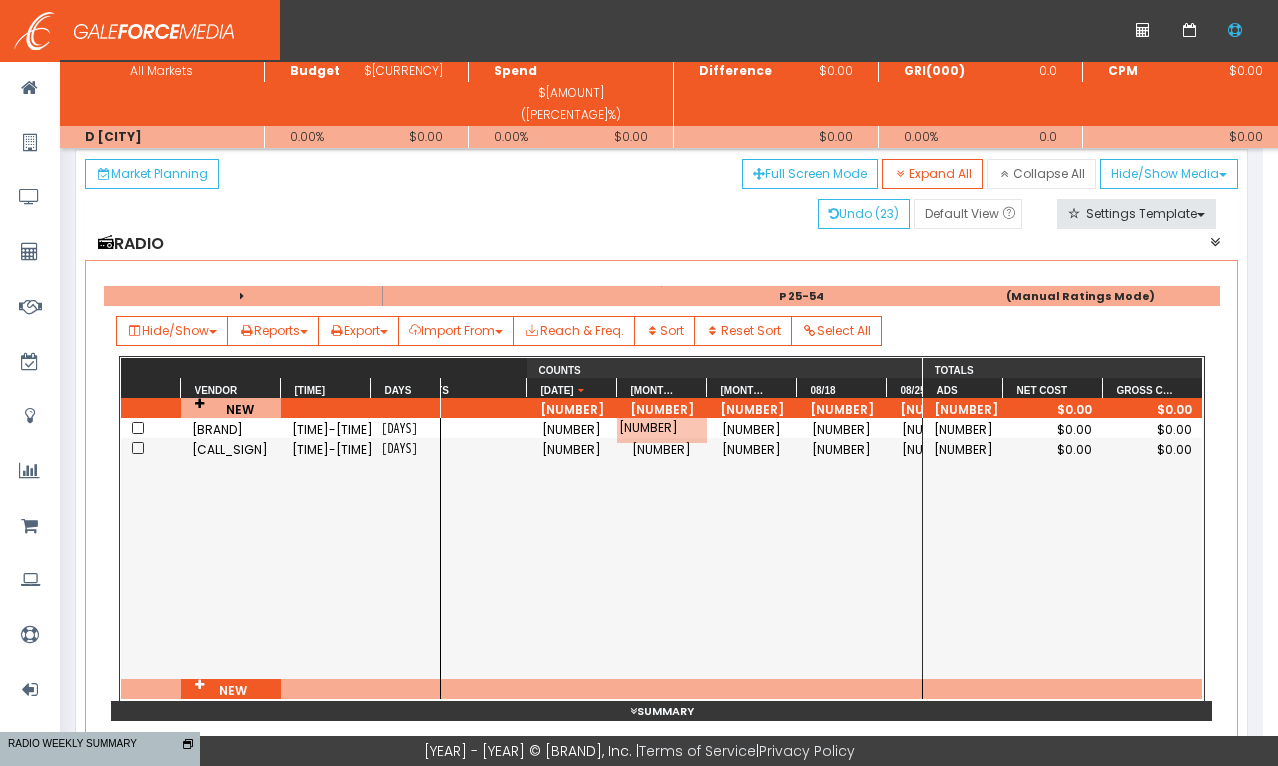 click on "[NUMBER]" at bounding box center [752, 429] 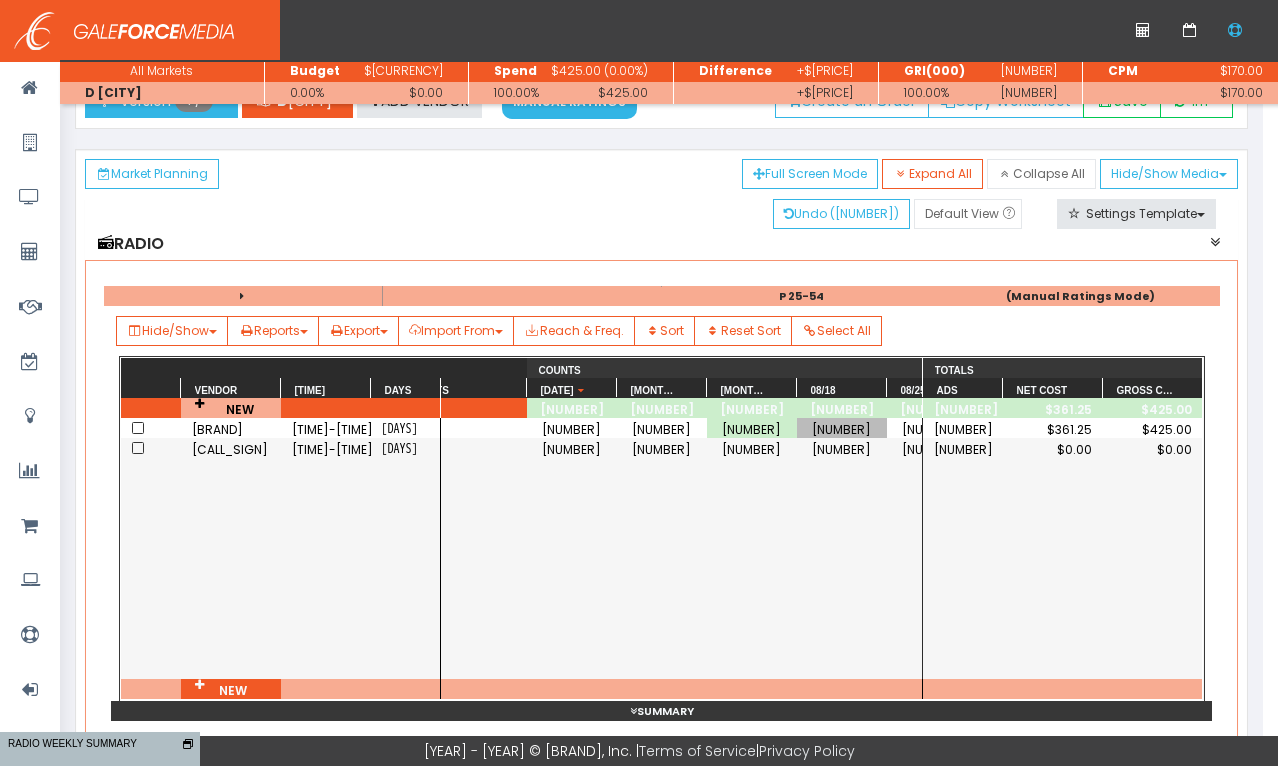click on "[NUMBER]" at bounding box center [842, 429] 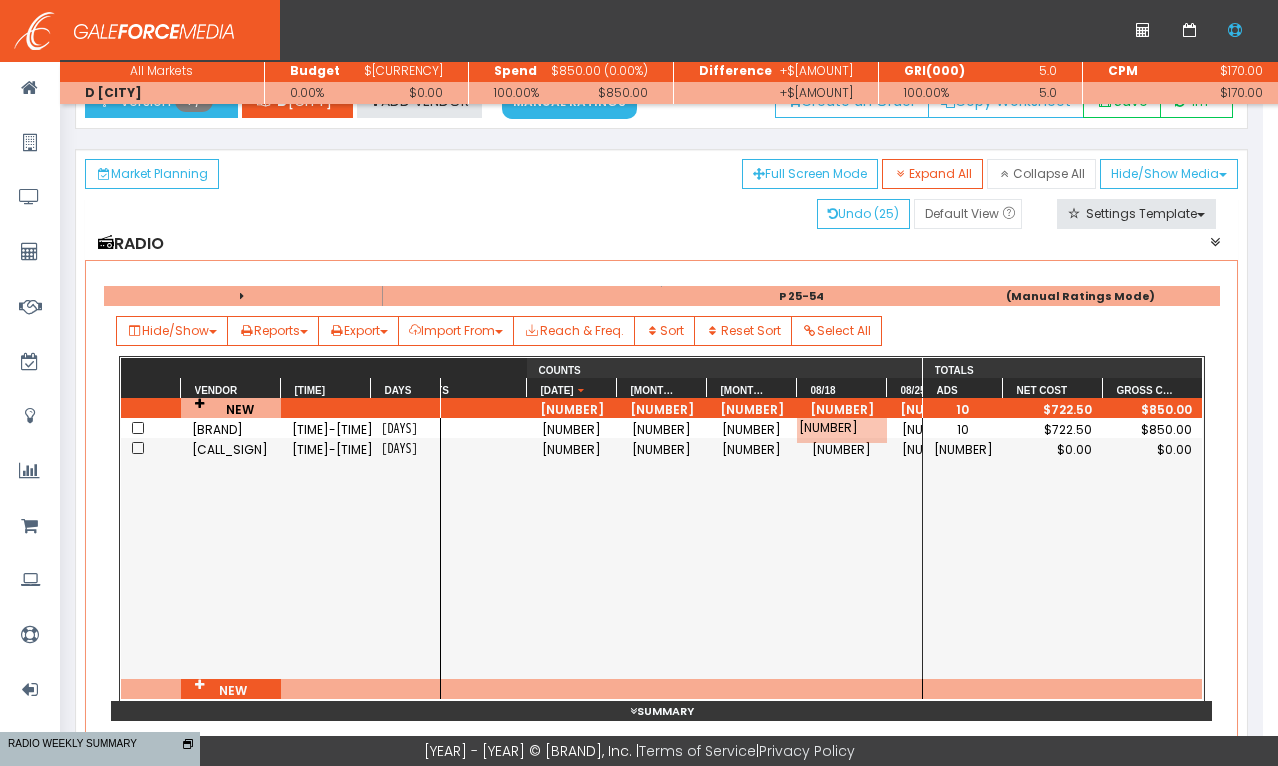 scroll, scrollTop: 0, scrollLeft: 1889, axis: horizontal 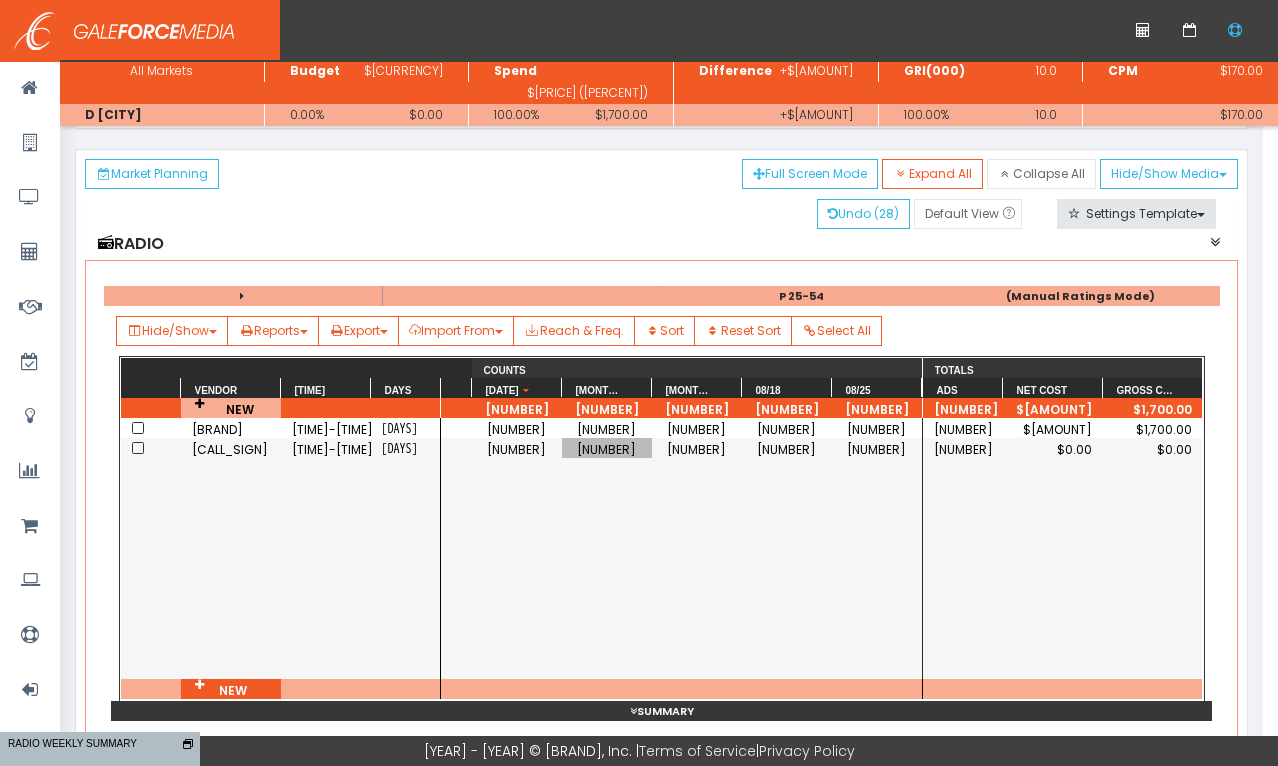 drag, startPoint x: 605, startPoint y: 447, endPoint x: 679, endPoint y: 496, distance: 88.752464 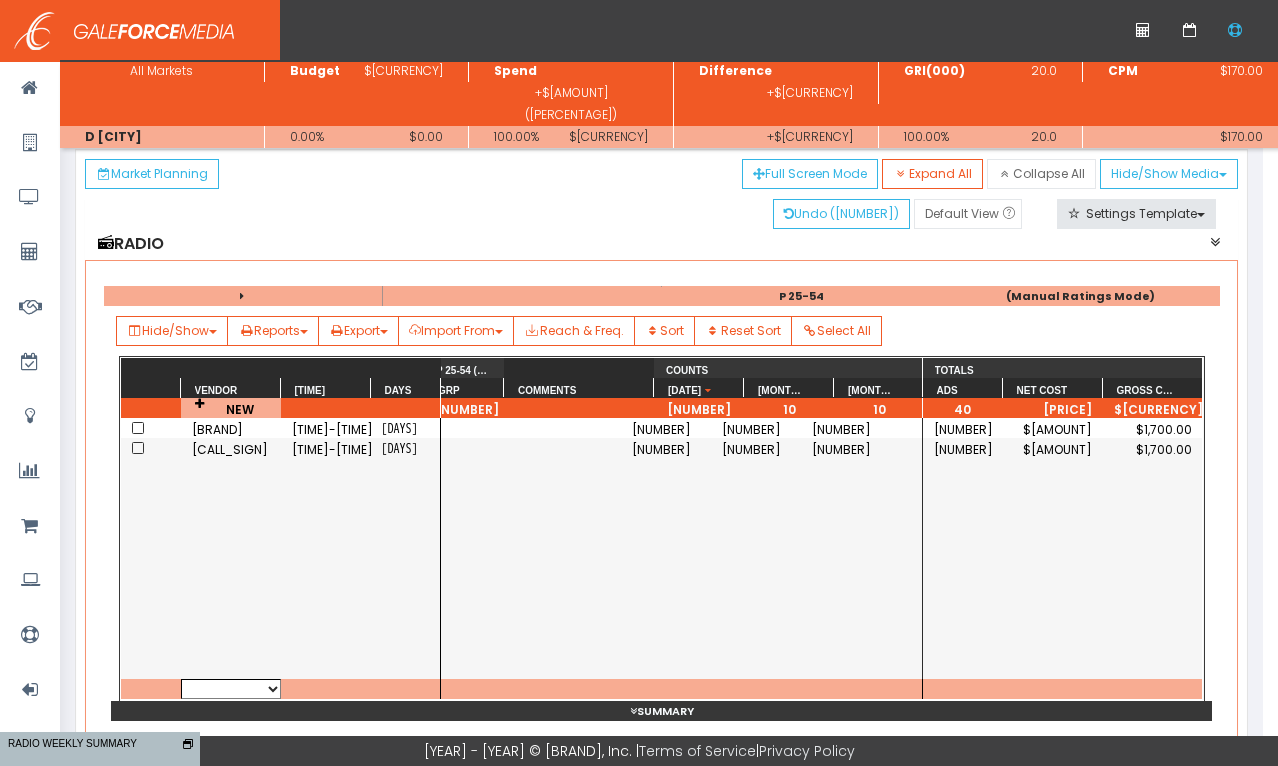 scroll, scrollTop: 0, scrollLeft: 1631, axis: horizontal 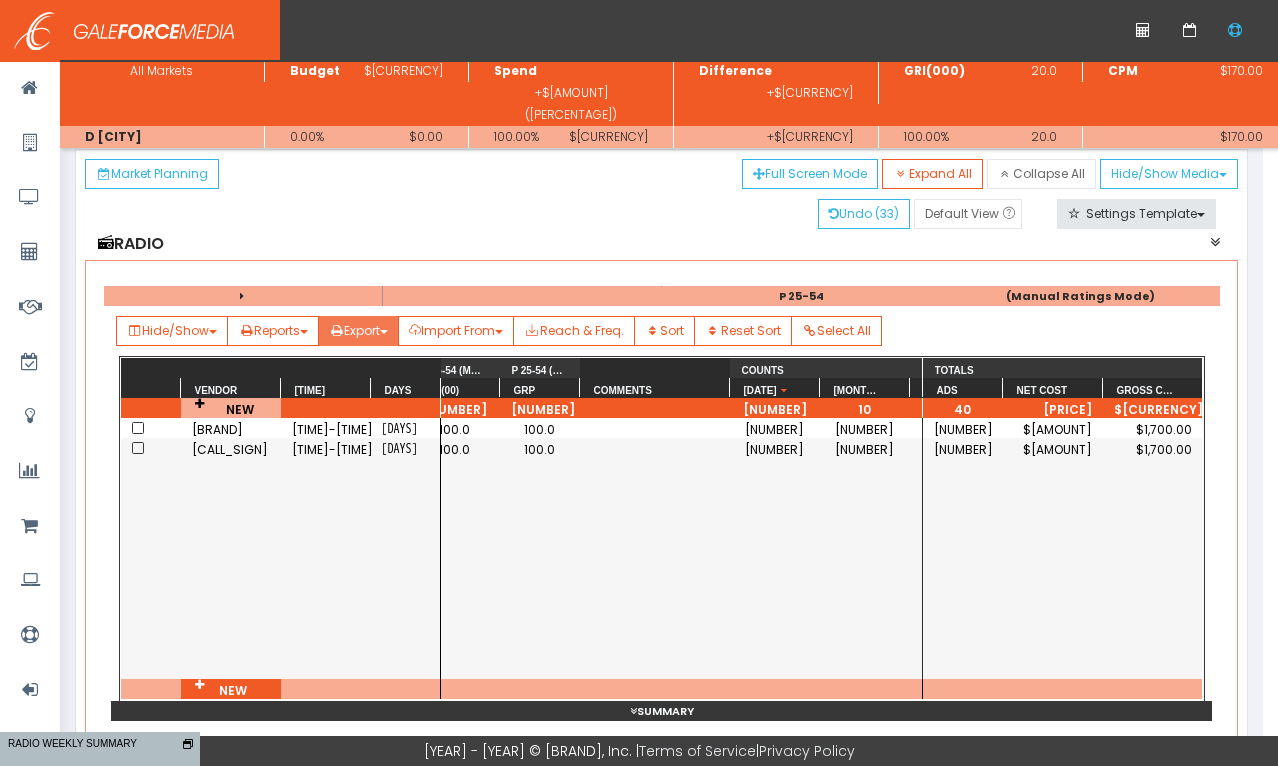click at bounding box center (213, 332) 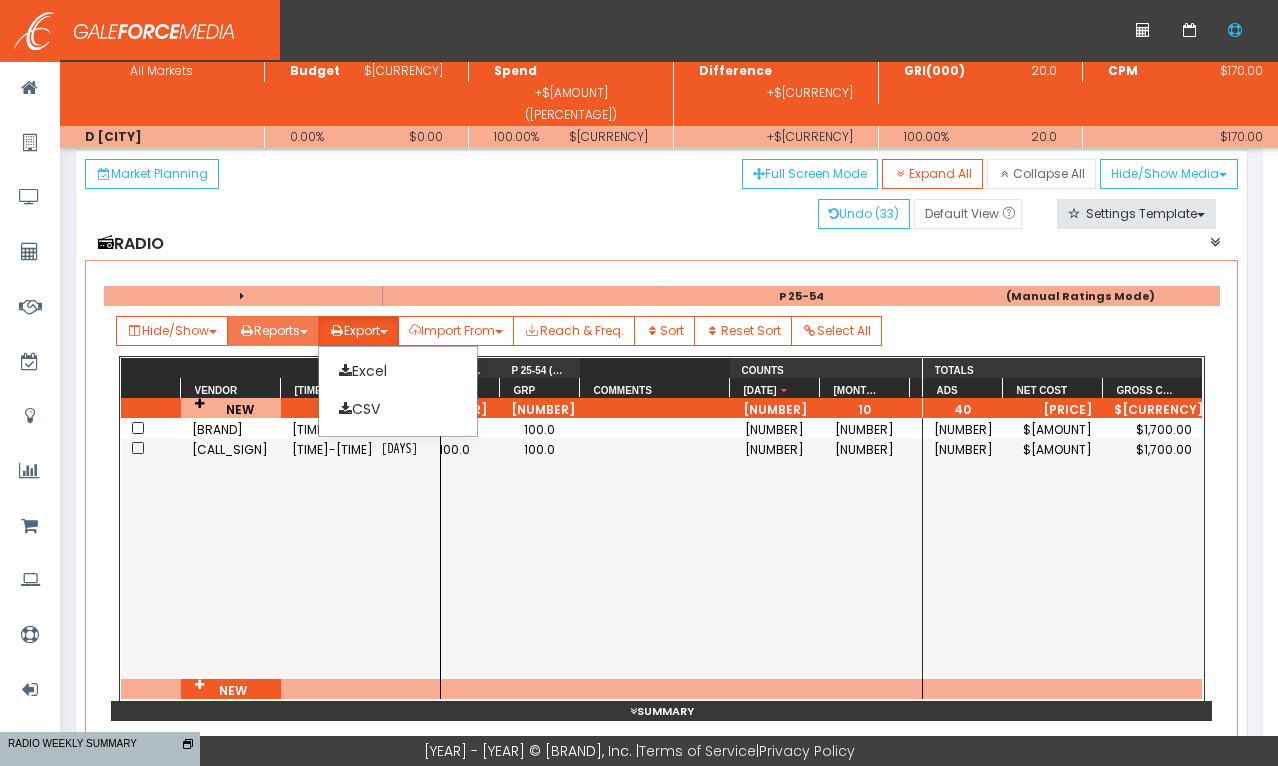 click at bounding box center (213, 332) 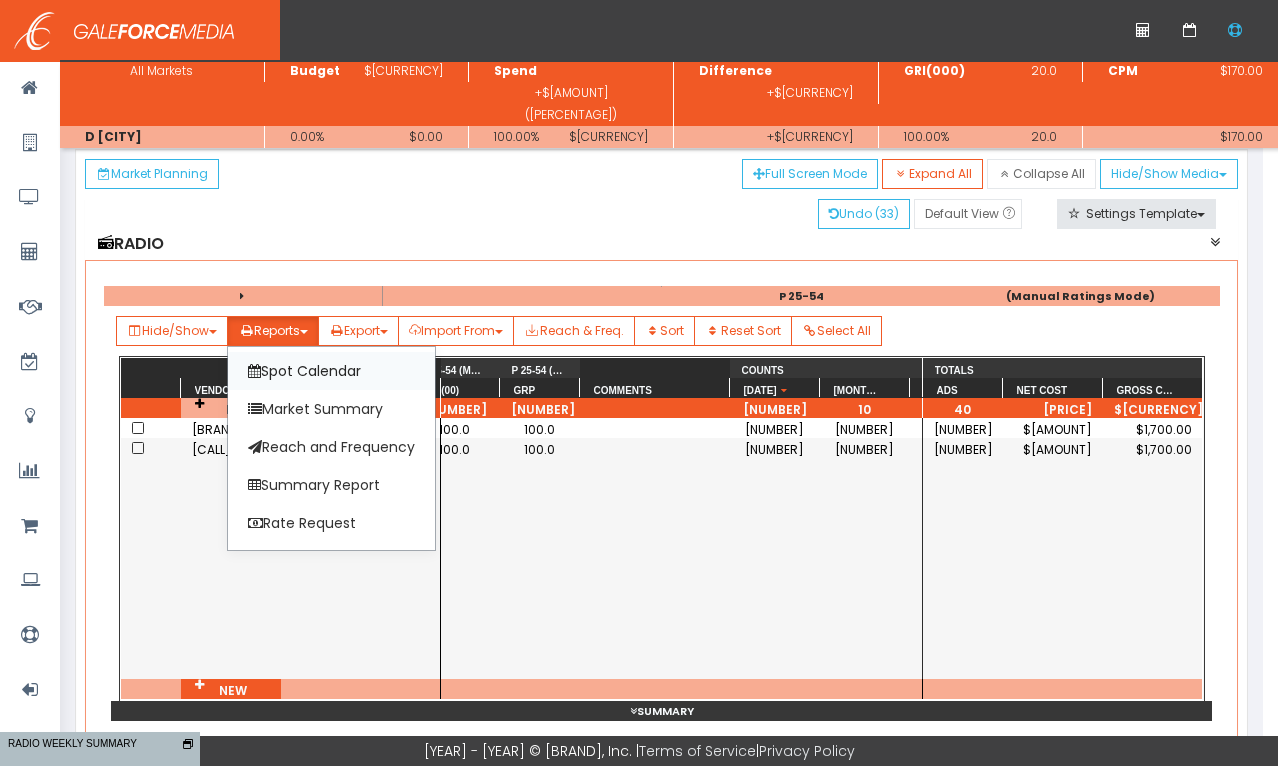 click on "Spot Calendar" at bounding box center [331, 371] 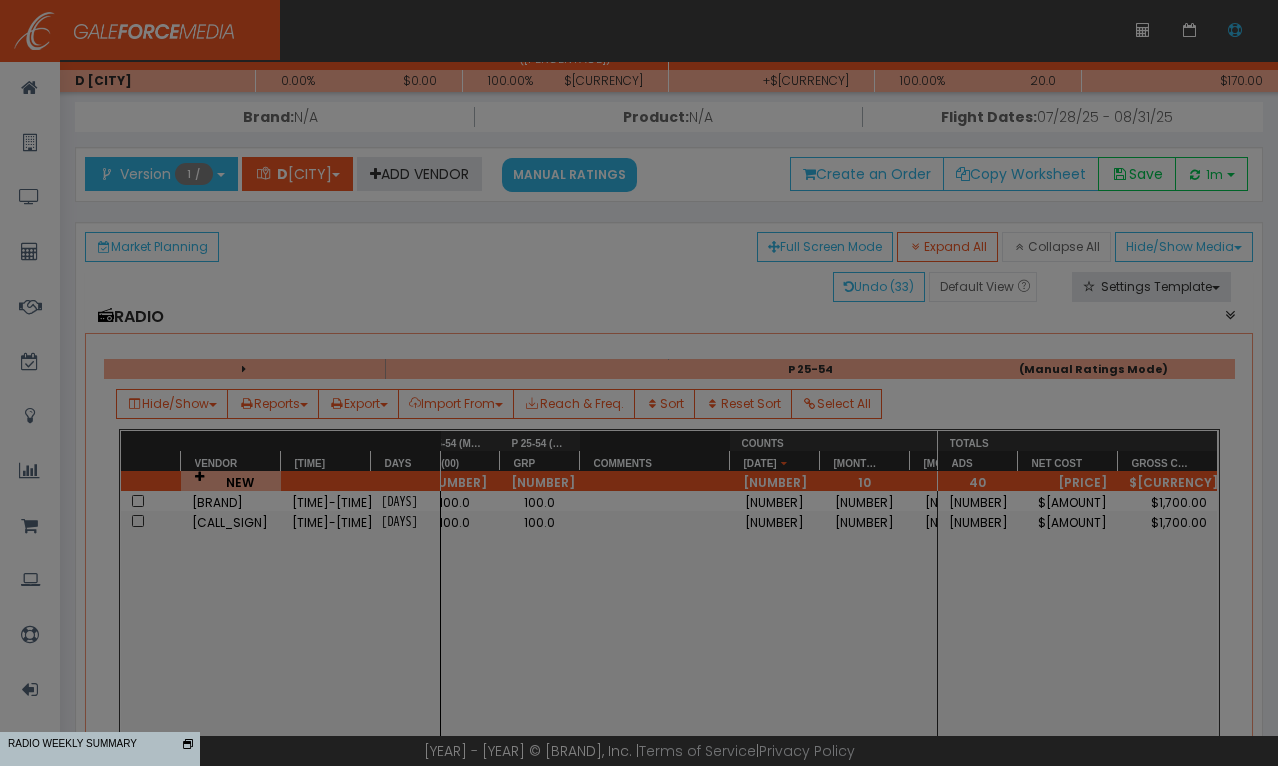 scroll, scrollTop: 0, scrollLeft: 0, axis: both 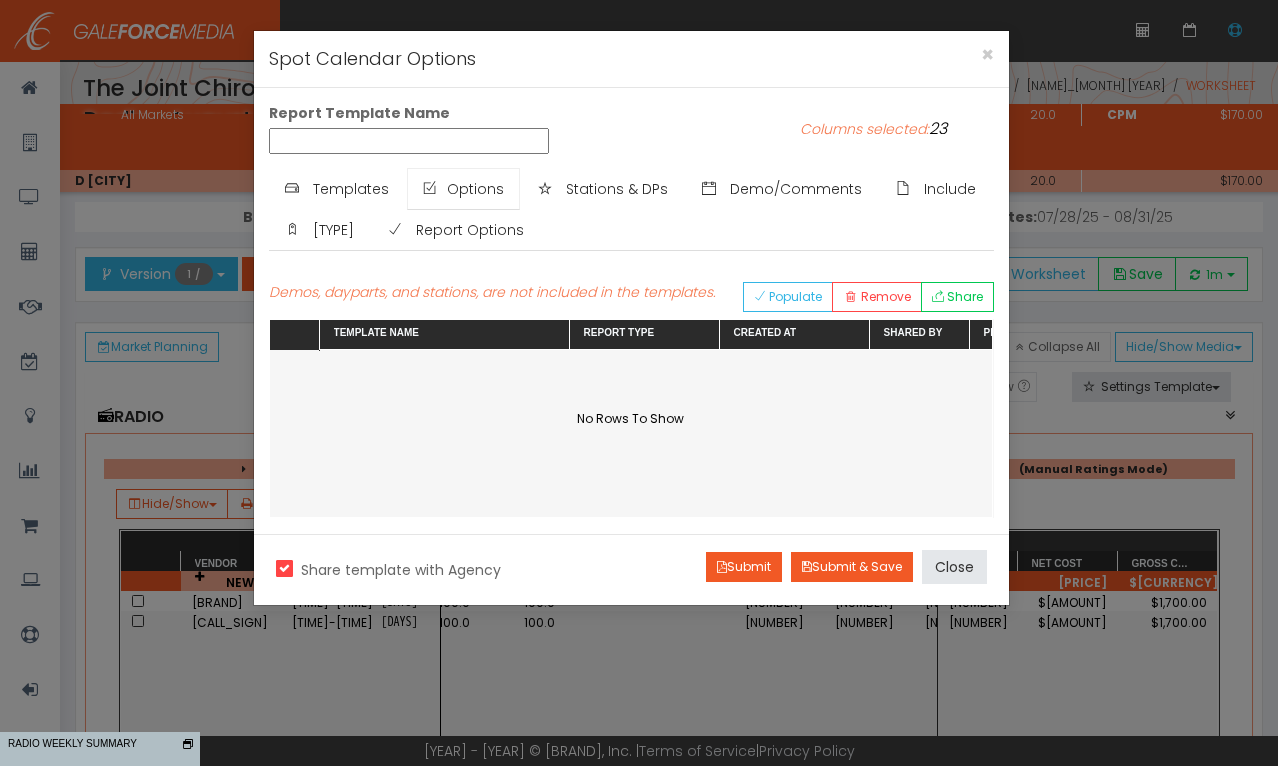 click on "[TERM]" at bounding box center (475, 189) 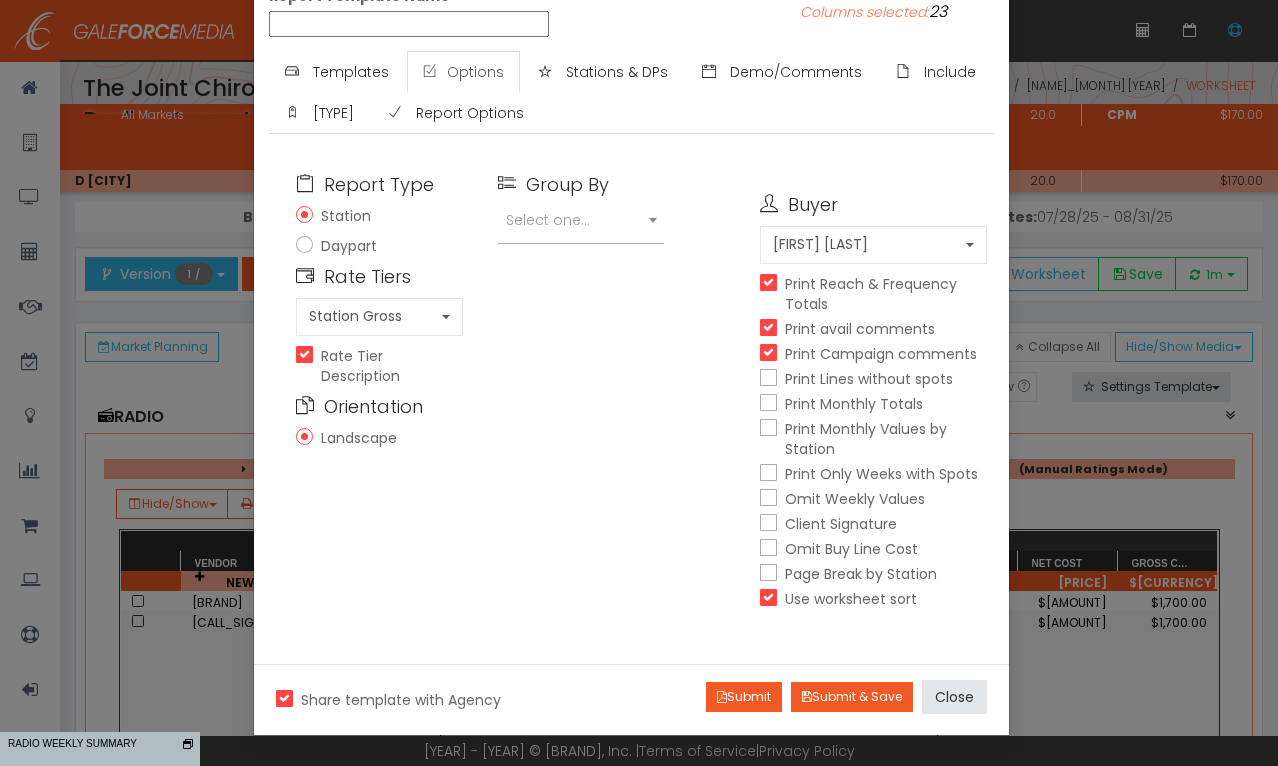scroll, scrollTop: 17, scrollLeft: 0, axis: vertical 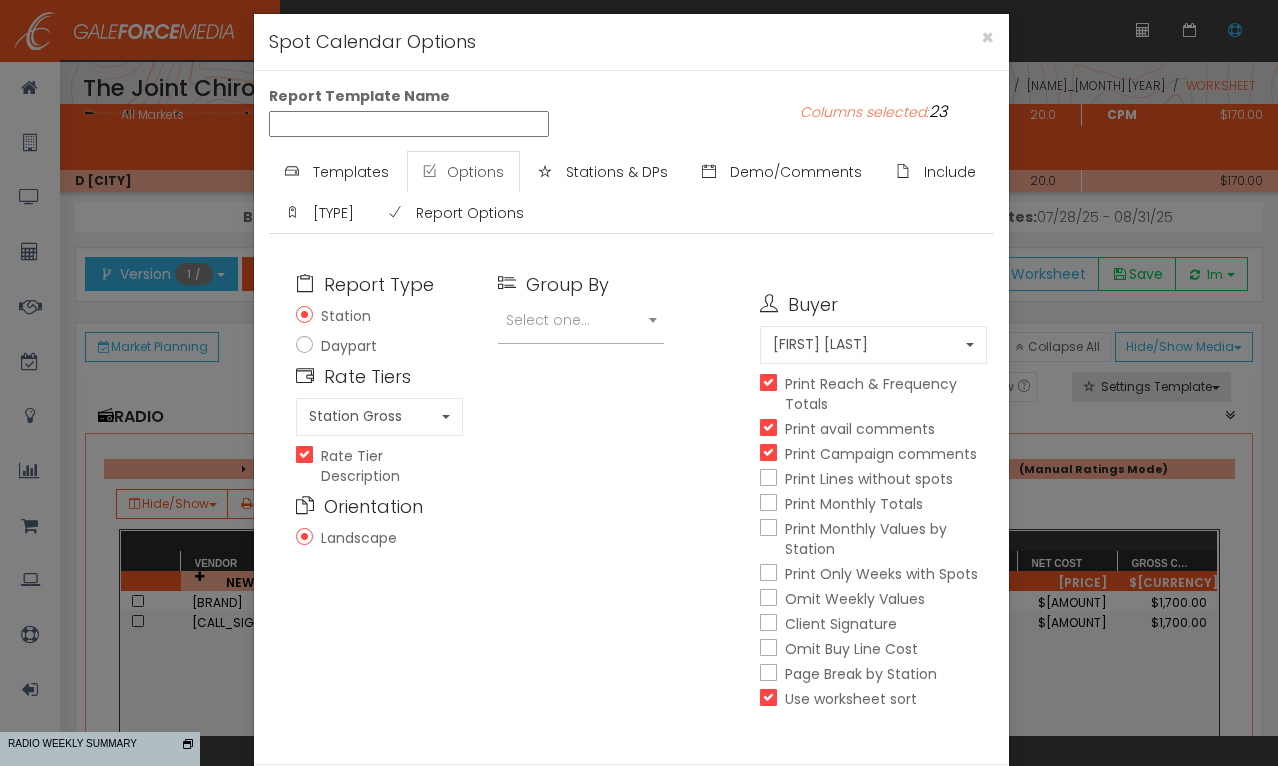 click on "Print Only Weeks with Spots" at bounding box center [766, 574] 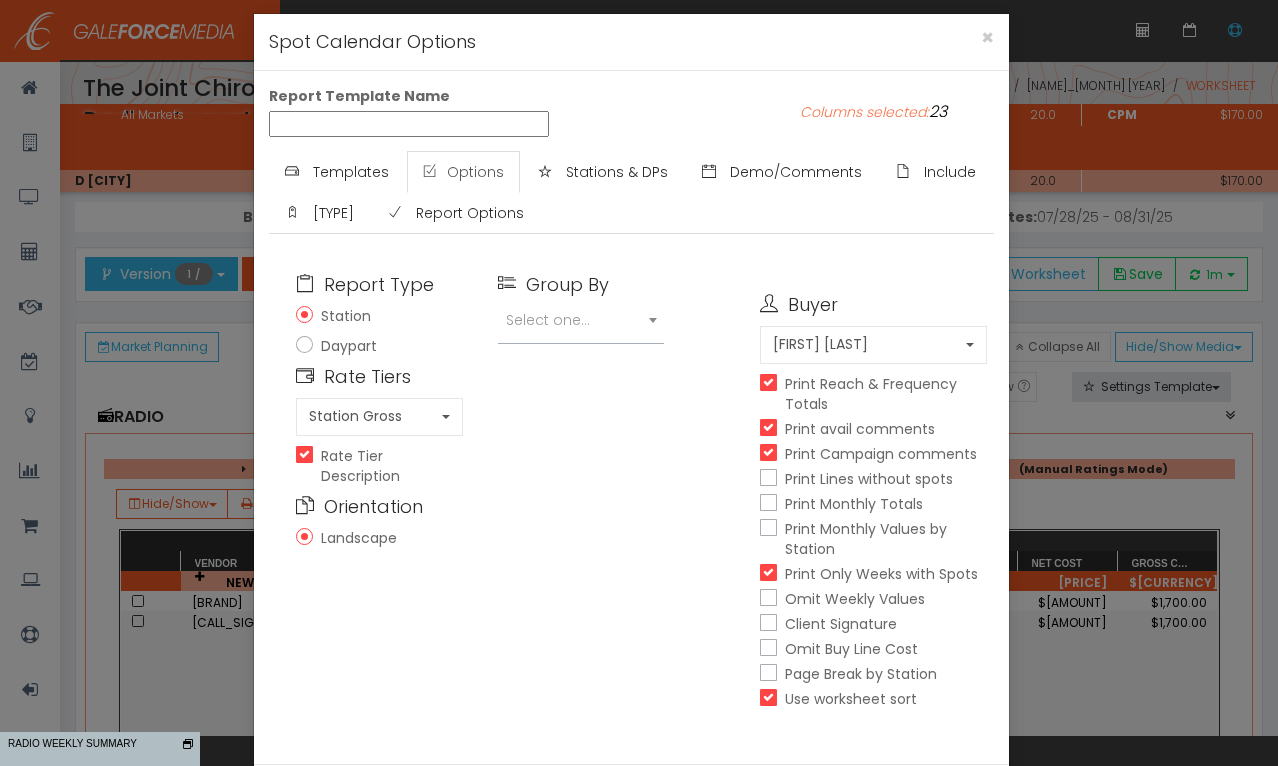 click on "[TERM] [TERM] [TERM]" at bounding box center [766, 599] 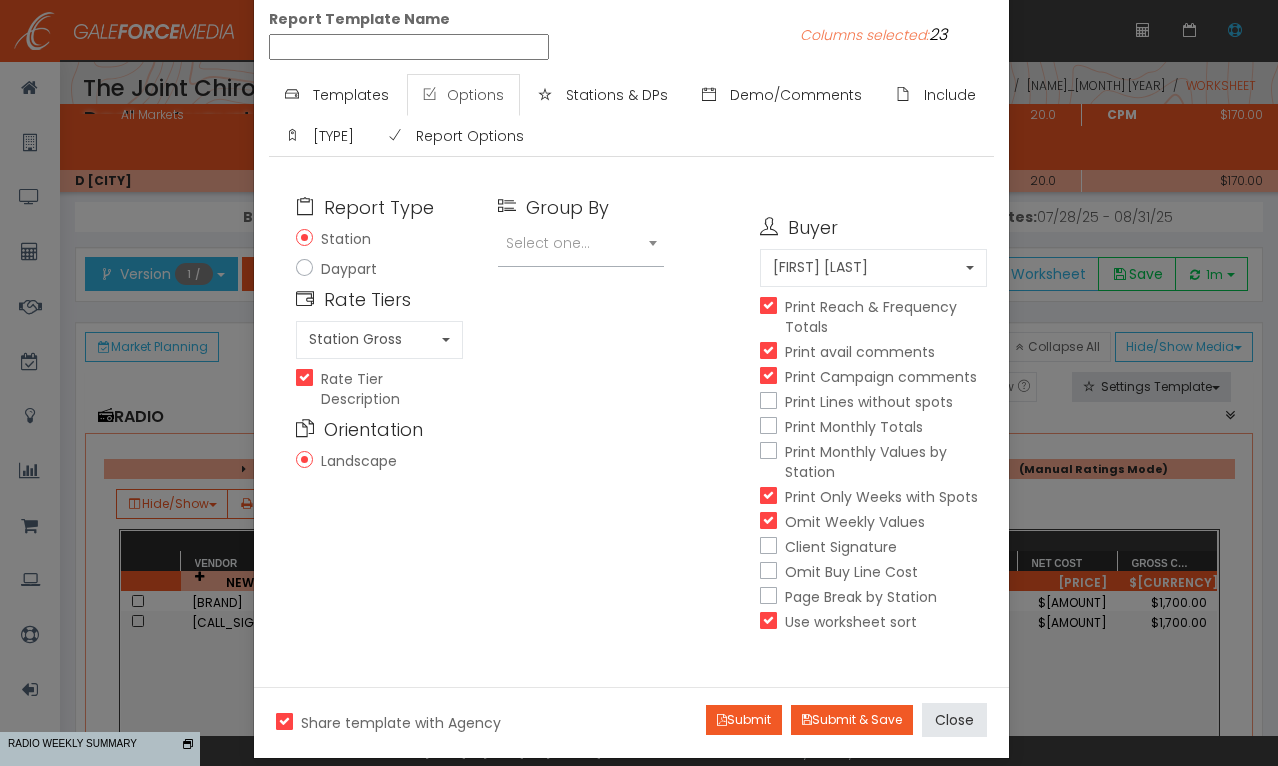 scroll, scrollTop: 117, scrollLeft: 0, axis: vertical 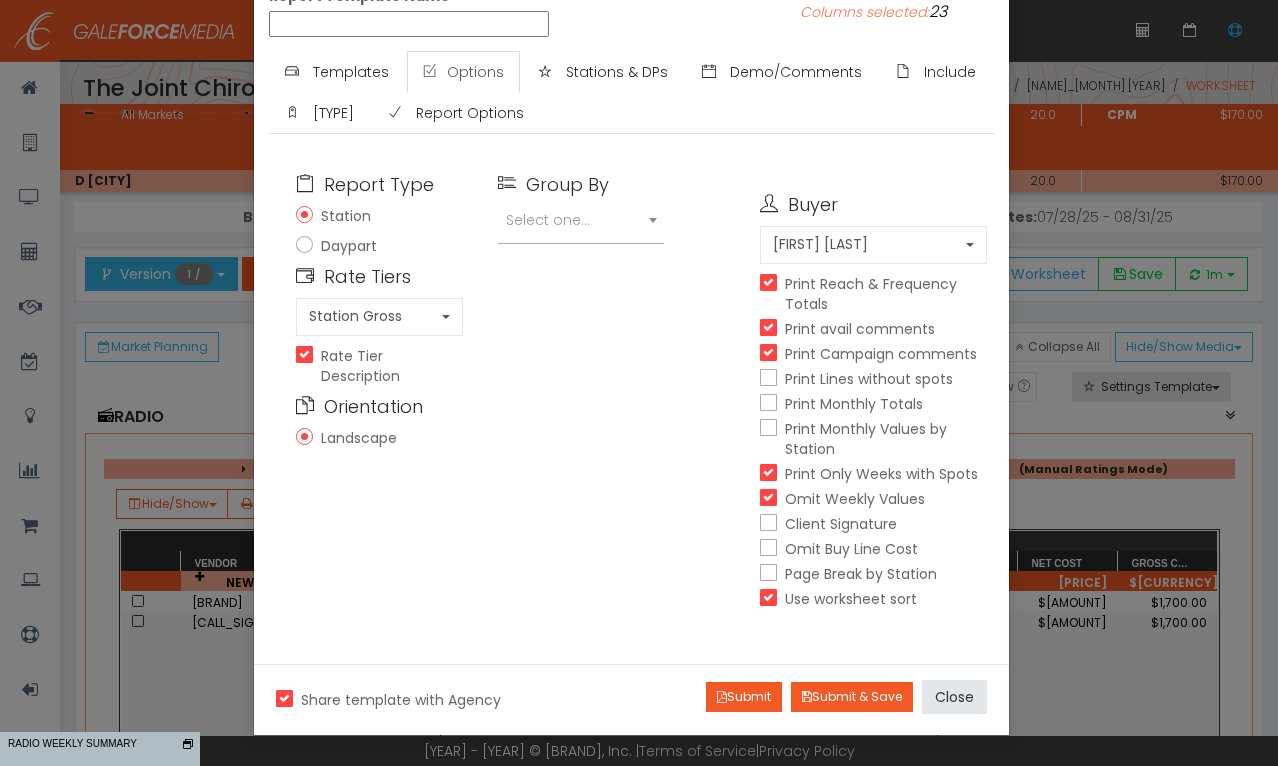 click on "Omit Buy Line Cost" at bounding box center (766, 549) 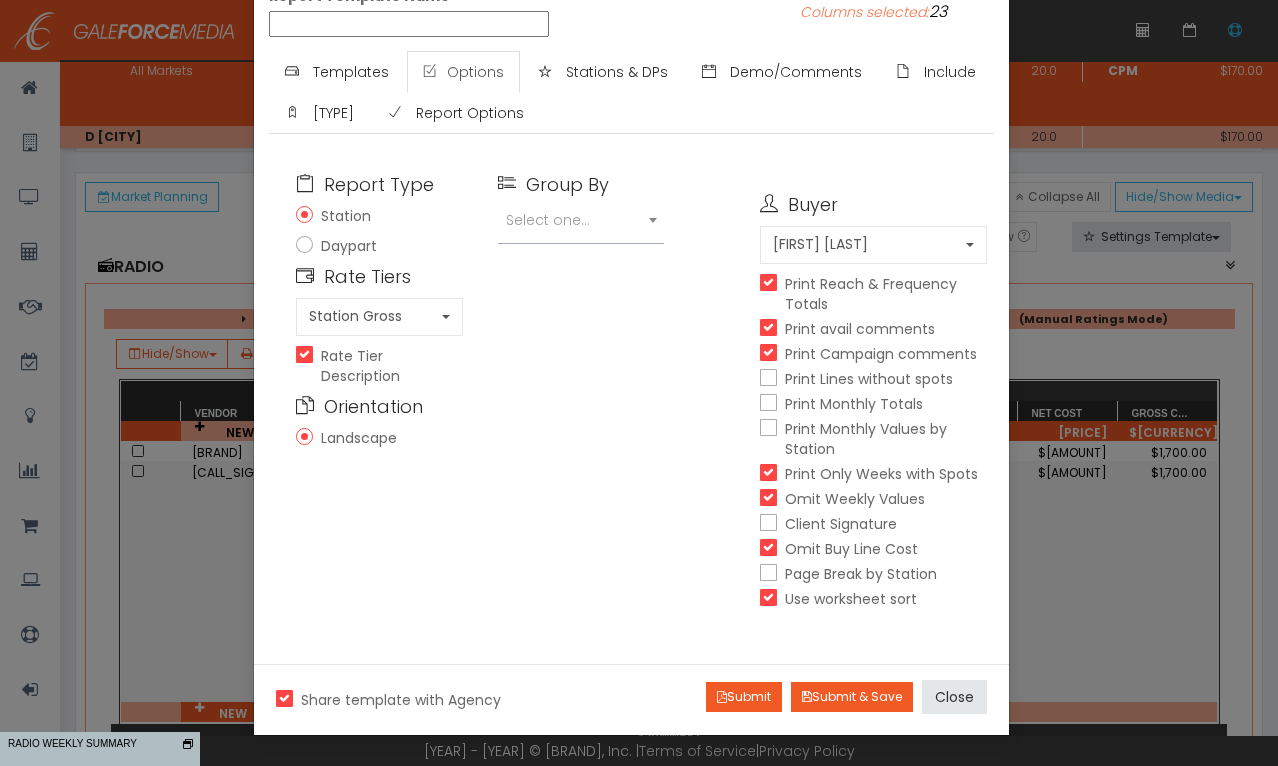 scroll, scrollTop: 100, scrollLeft: 0, axis: vertical 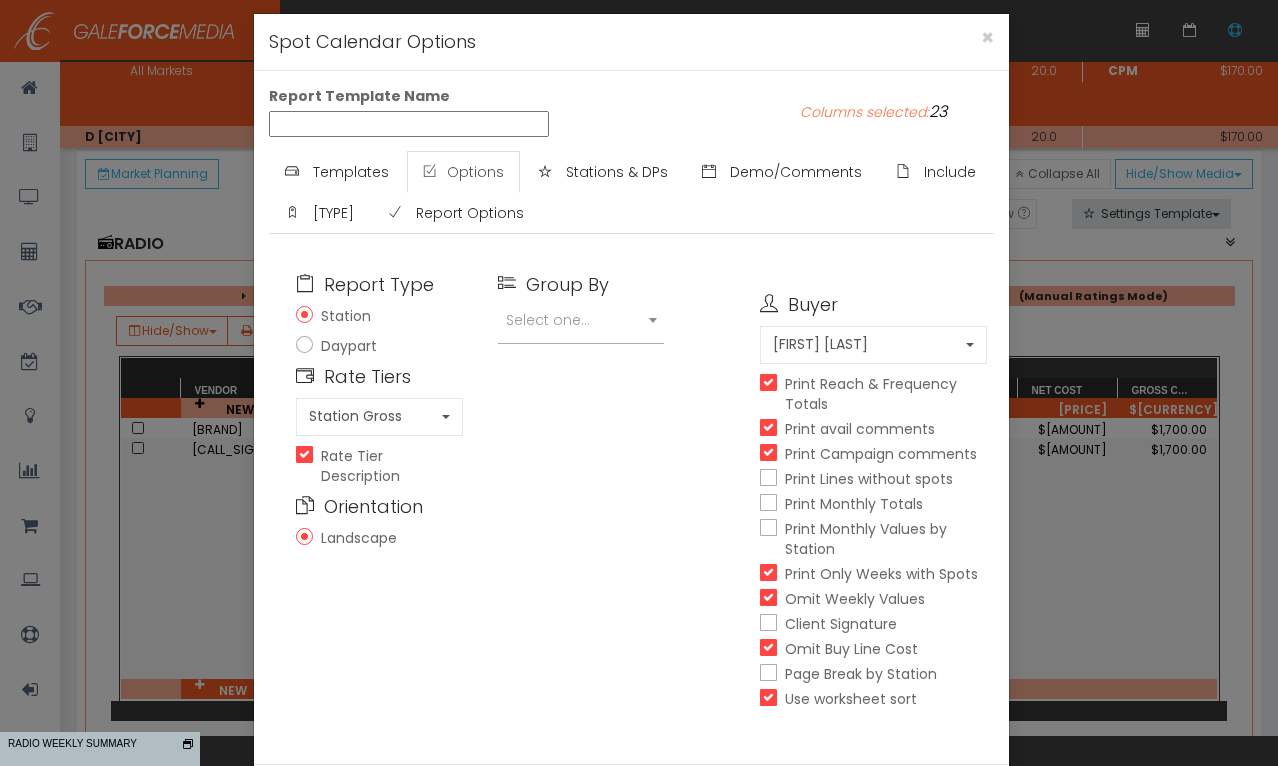 click on "Print Monthly Totals" at bounding box center [766, 504] 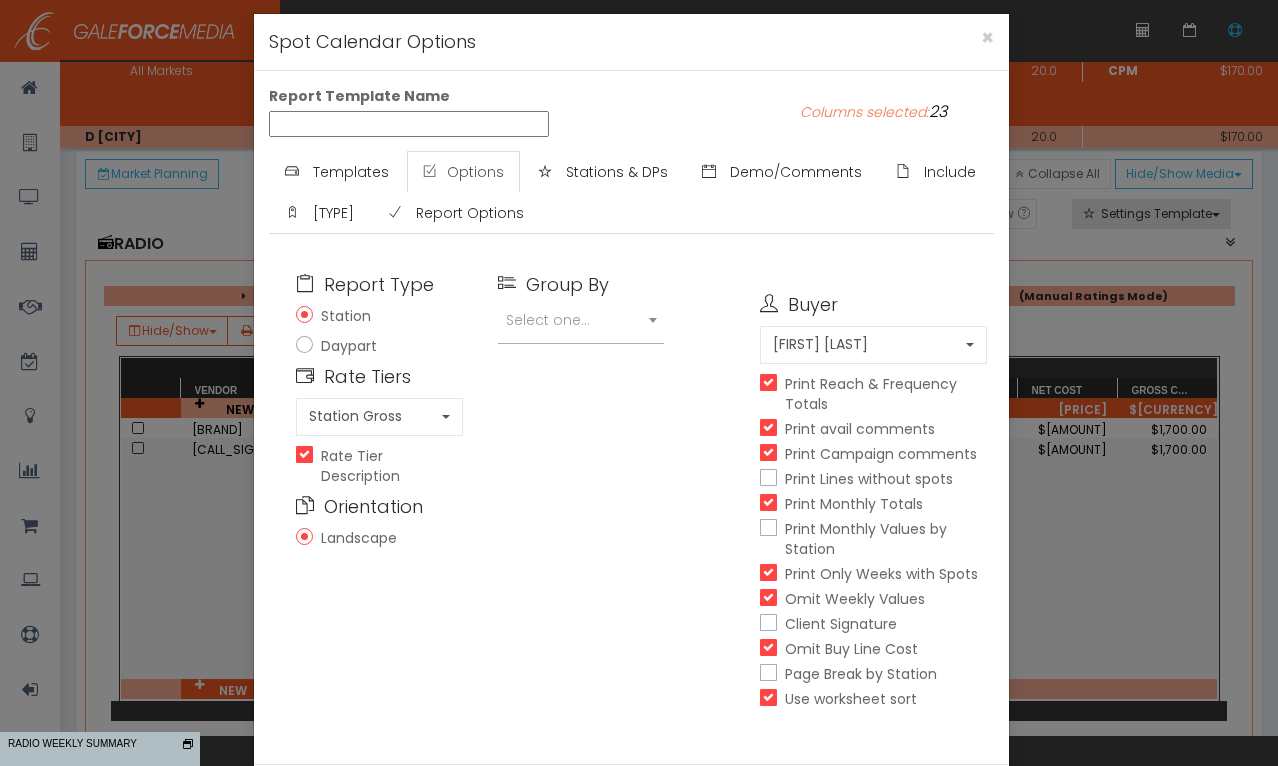 click on "Print [TERM] [TERM] by [TERM]" at bounding box center [766, 529] 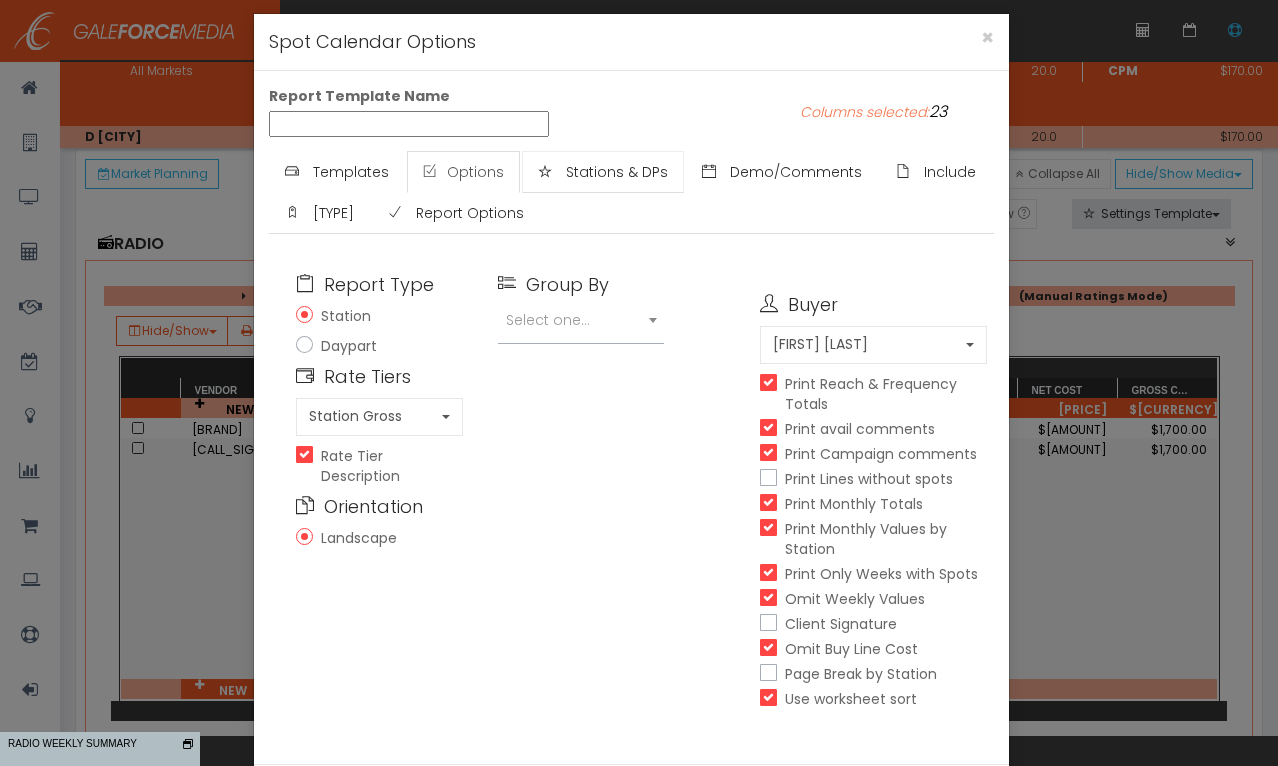 click on "Stations & DPs" at bounding box center [617, 172] 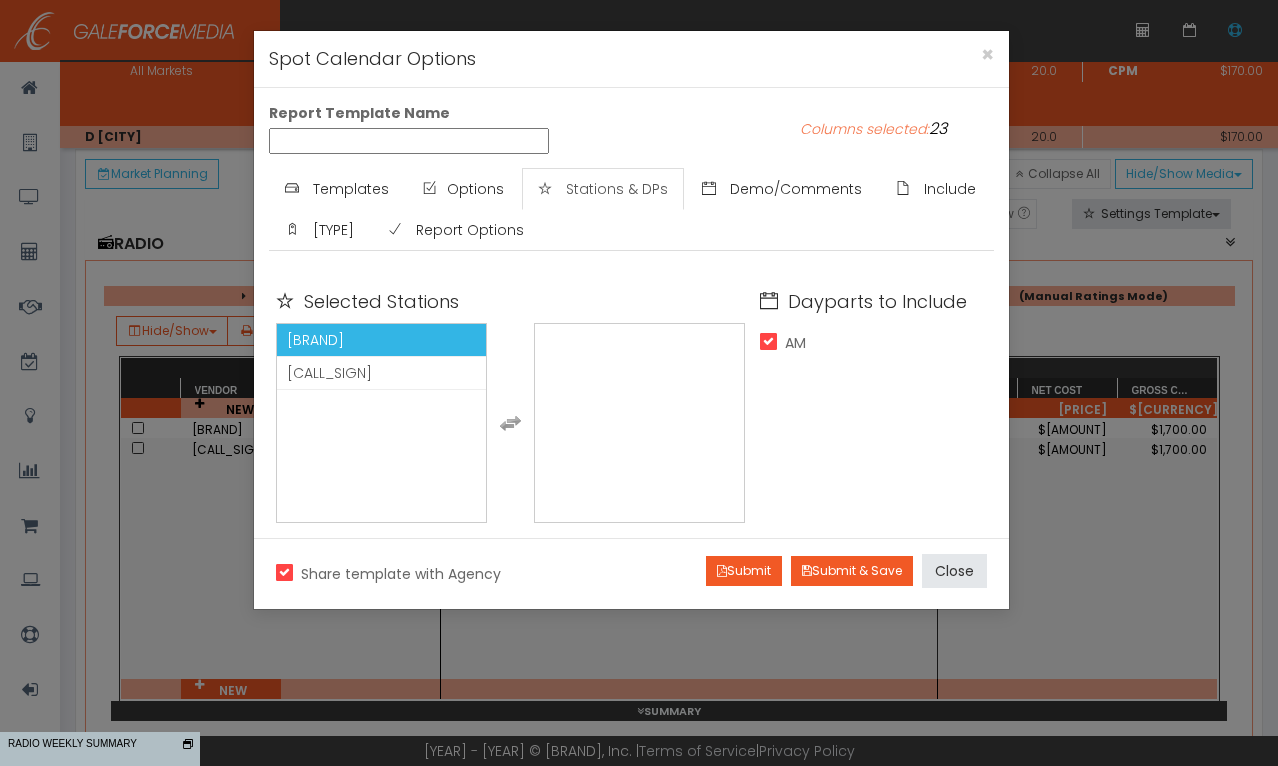 click on "KKBQ-FM" at bounding box center (381, 340) 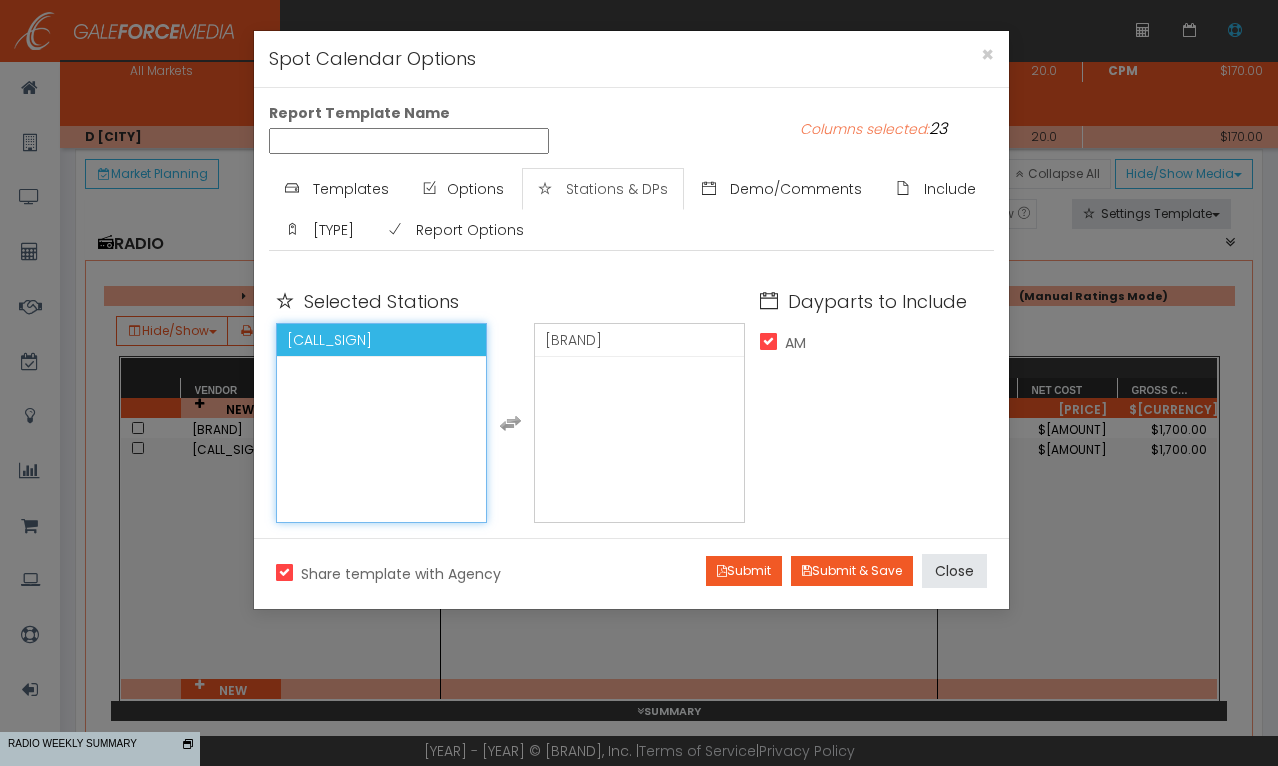 click on "KGLK-FM" at bounding box center [329, 340] 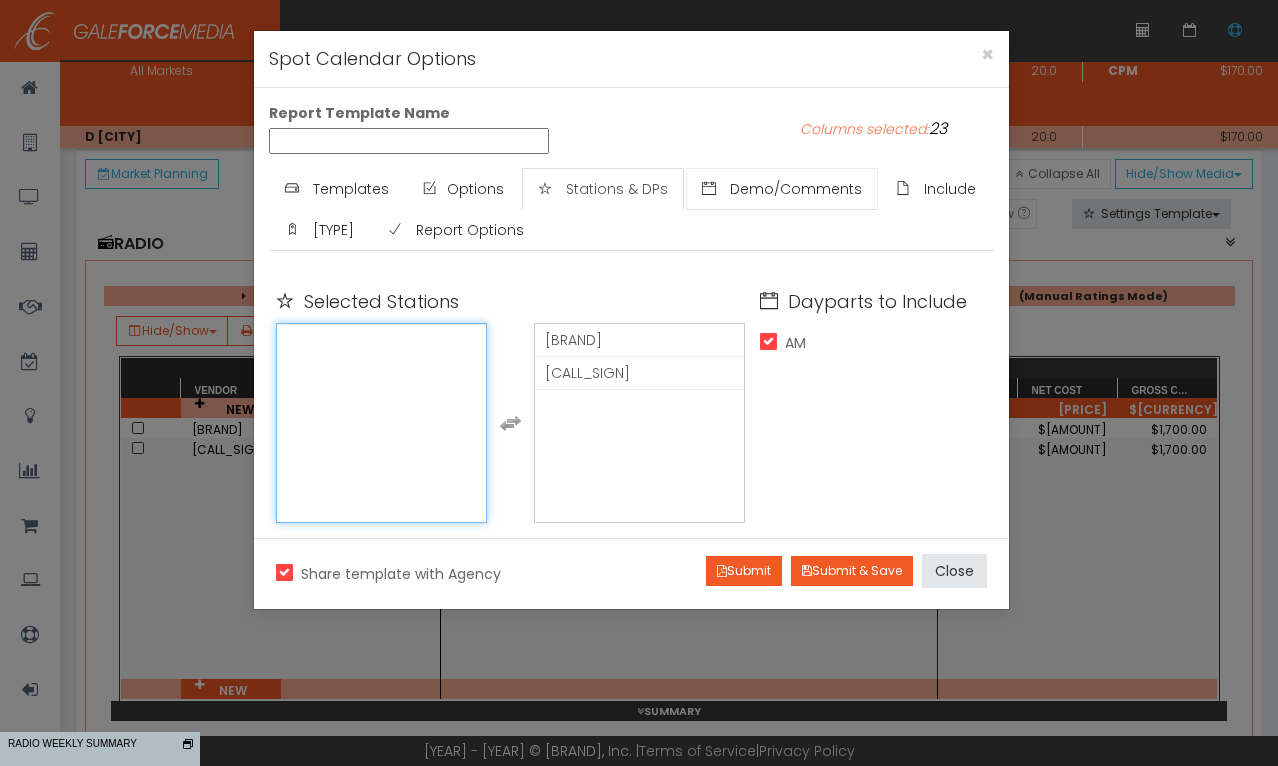 click on "Demo/Comments" at bounding box center (796, 189) 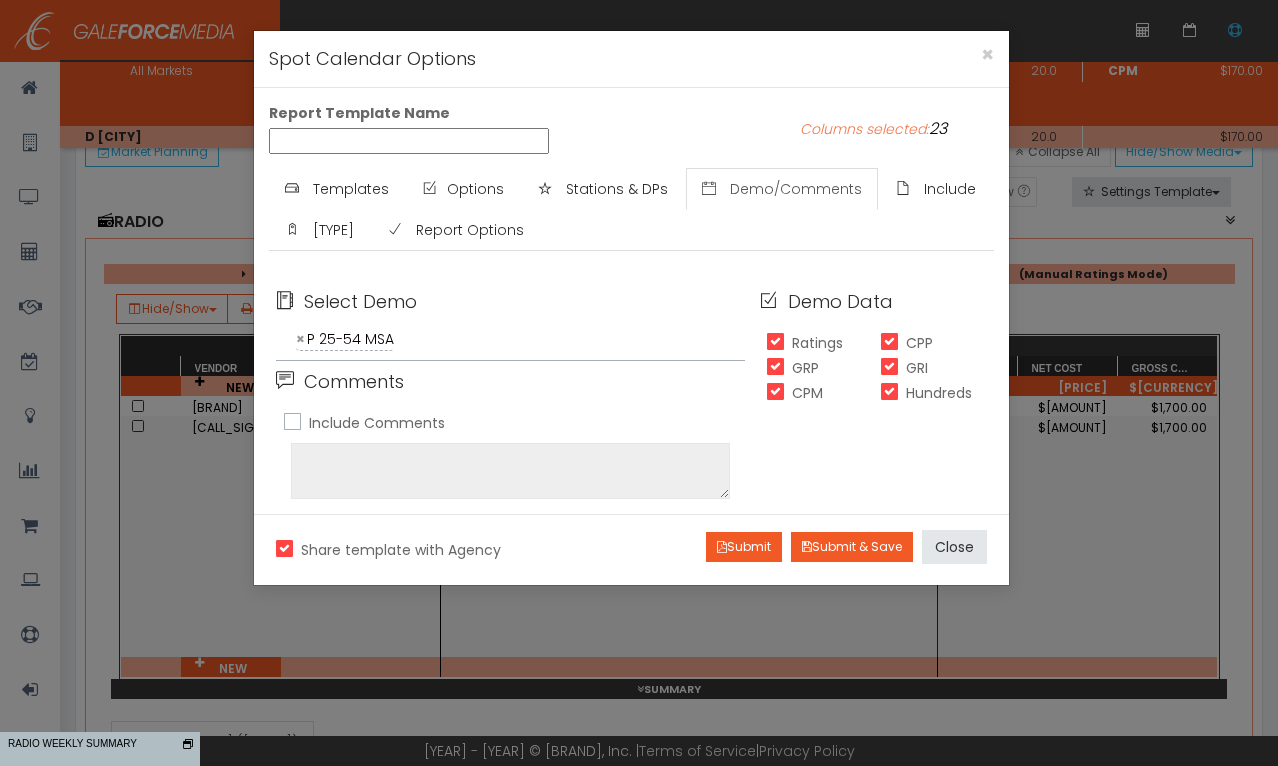 scroll, scrollTop: 100, scrollLeft: 0, axis: vertical 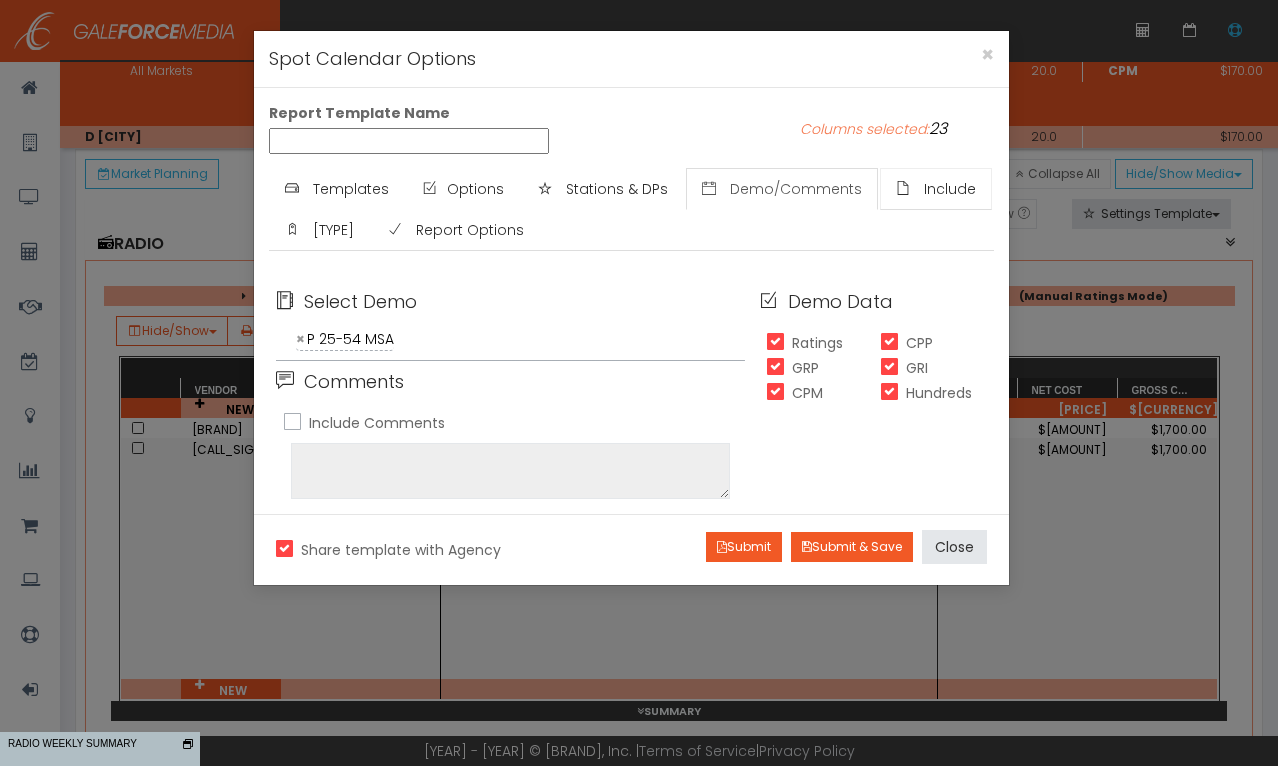 click on "Include" at bounding box center [950, 189] 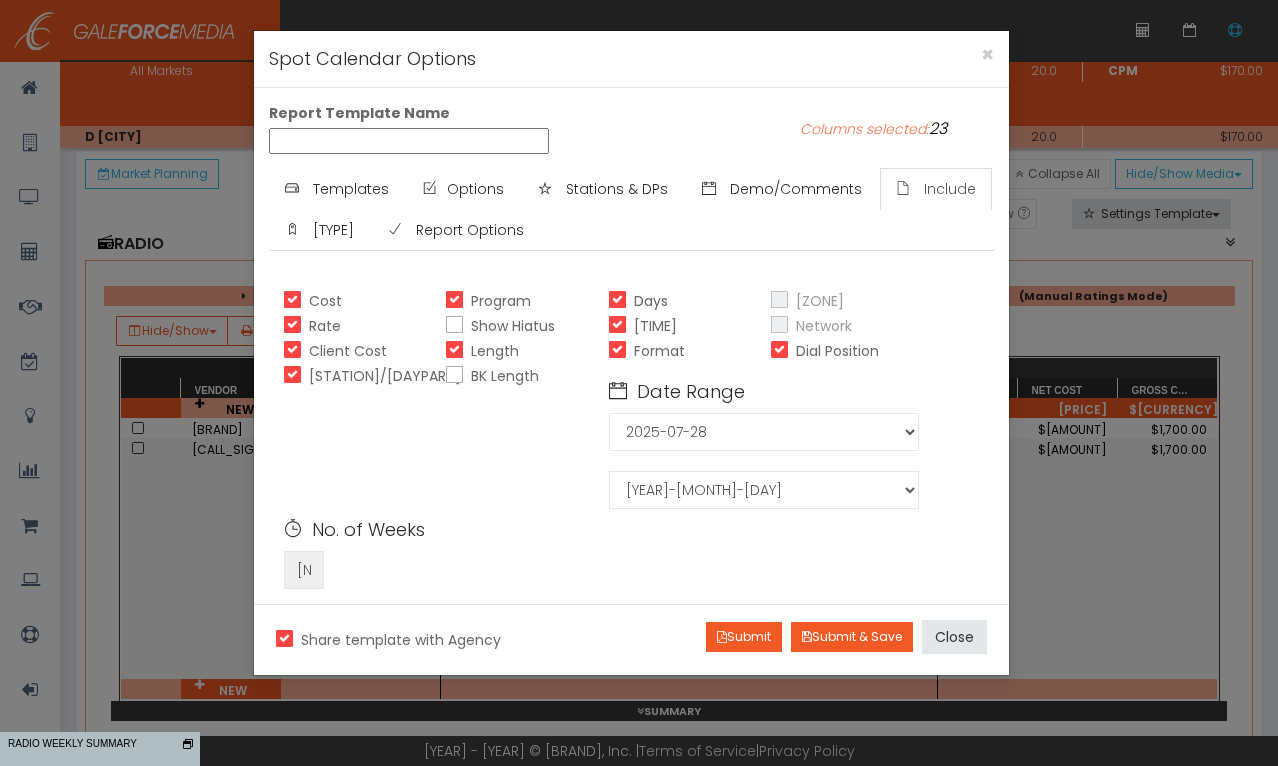 drag, startPoint x: 291, startPoint y: 319, endPoint x: 400, endPoint y: 424, distance: 151.34729 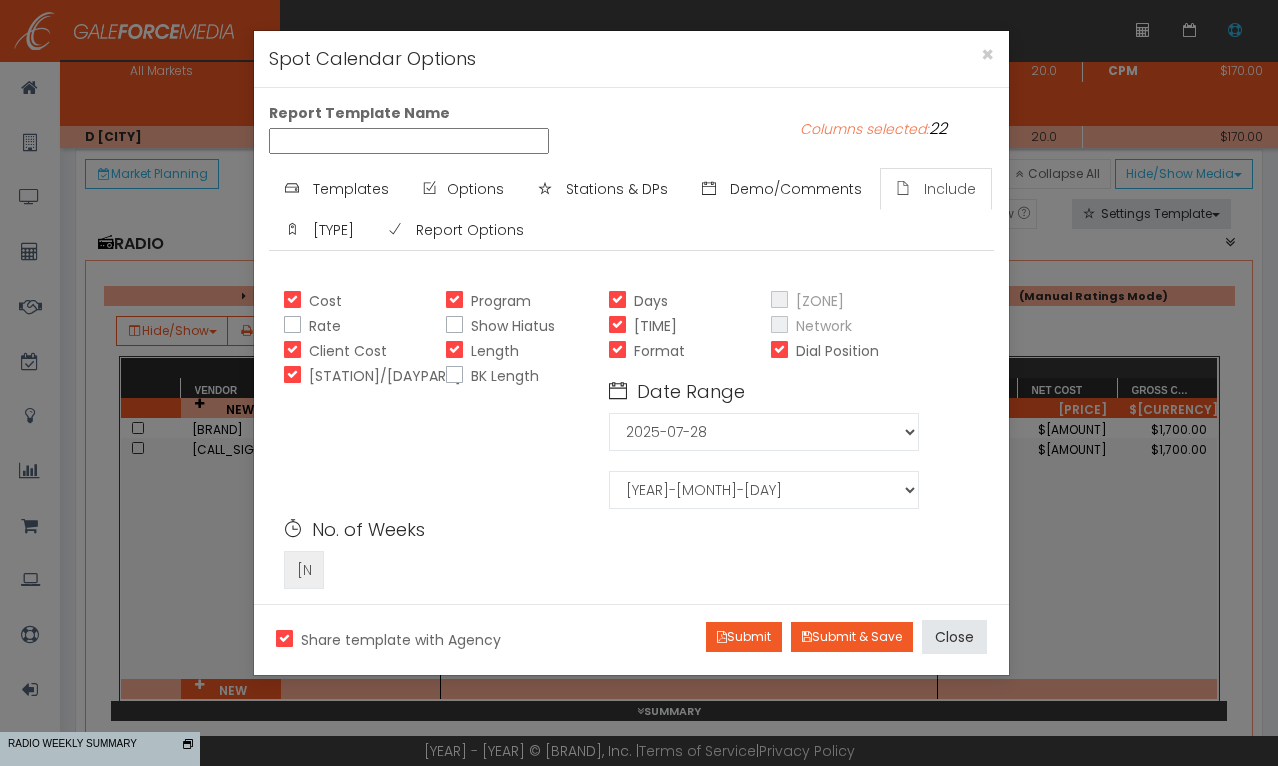 click on "Cost" at bounding box center (290, 301) 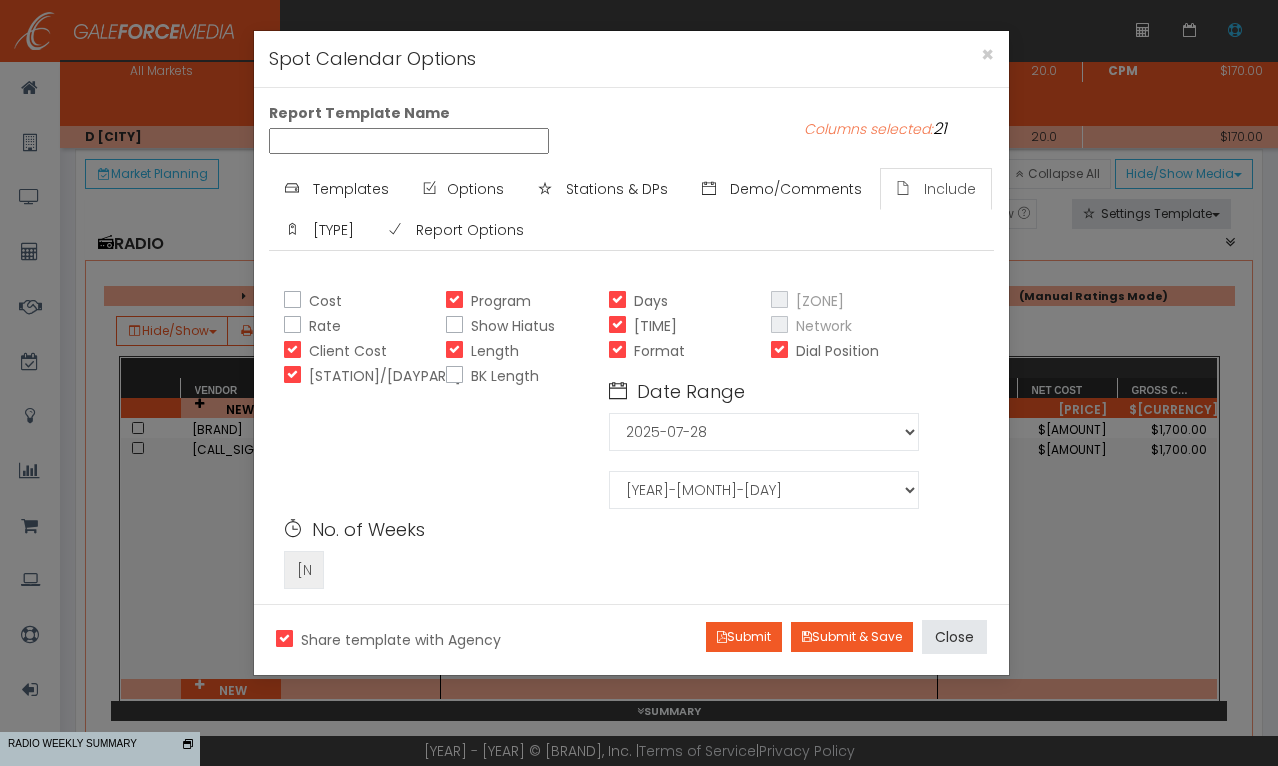 click on "Client Cost" at bounding box center [290, 351] 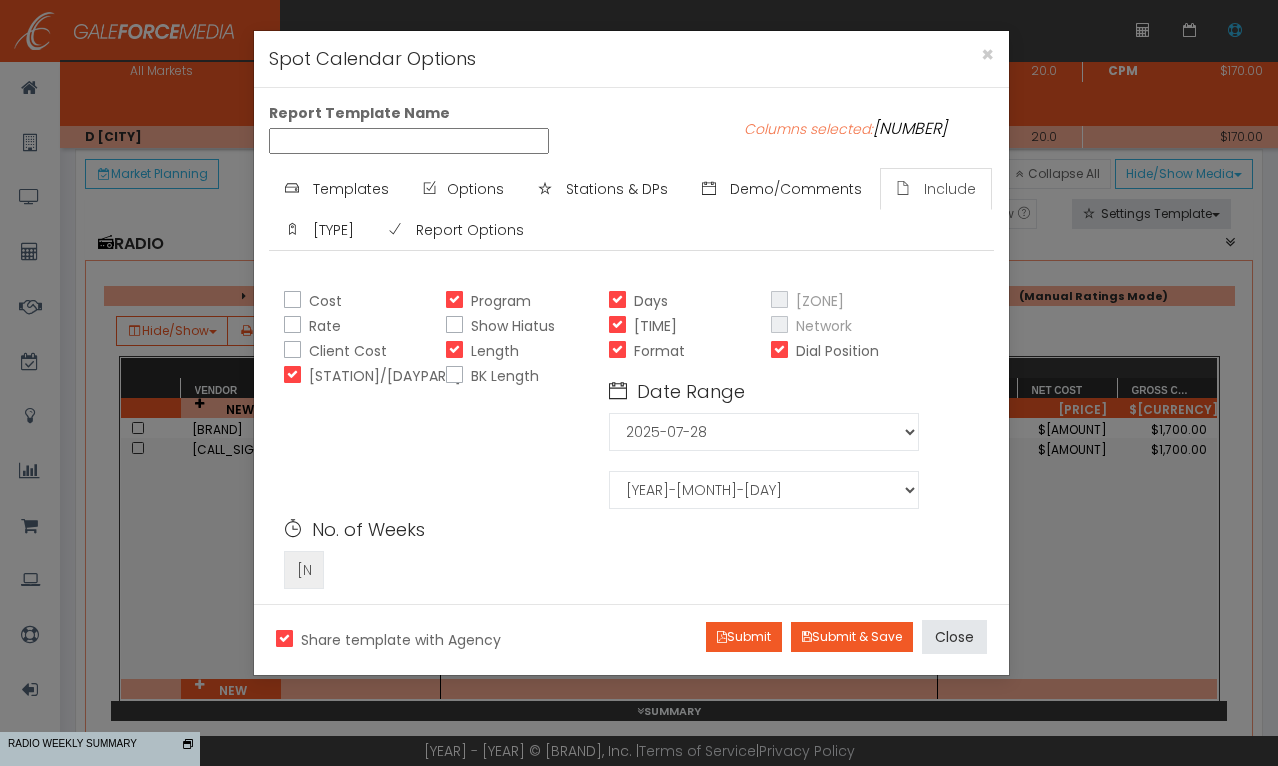 click on "Cost" at bounding box center [290, 301] 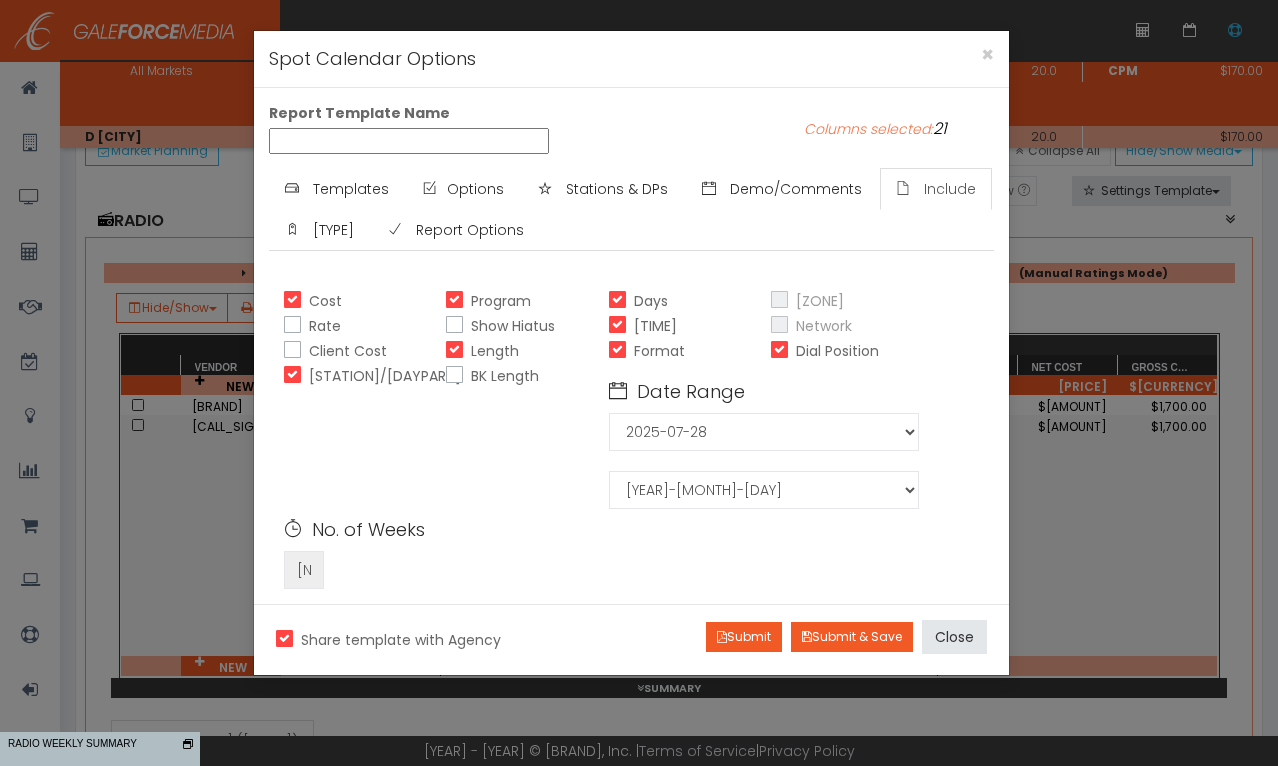 scroll, scrollTop: 100, scrollLeft: 0, axis: vertical 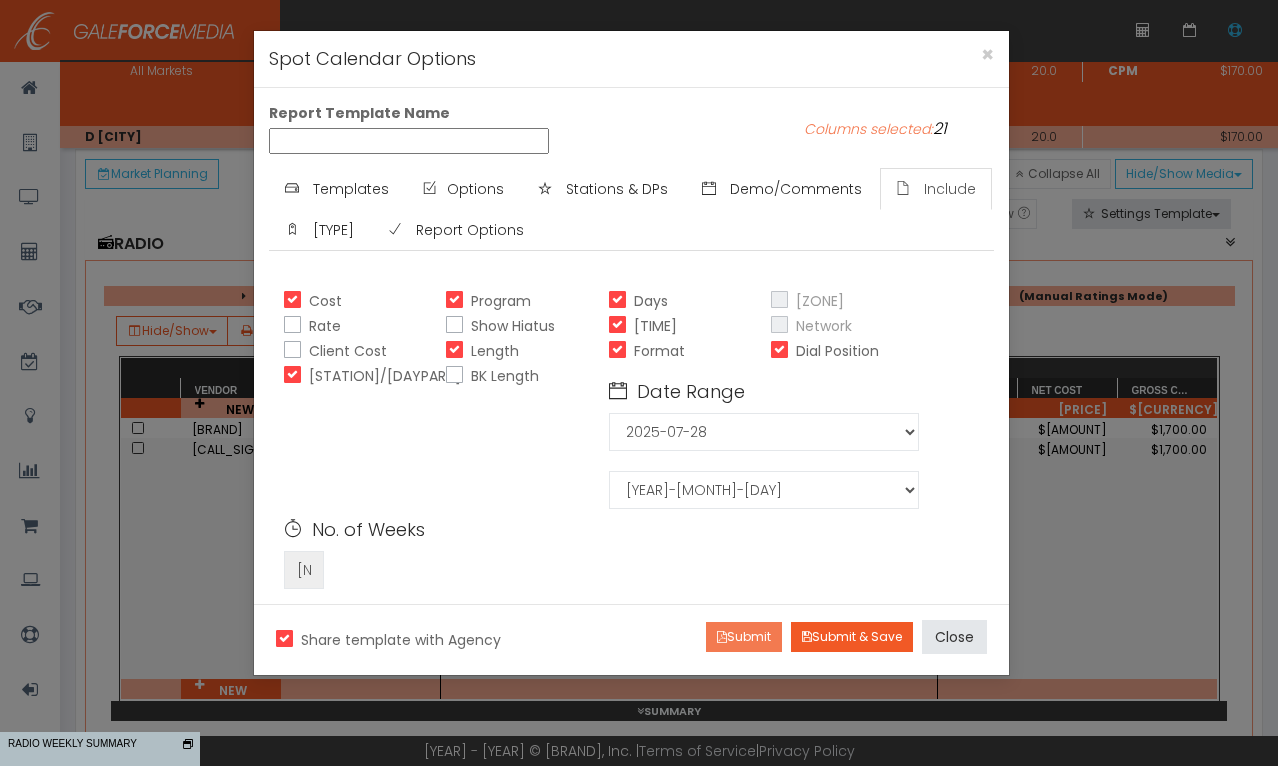 click on "Submit" at bounding box center [744, 637] 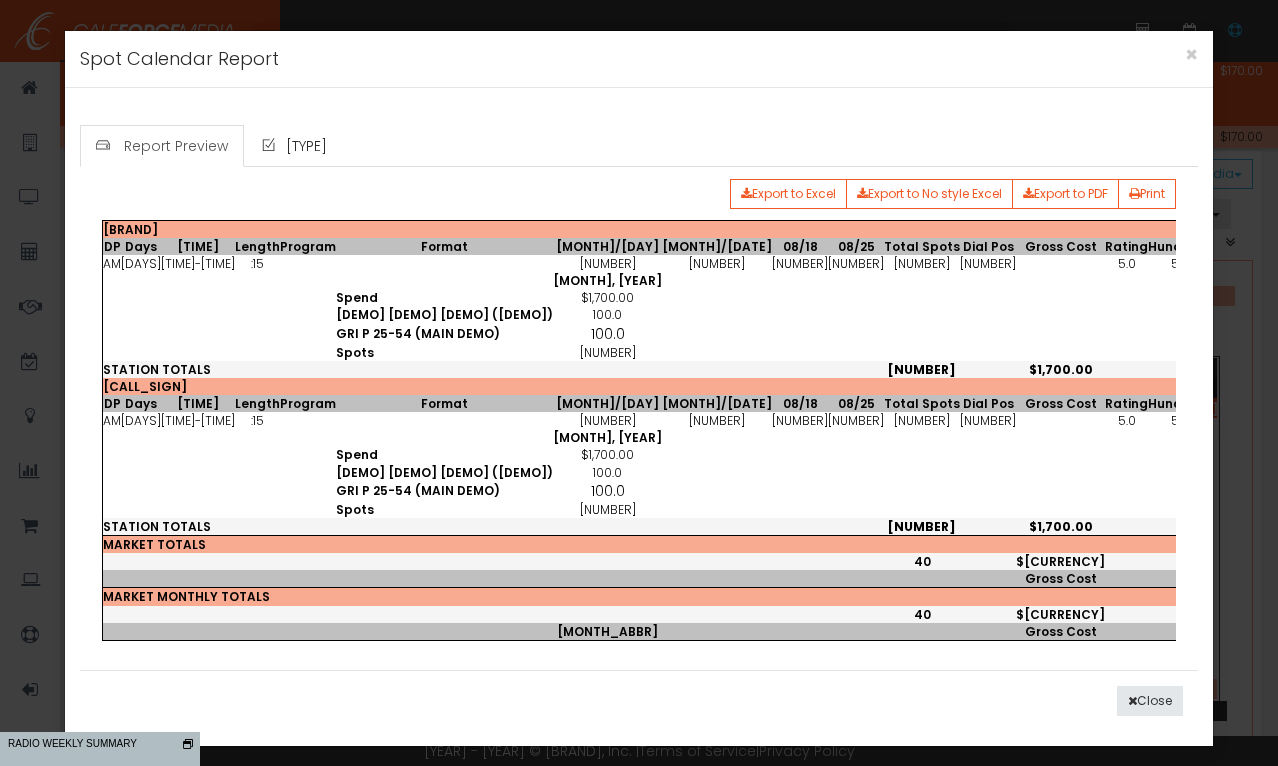 scroll, scrollTop: 6, scrollLeft: 0, axis: vertical 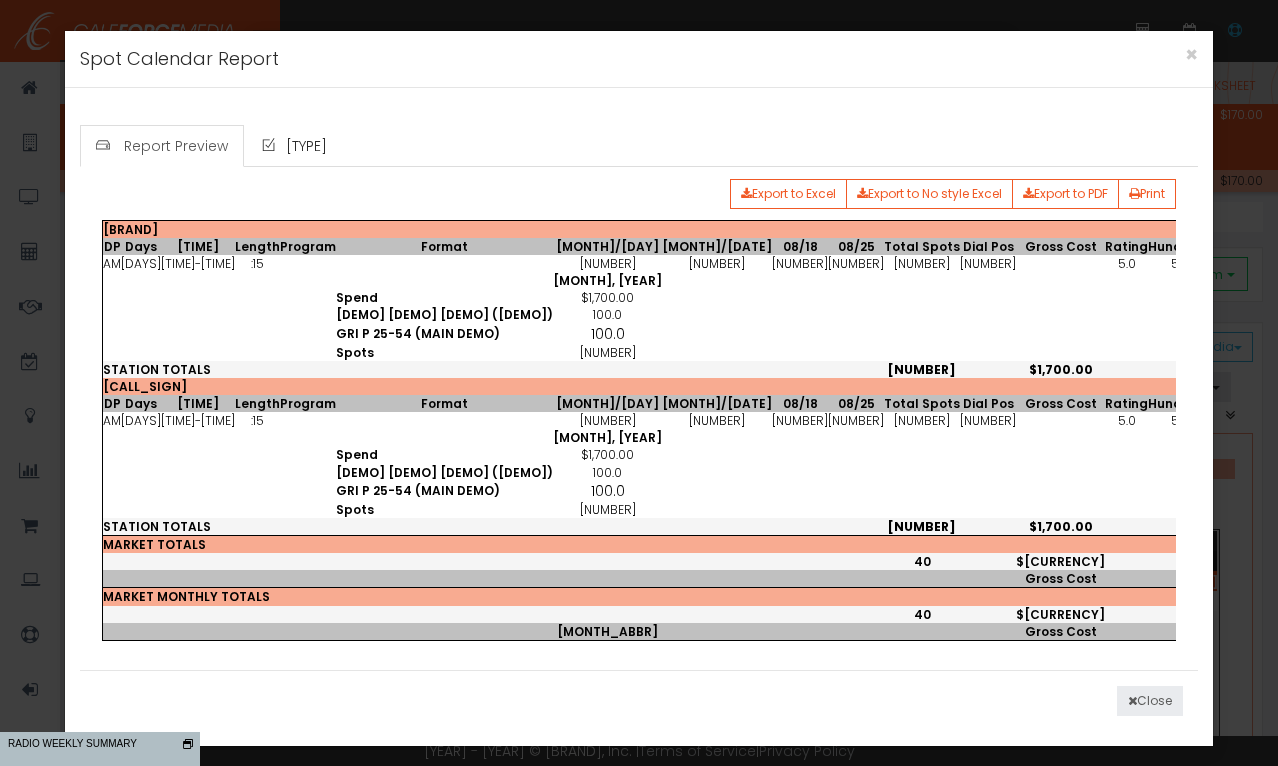 click on "Close" at bounding box center (1150, 701) 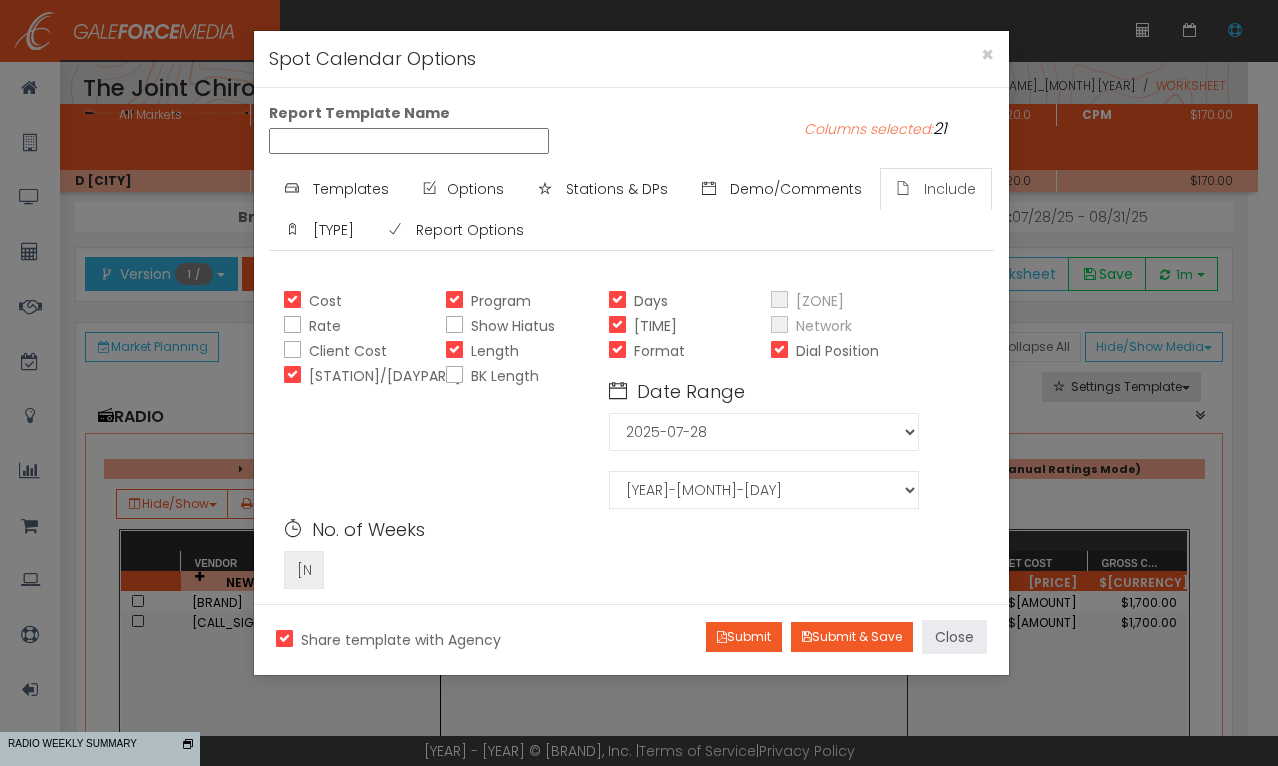 click on "Close" at bounding box center (954, 637) 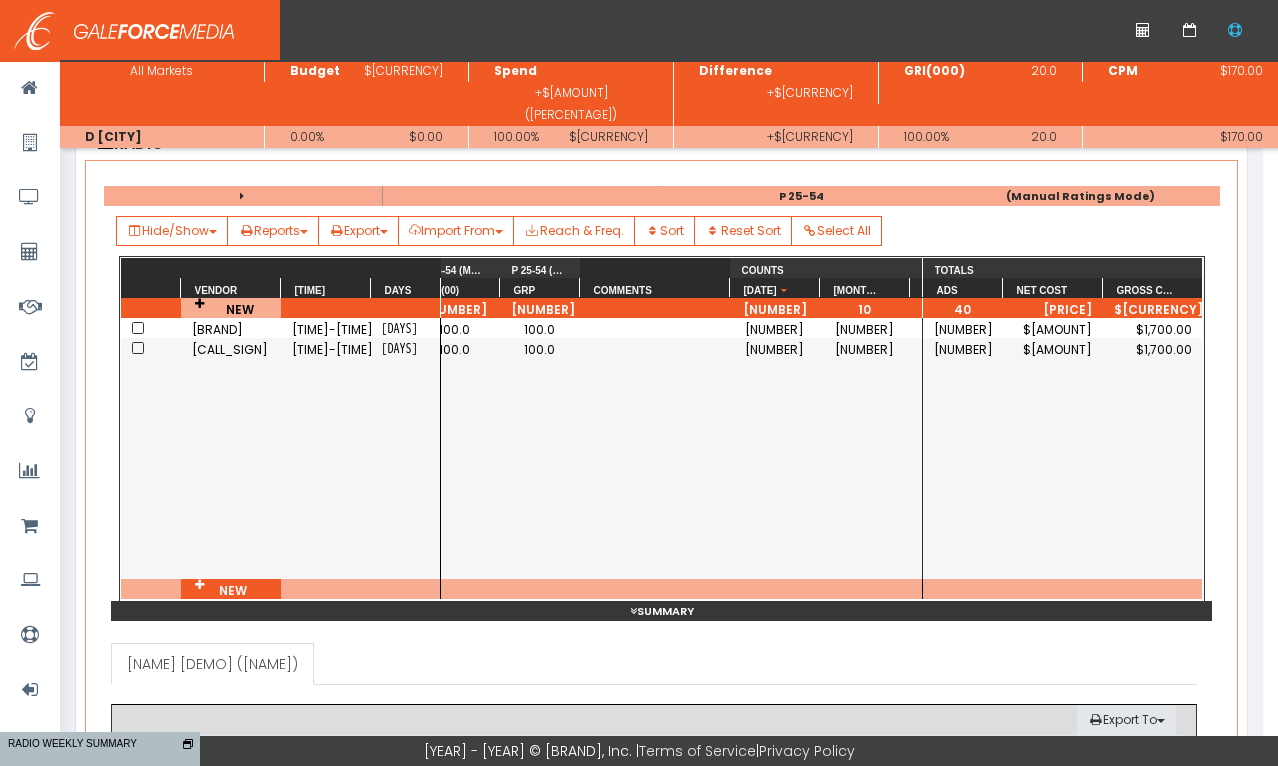 scroll, scrollTop: 100, scrollLeft: 0, axis: vertical 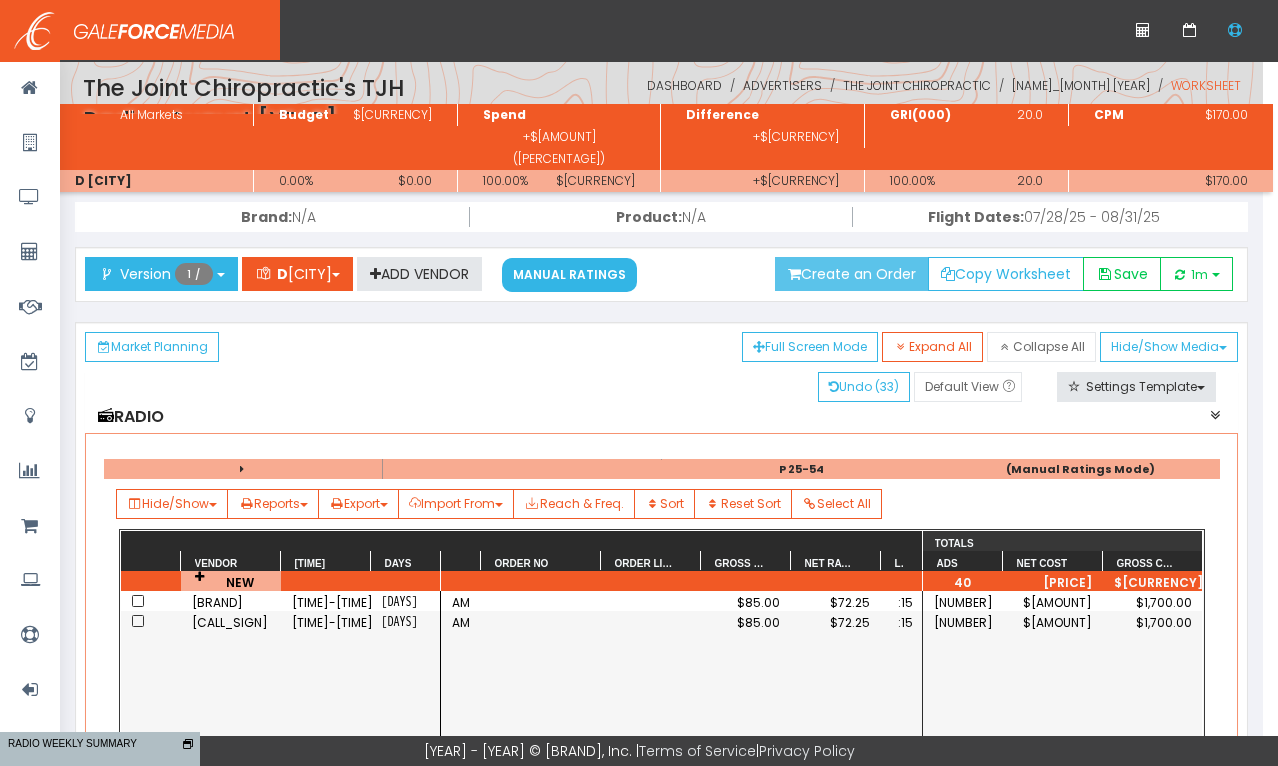 click on "Create an Order" at bounding box center [852, 274] 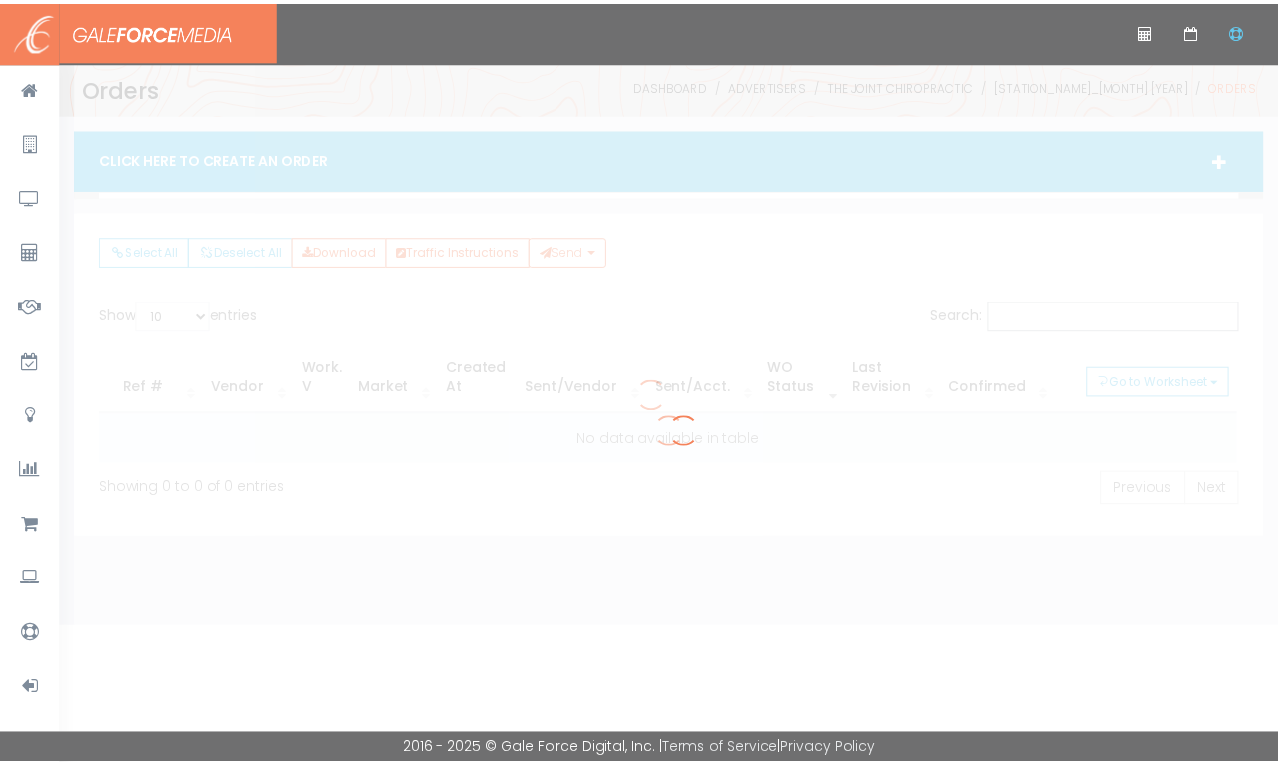 scroll, scrollTop: 0, scrollLeft: 0, axis: both 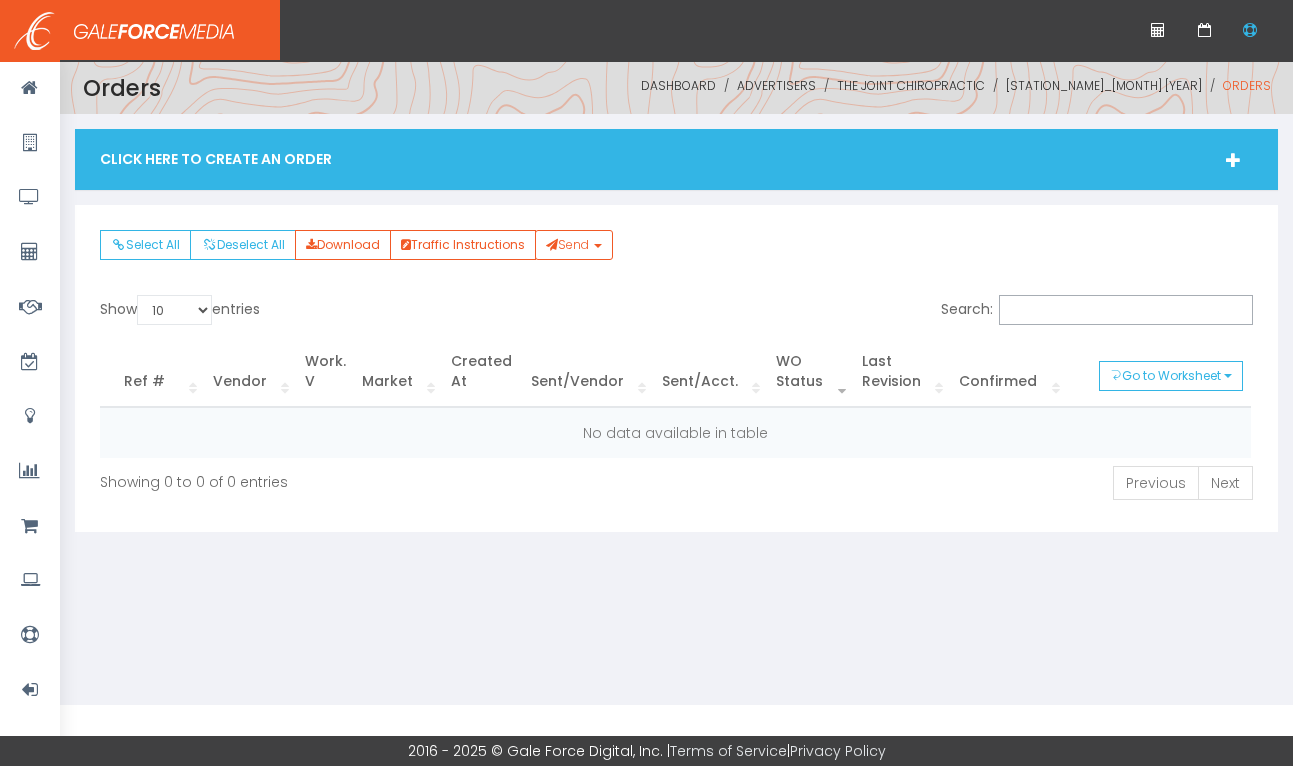 click at bounding box center [1233, 160] 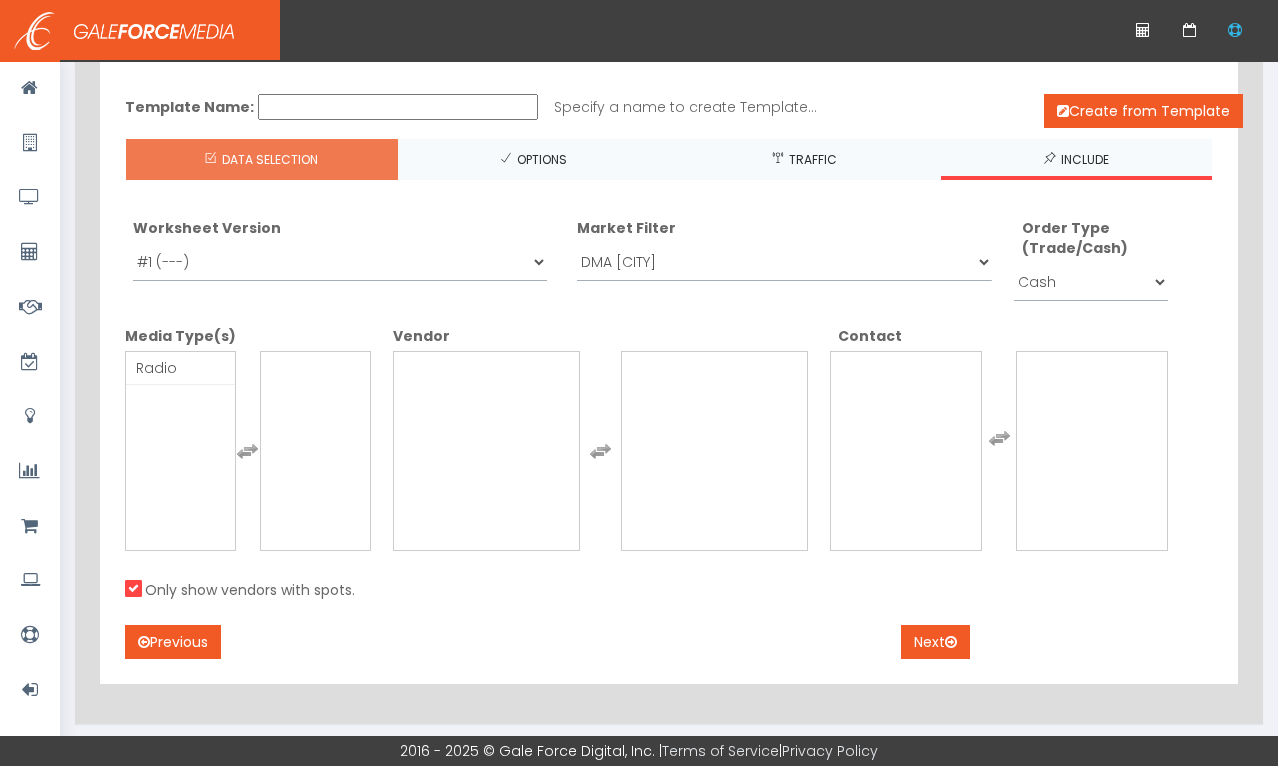 scroll, scrollTop: 200, scrollLeft: 0, axis: vertical 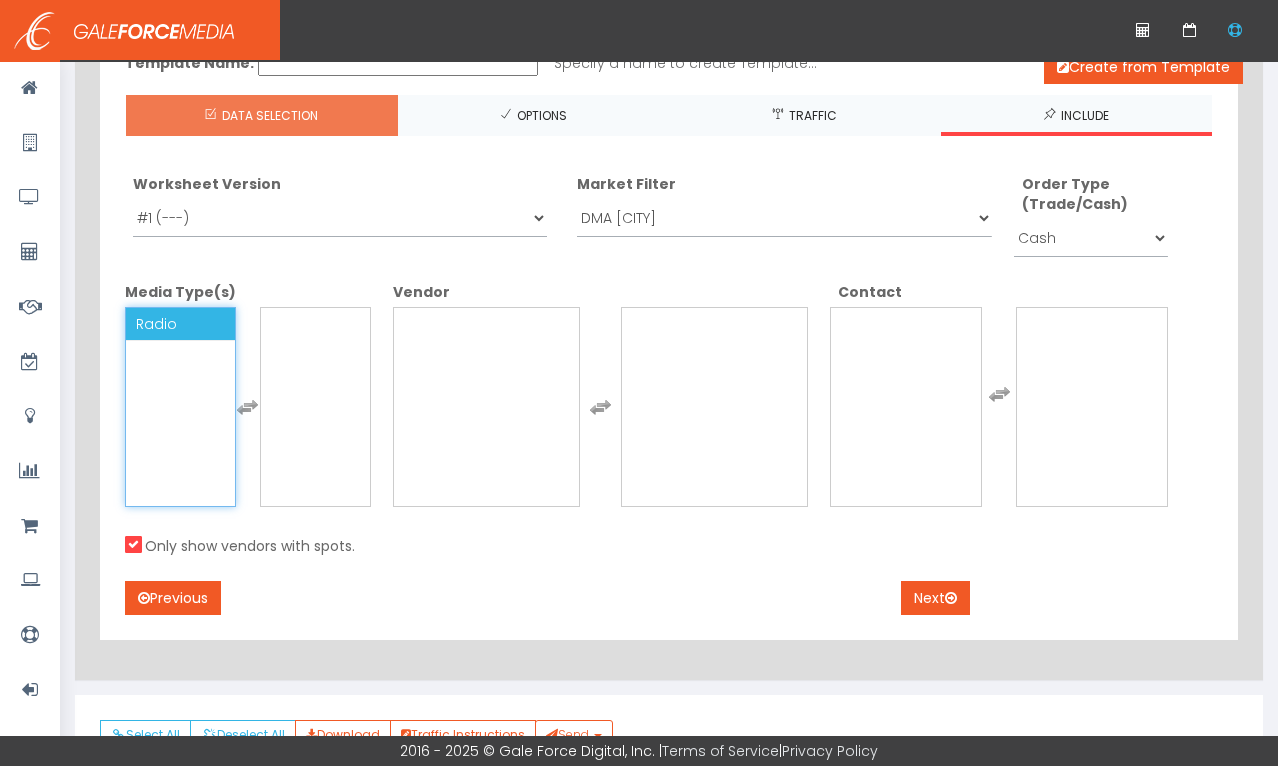 click on "Radio" at bounding box center [156, 324] 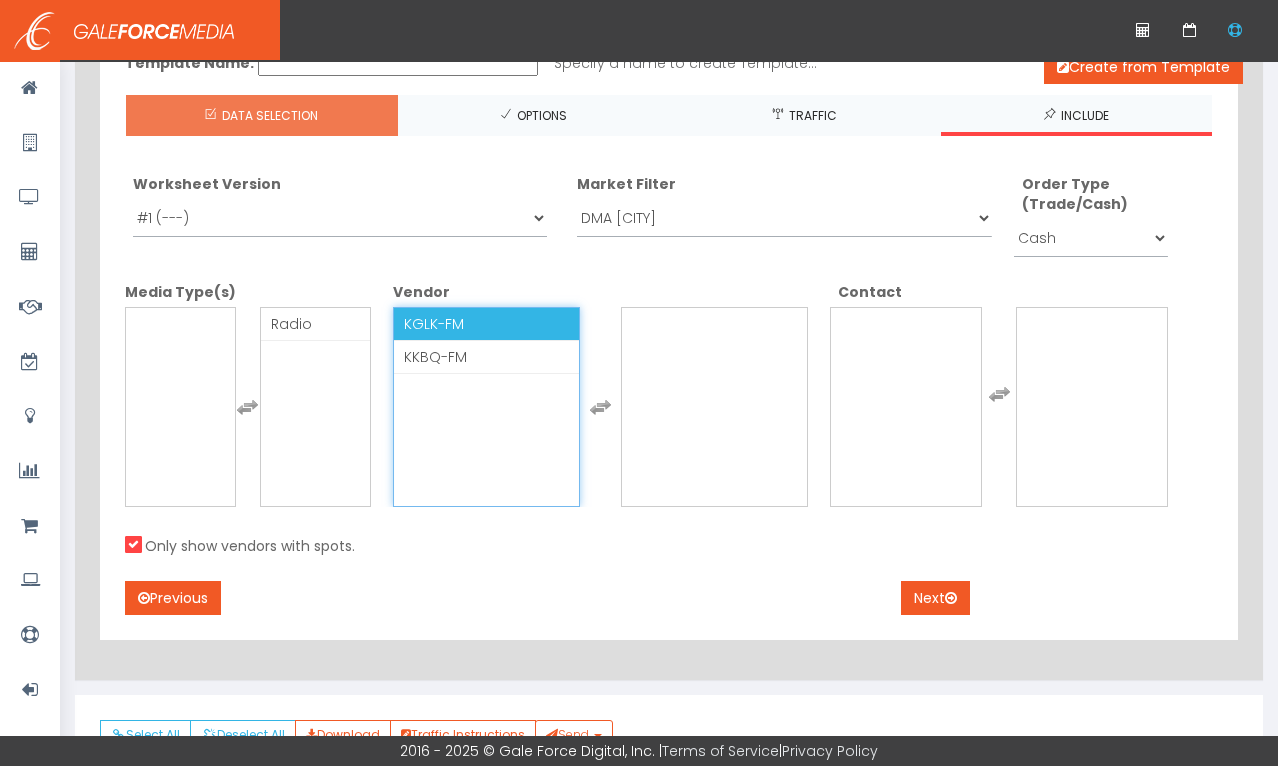 click on "KGLK-FM" at bounding box center (486, 324) 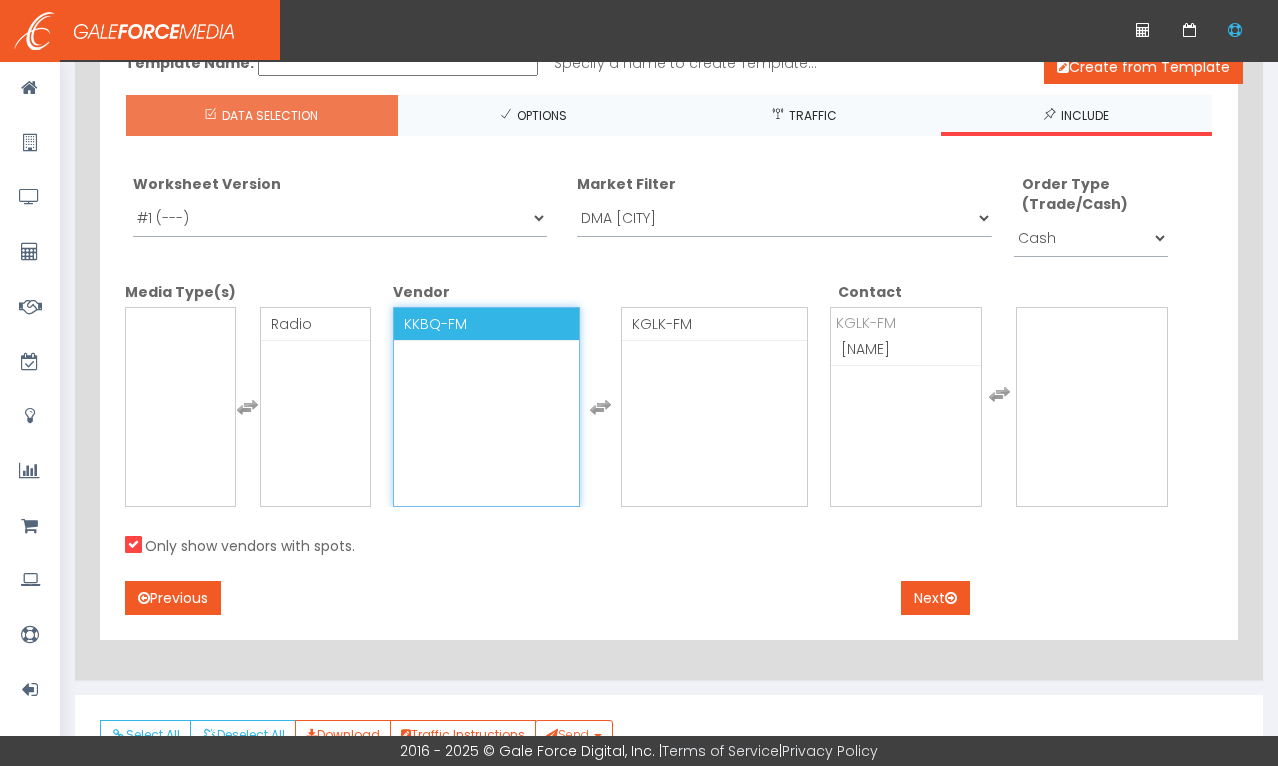 click on "KKBQ-FM" at bounding box center [435, 324] 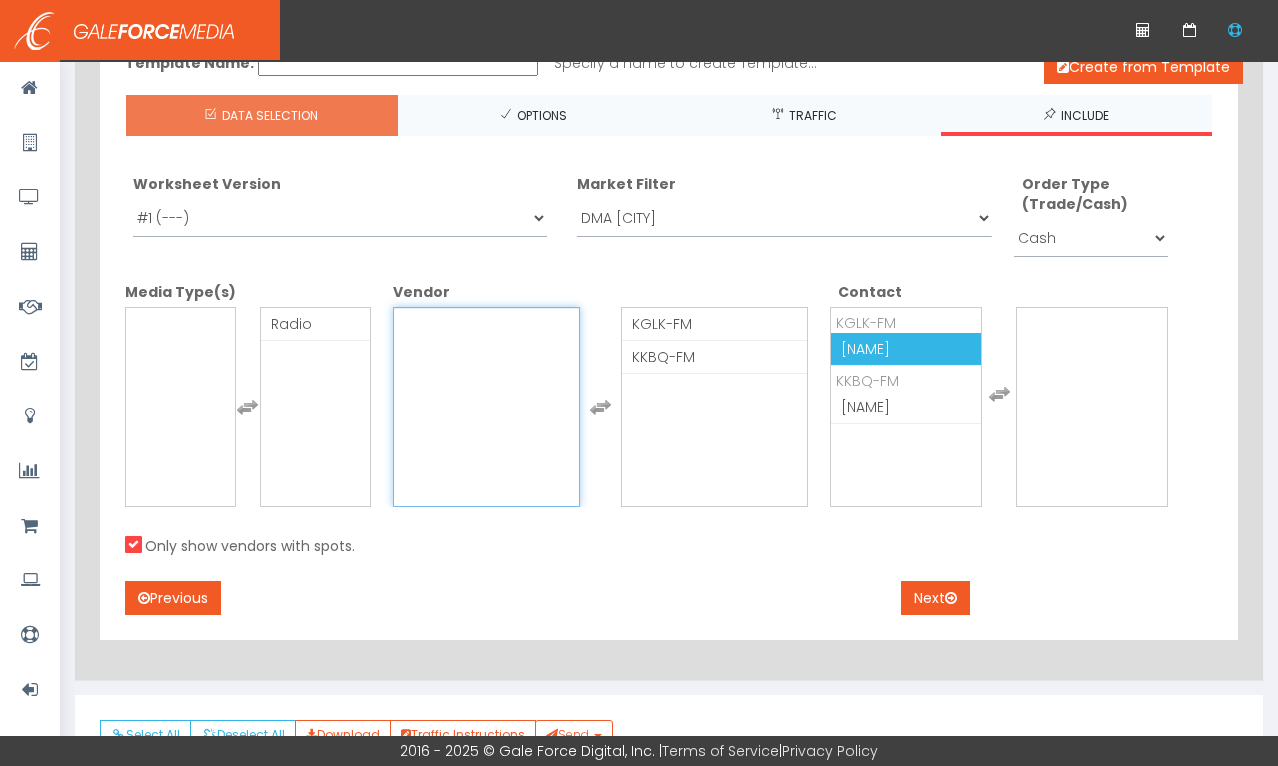 click on "Crystal Ragsdale" at bounding box center [865, 349] 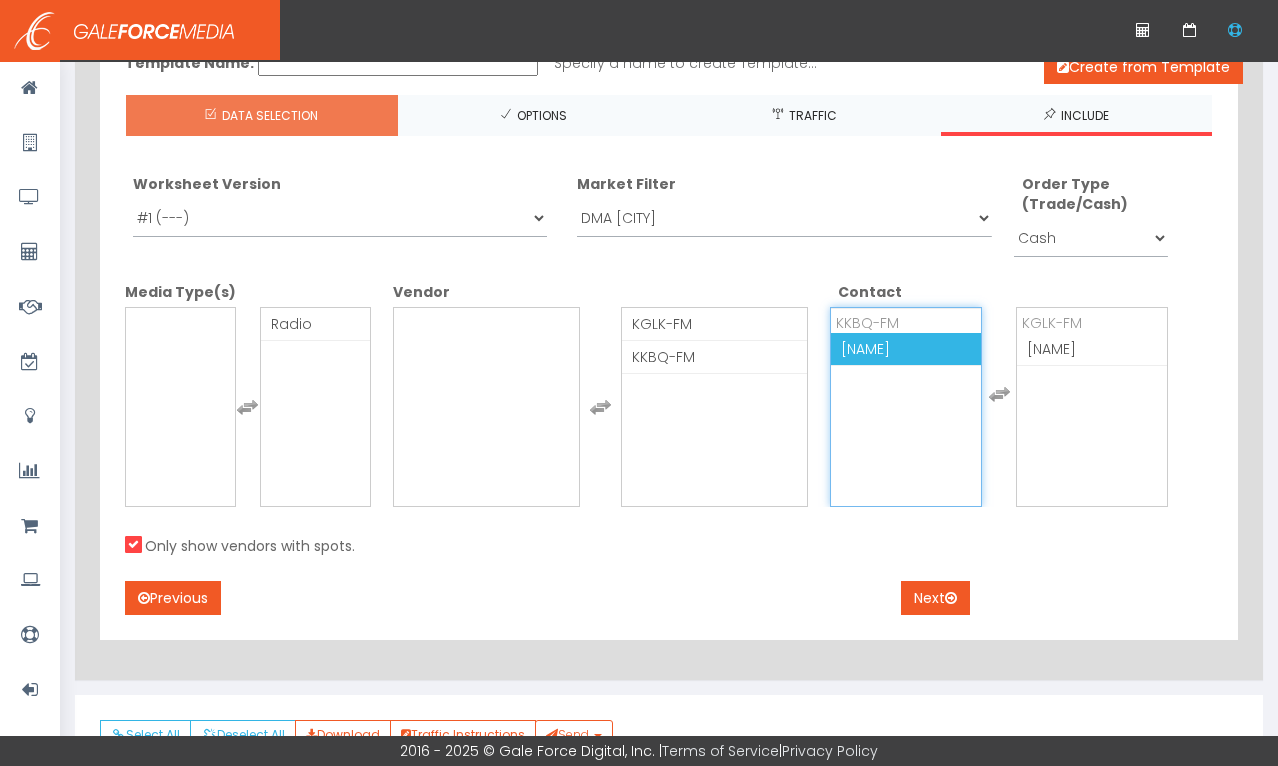 click on "Crystal Ragsdale" at bounding box center (865, 349) 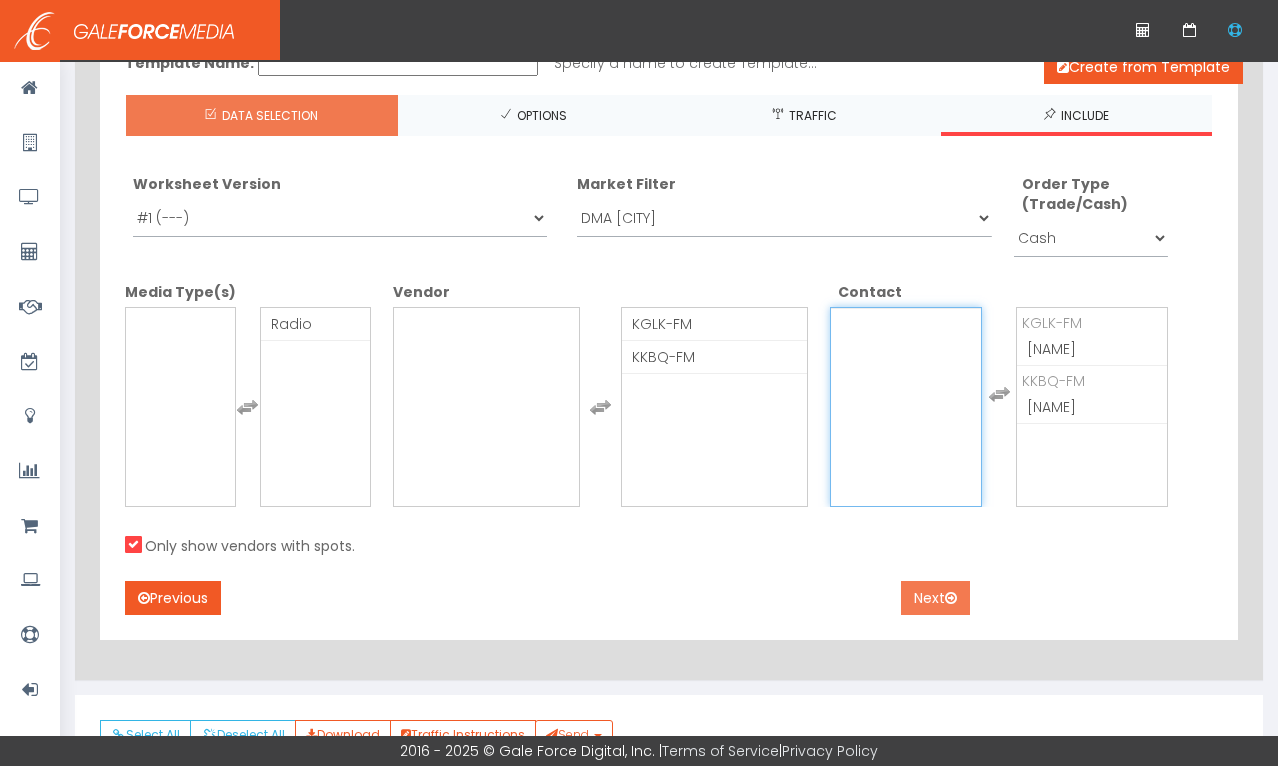 click on "Next" at bounding box center (935, 598) 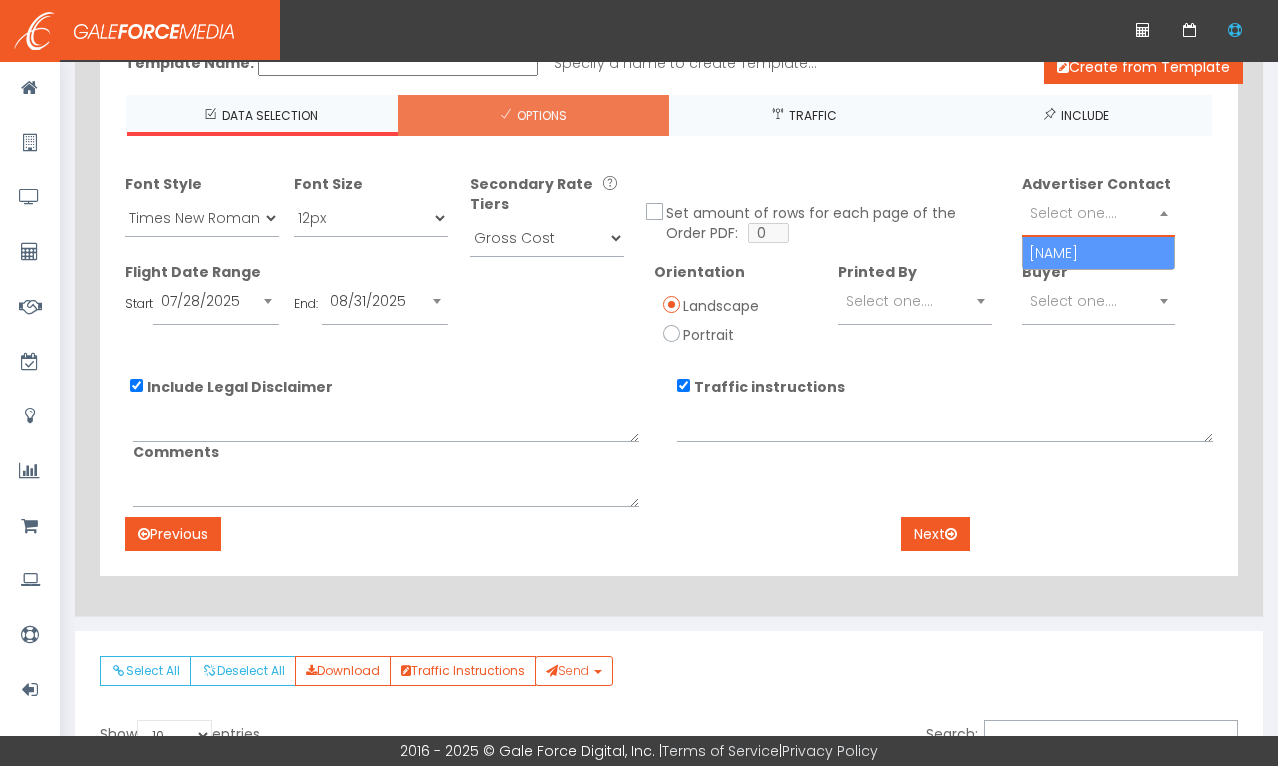 click at bounding box center (1164, 213) 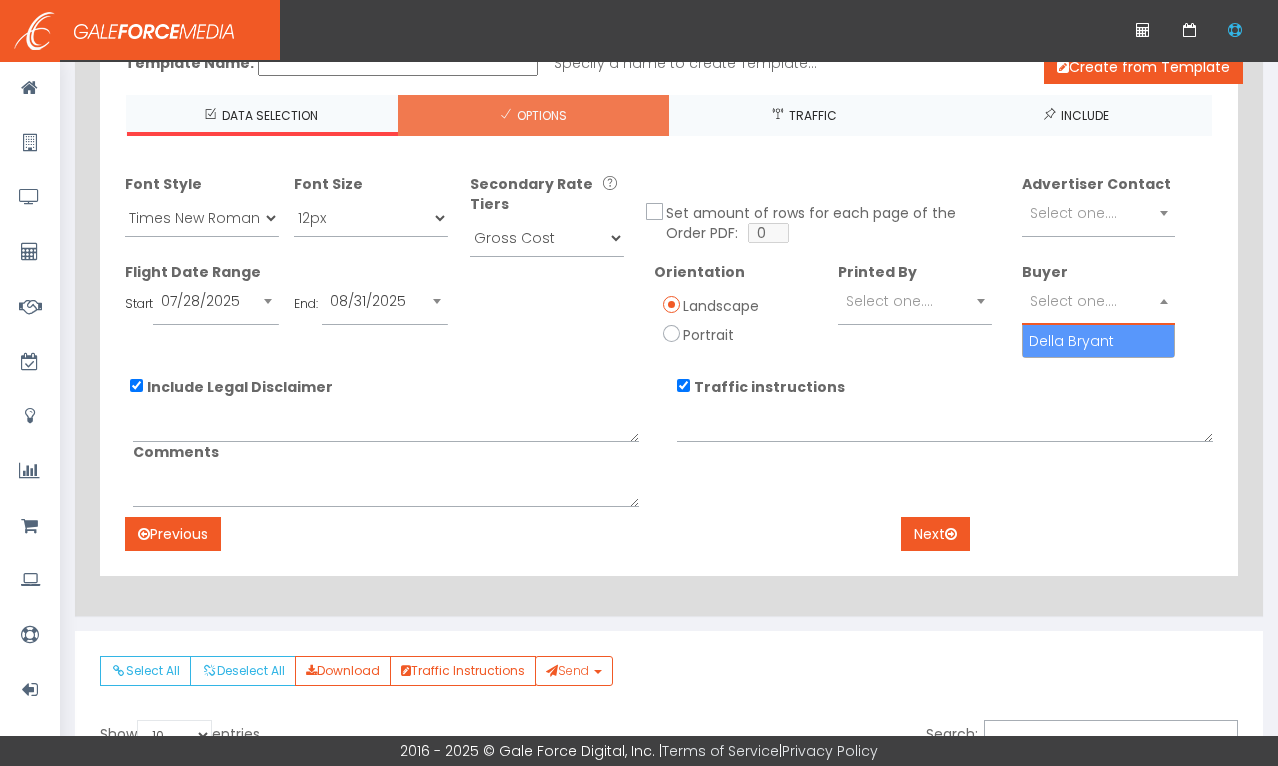 click at bounding box center [1164, 301] 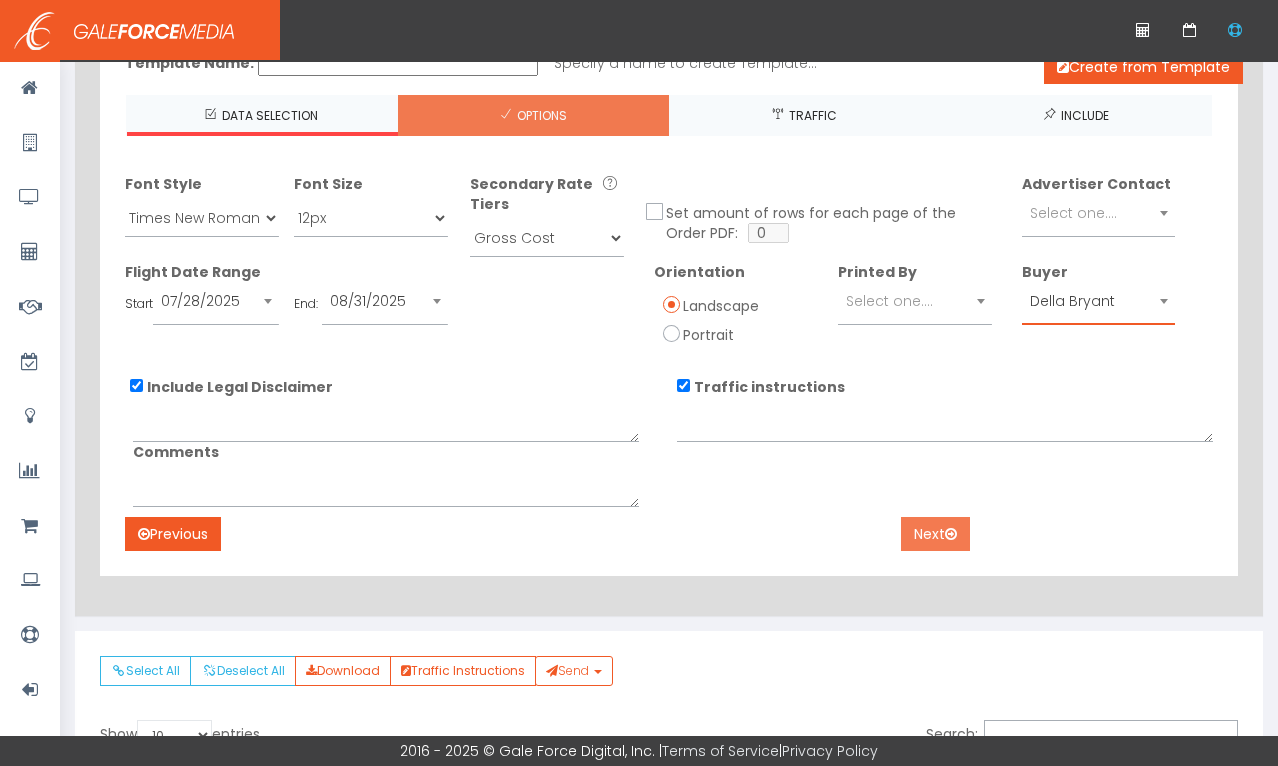 click on "Next" at bounding box center (935, 534) 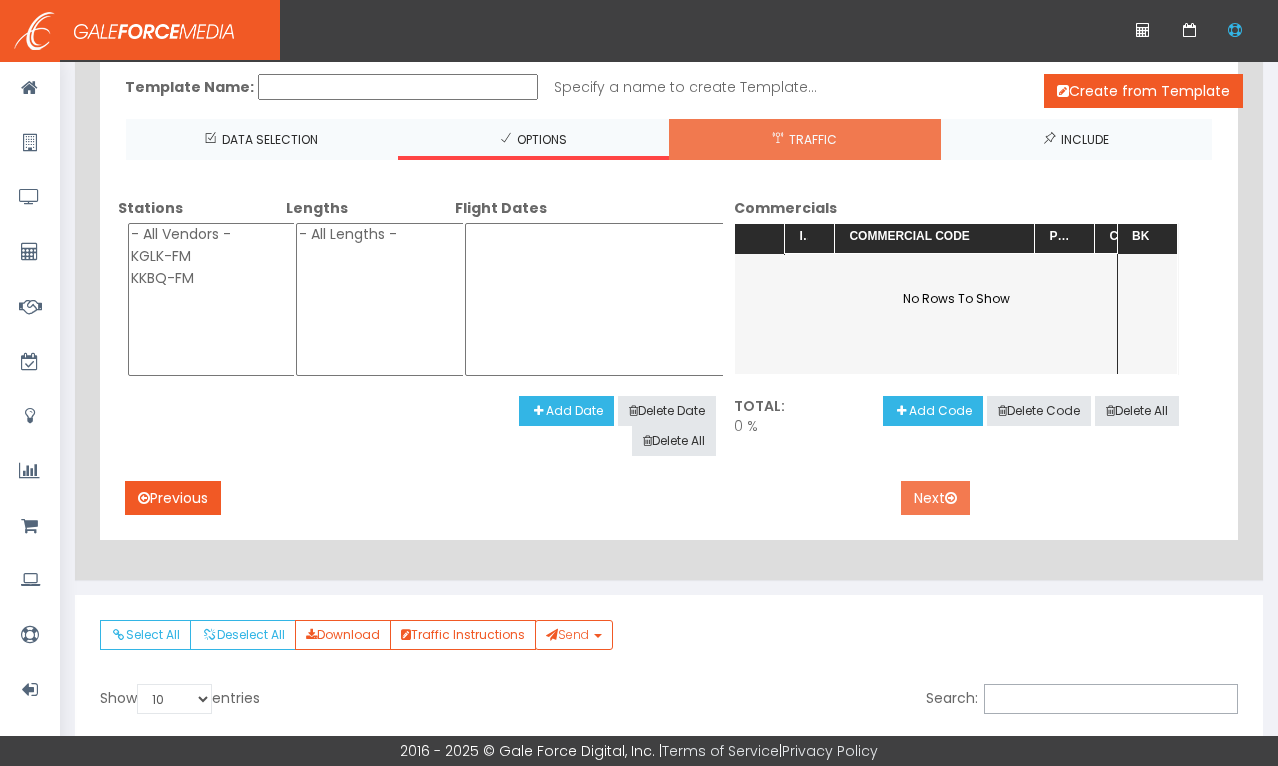 scroll, scrollTop: 200, scrollLeft: 0, axis: vertical 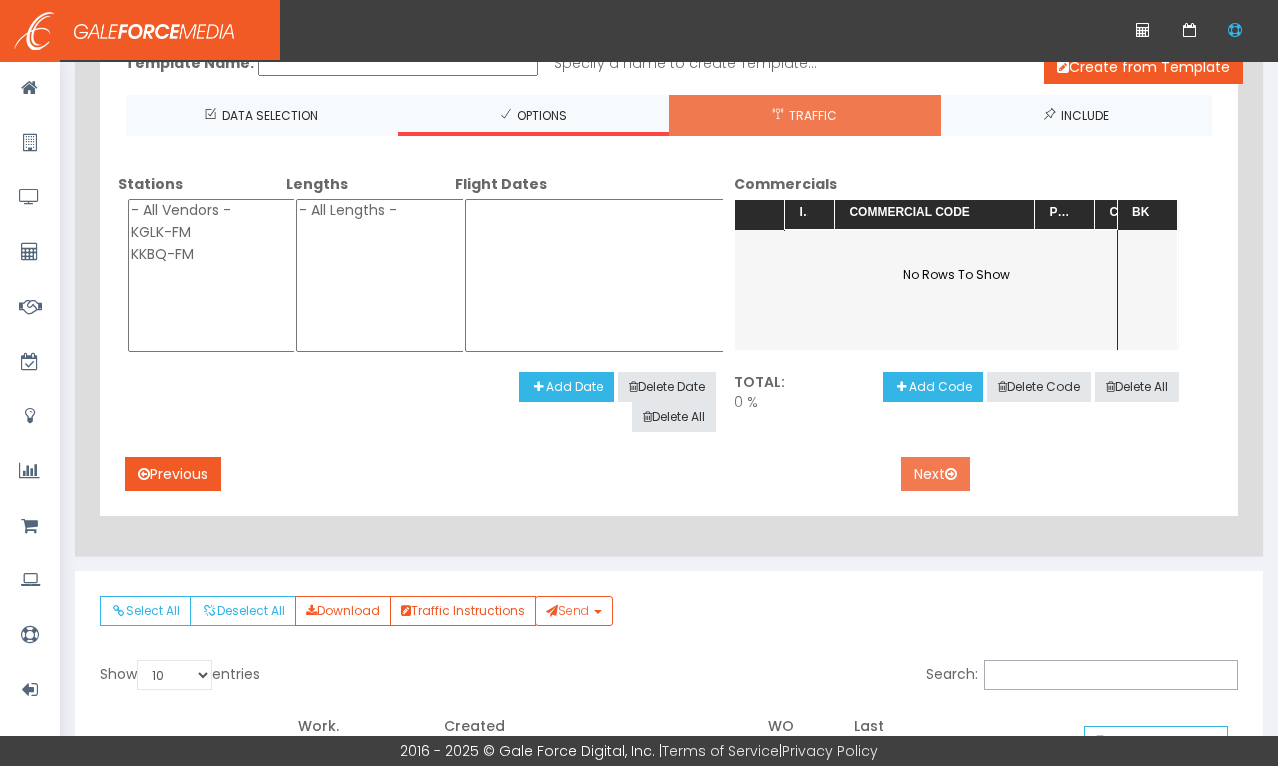 click on "Next" at bounding box center (935, 474) 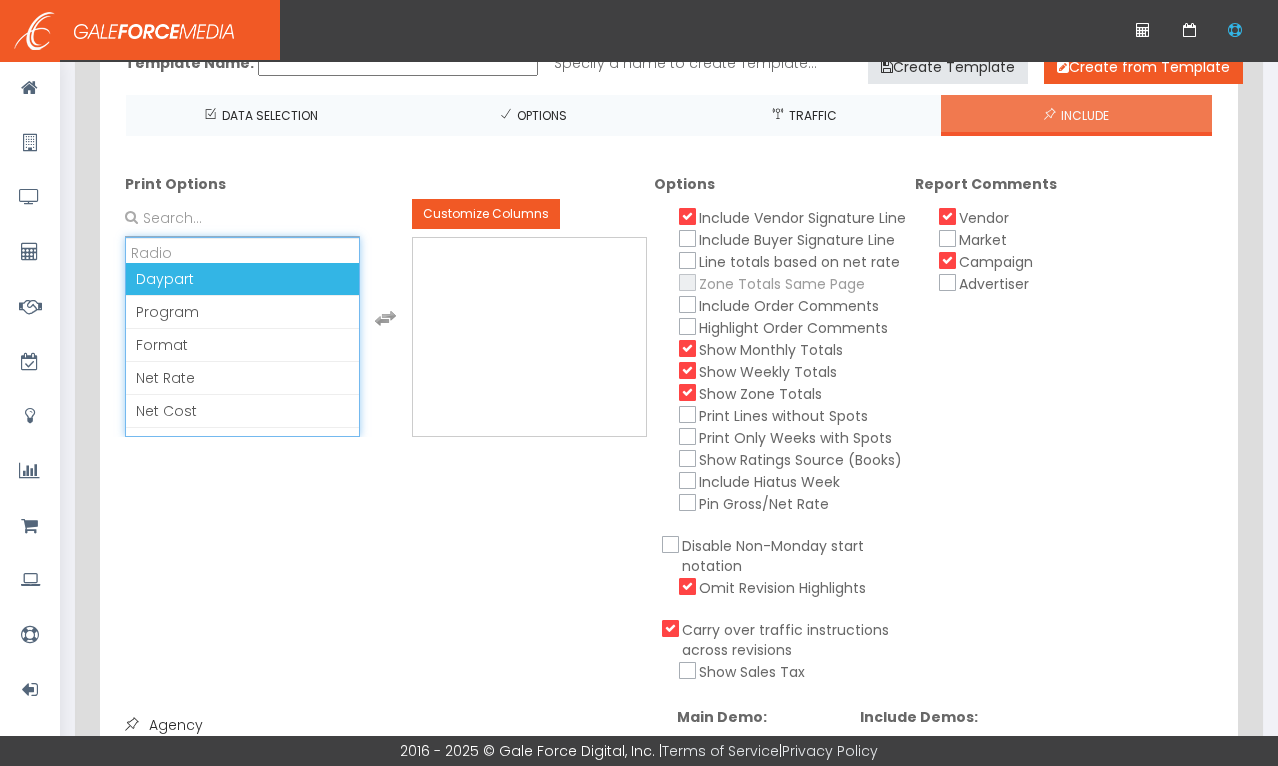 click on "Daypart" at bounding box center [165, 279] 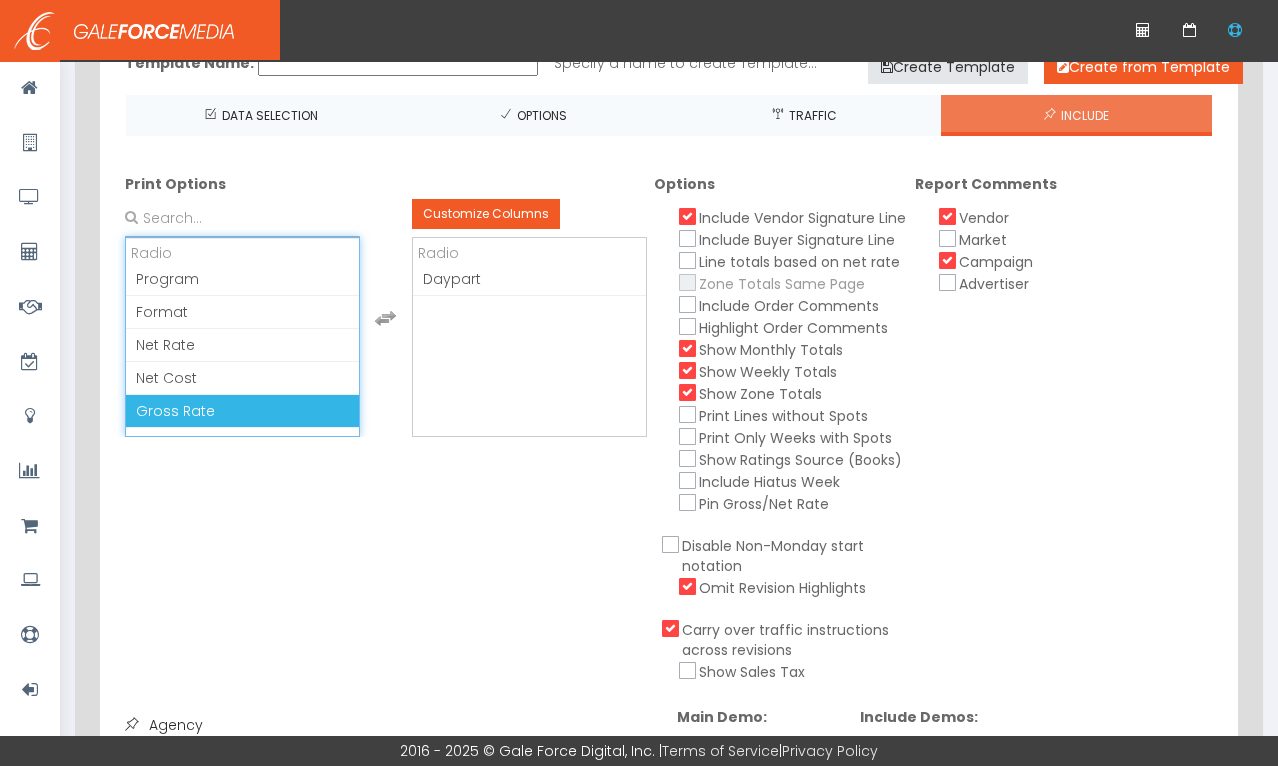 click on "Gross Rate" at bounding box center [175, 411] 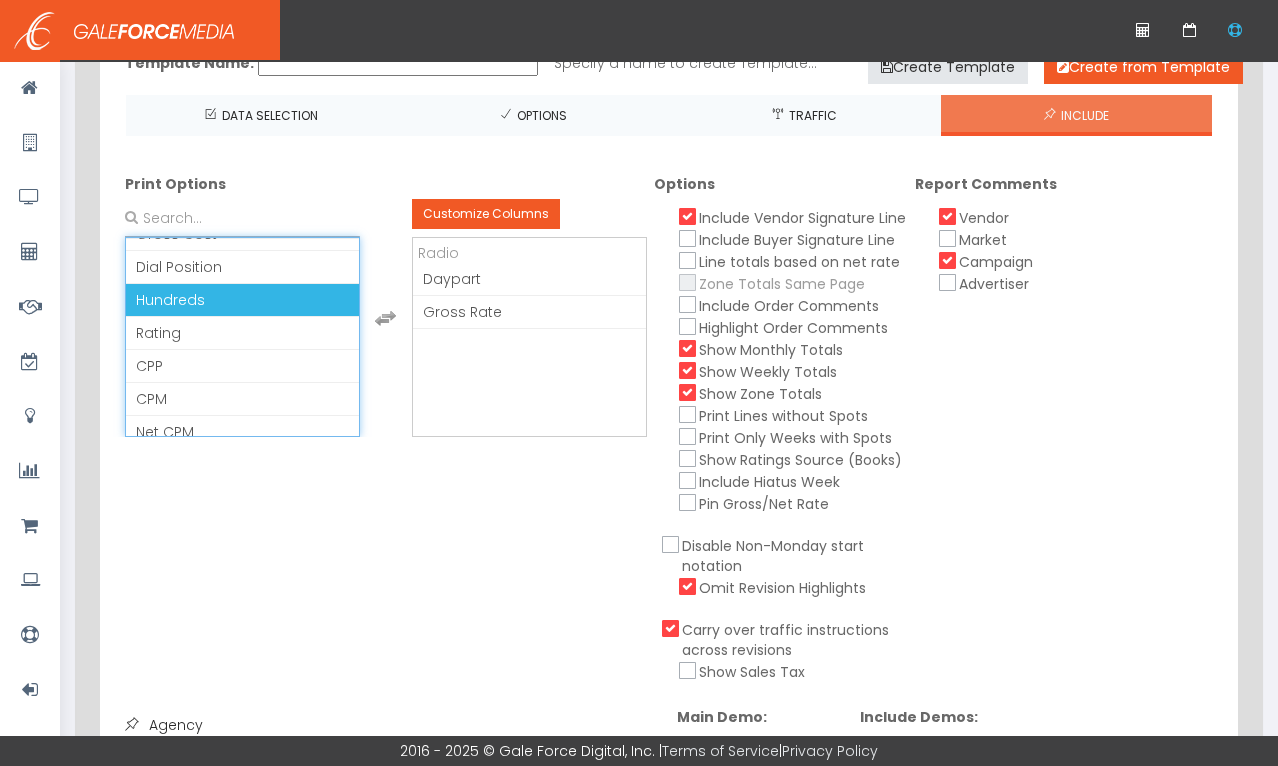 scroll, scrollTop: 200, scrollLeft: 0, axis: vertical 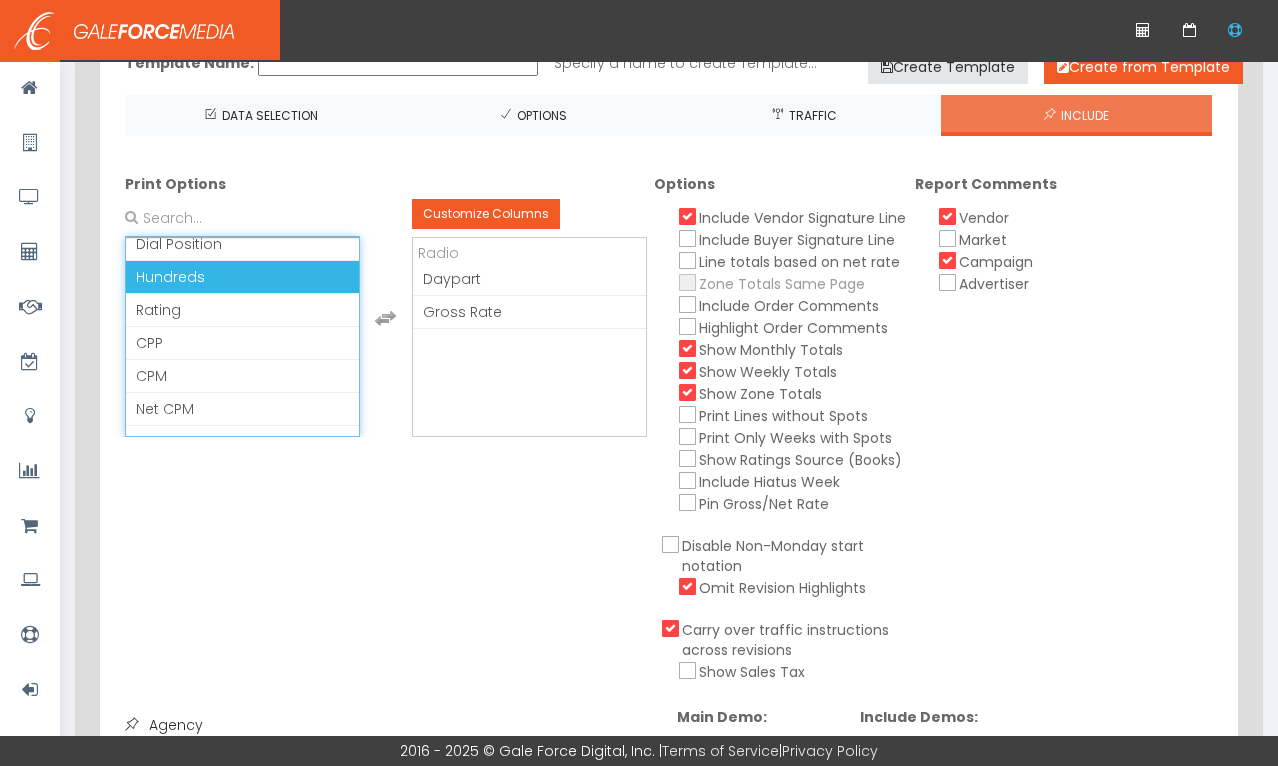 click on "Hundreds" at bounding box center (170, 277) 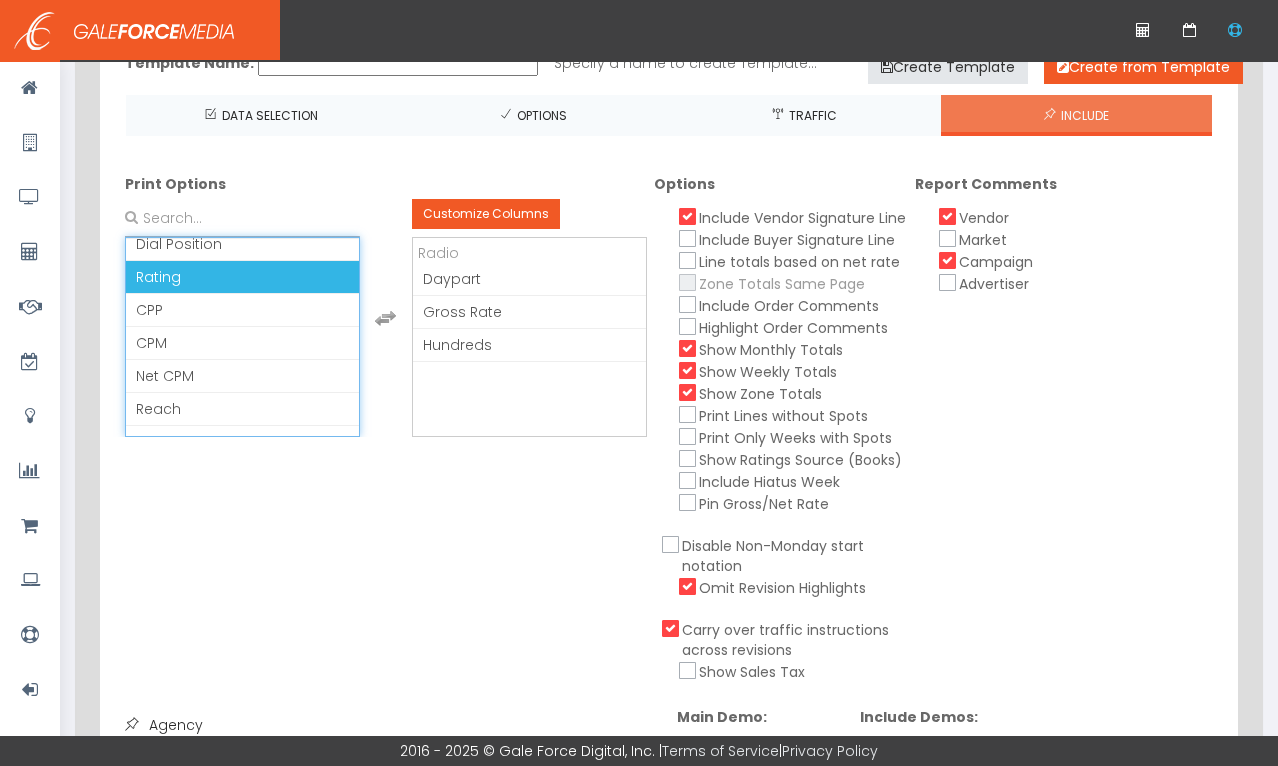 click on "Rating" at bounding box center (158, 277) 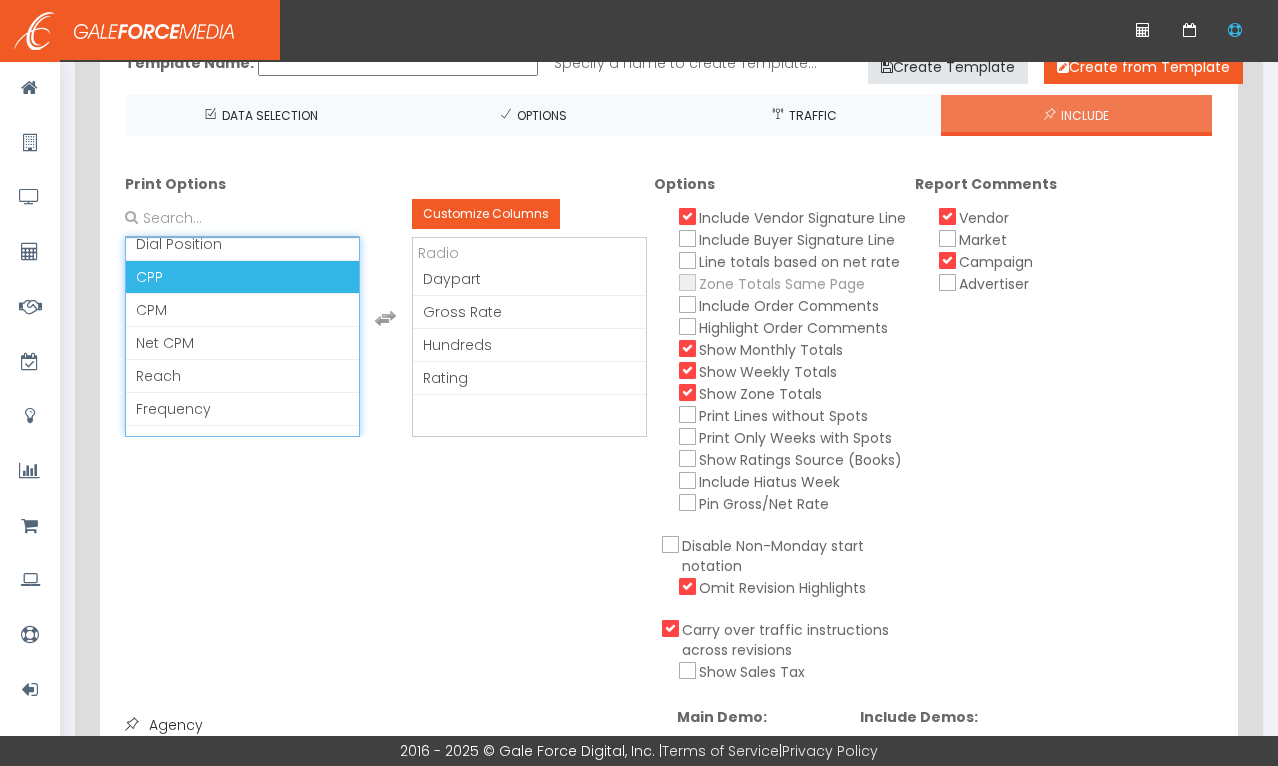 click on "CPP" at bounding box center [242, 277] 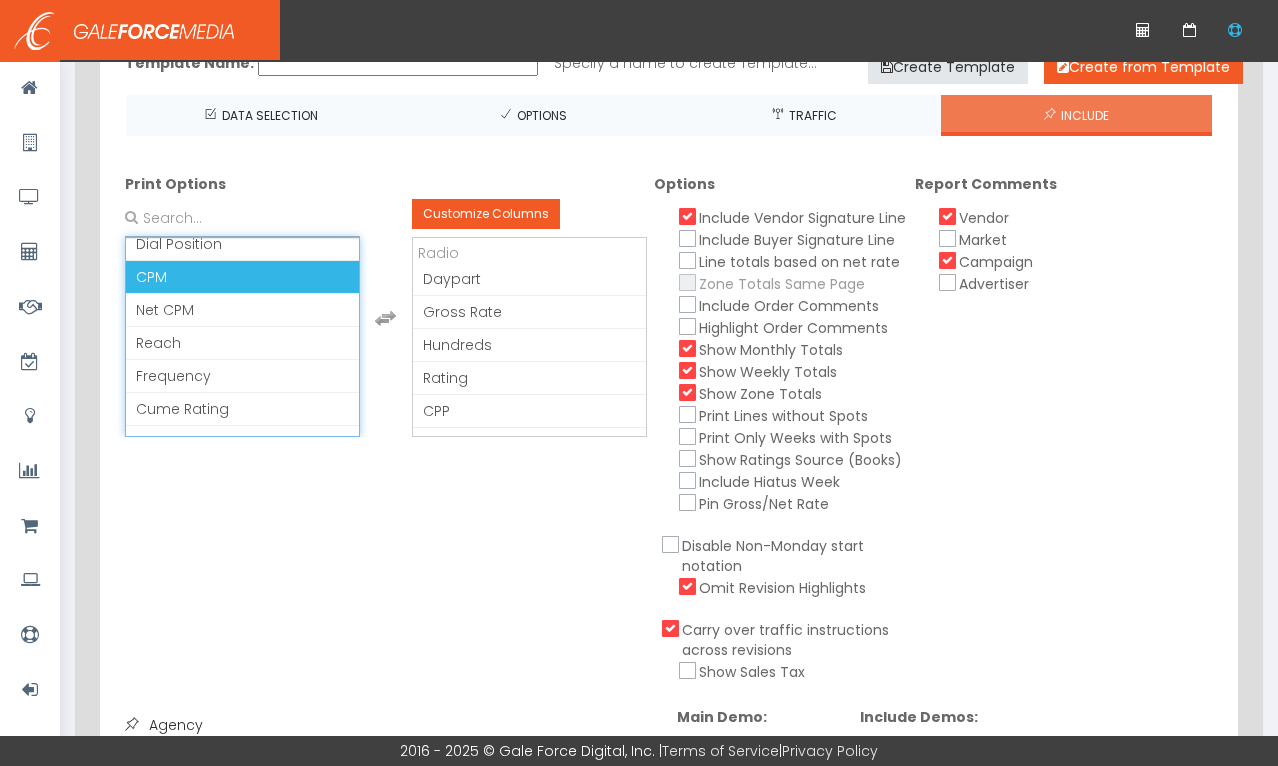 click on "CPM" at bounding box center (151, 277) 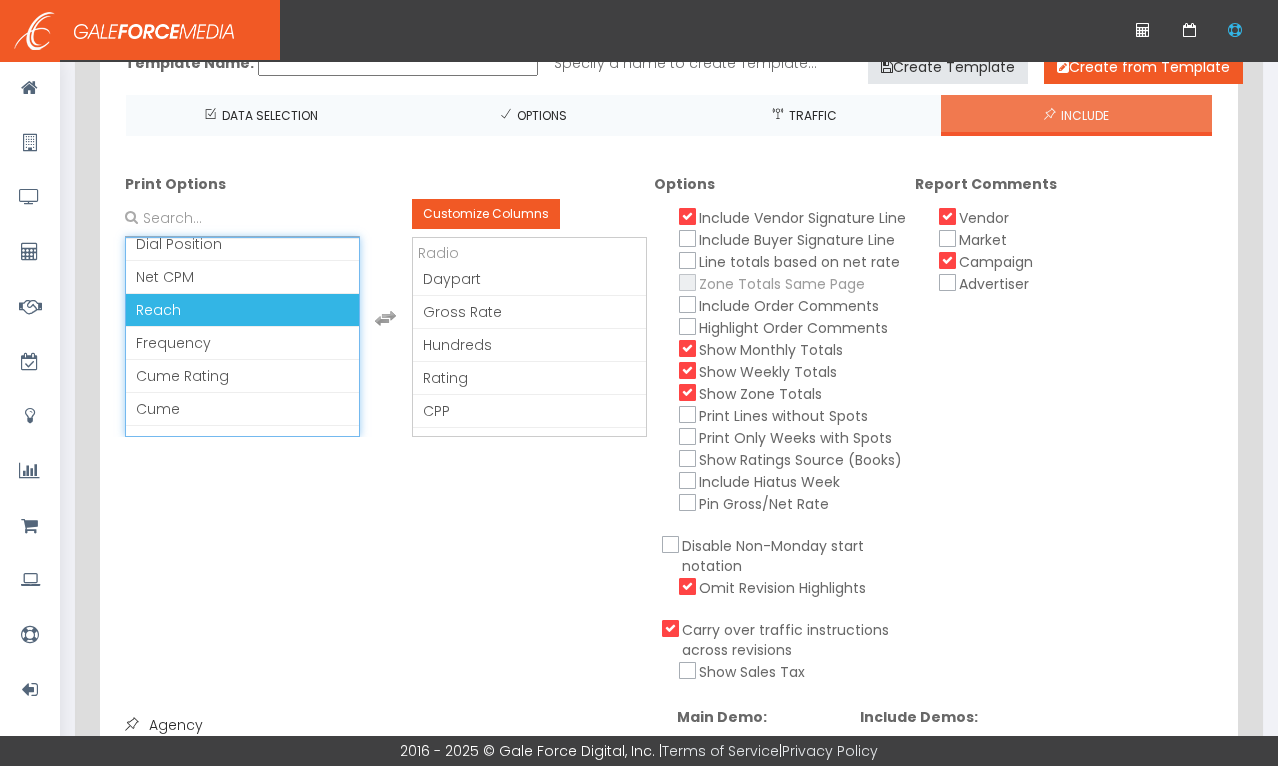 click on "Reach" at bounding box center (158, 310) 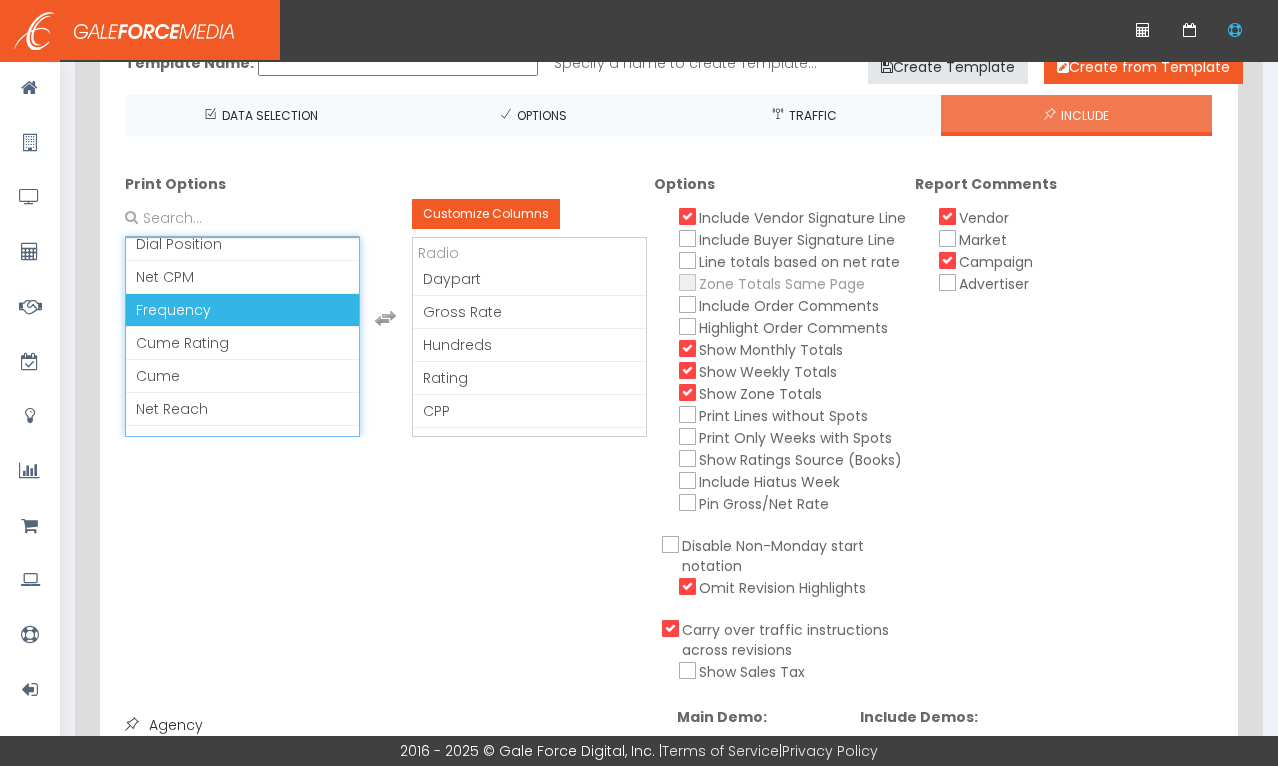 click on "Frequency" at bounding box center [173, 310] 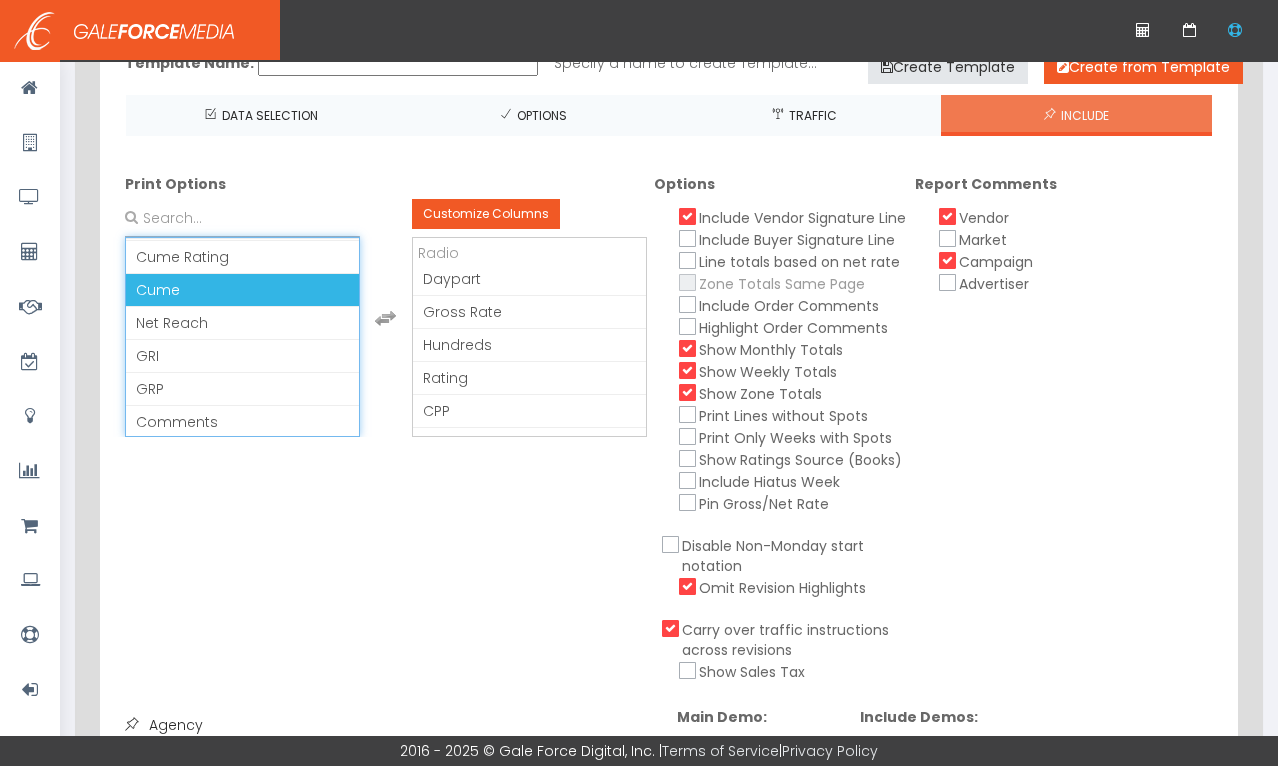 scroll, scrollTop: 289, scrollLeft: 0, axis: vertical 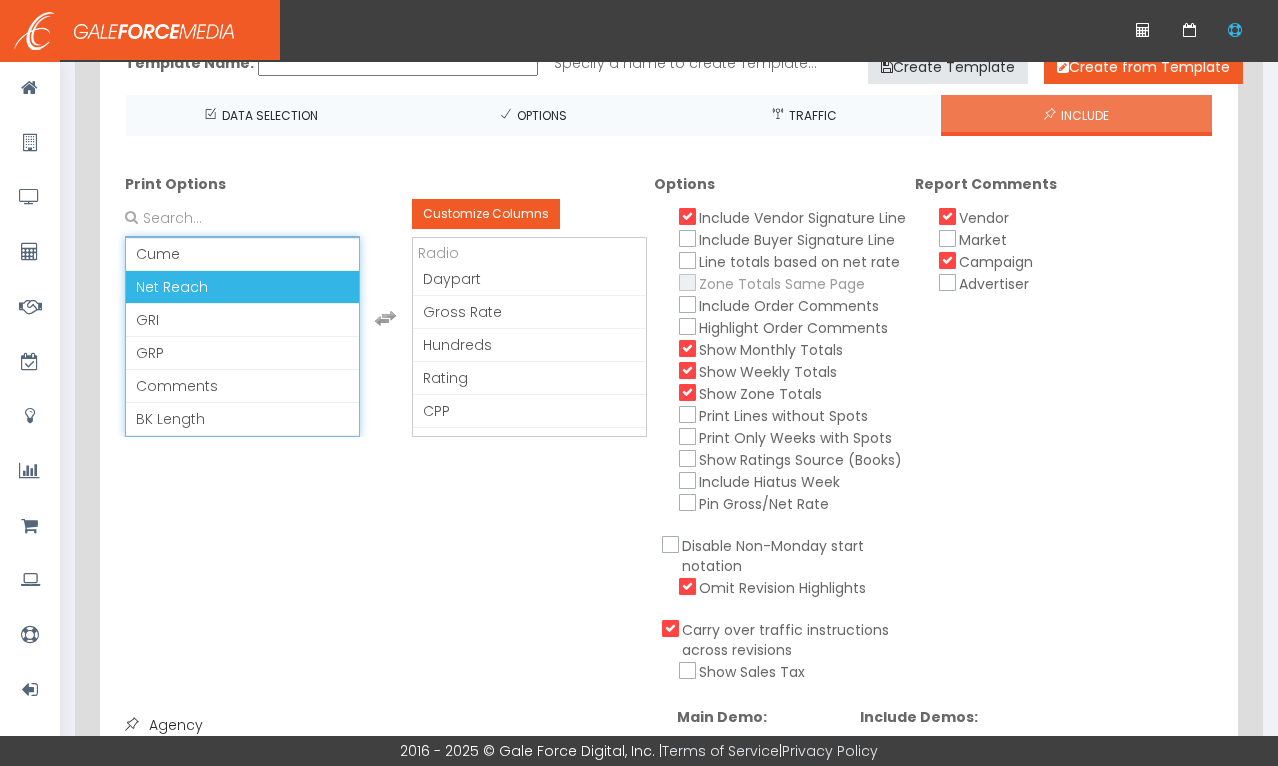 click on "Net Reach" at bounding box center [172, 287] 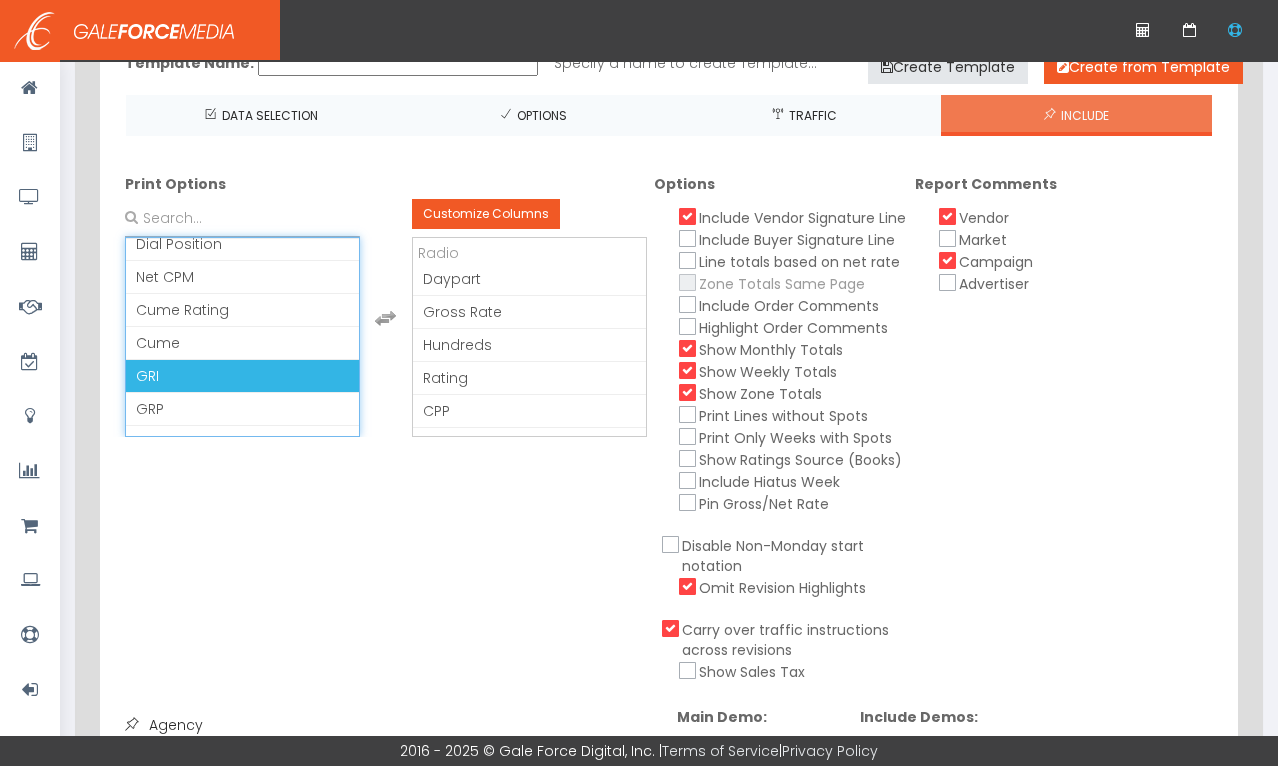 scroll, scrollTop: 256, scrollLeft: 0, axis: vertical 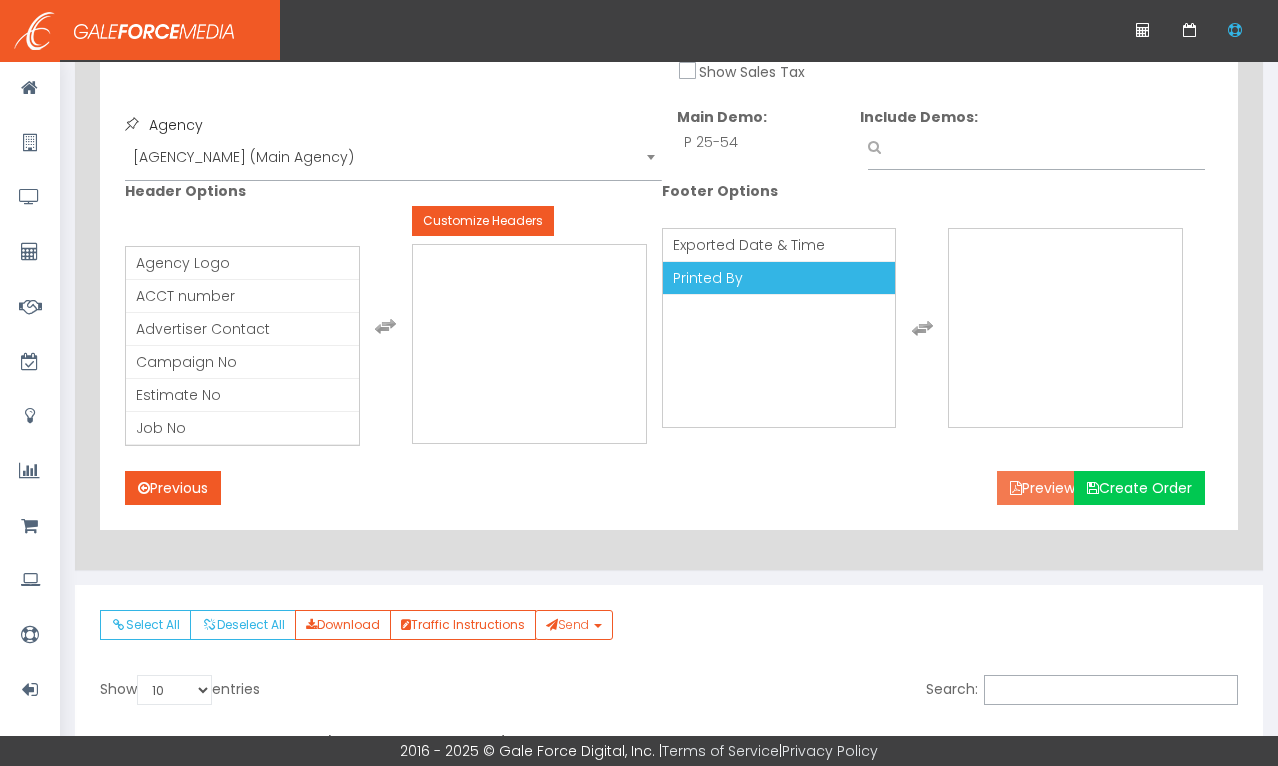 click on "Preview" at bounding box center [1042, 488] 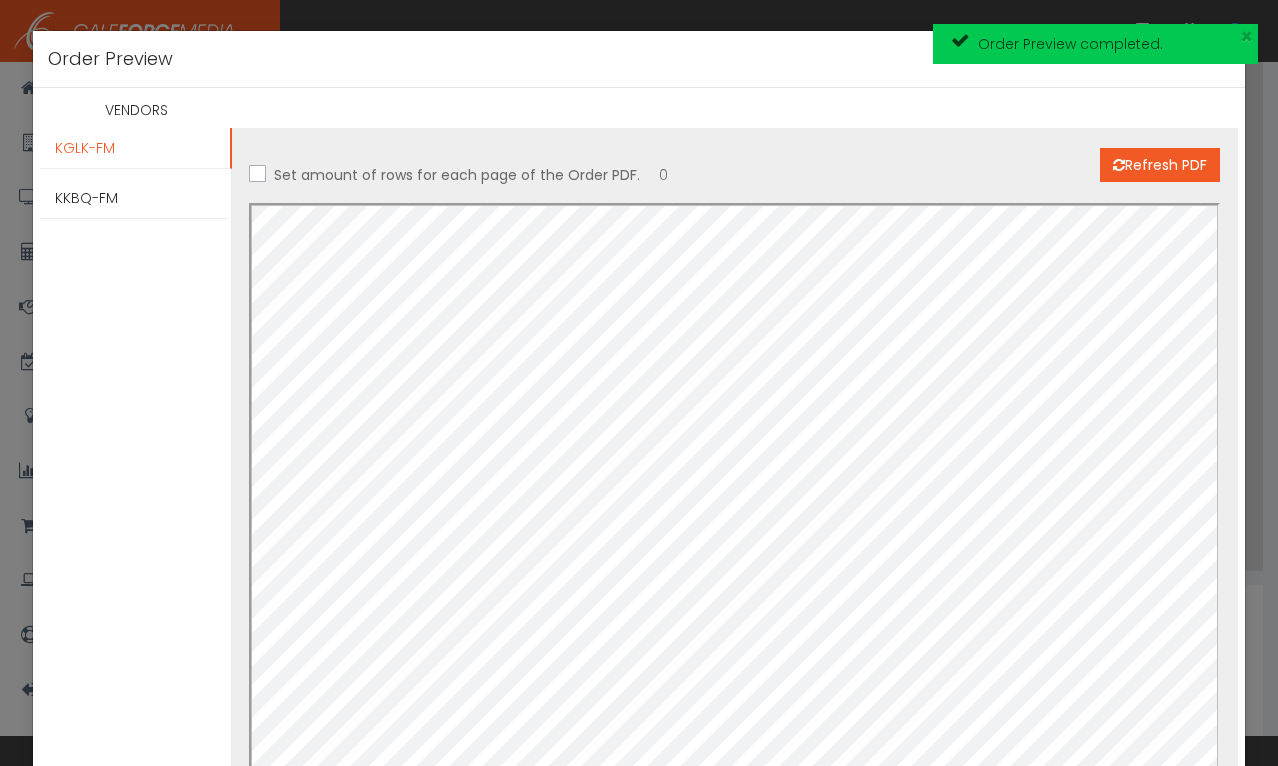 scroll, scrollTop: 0, scrollLeft: 0, axis: both 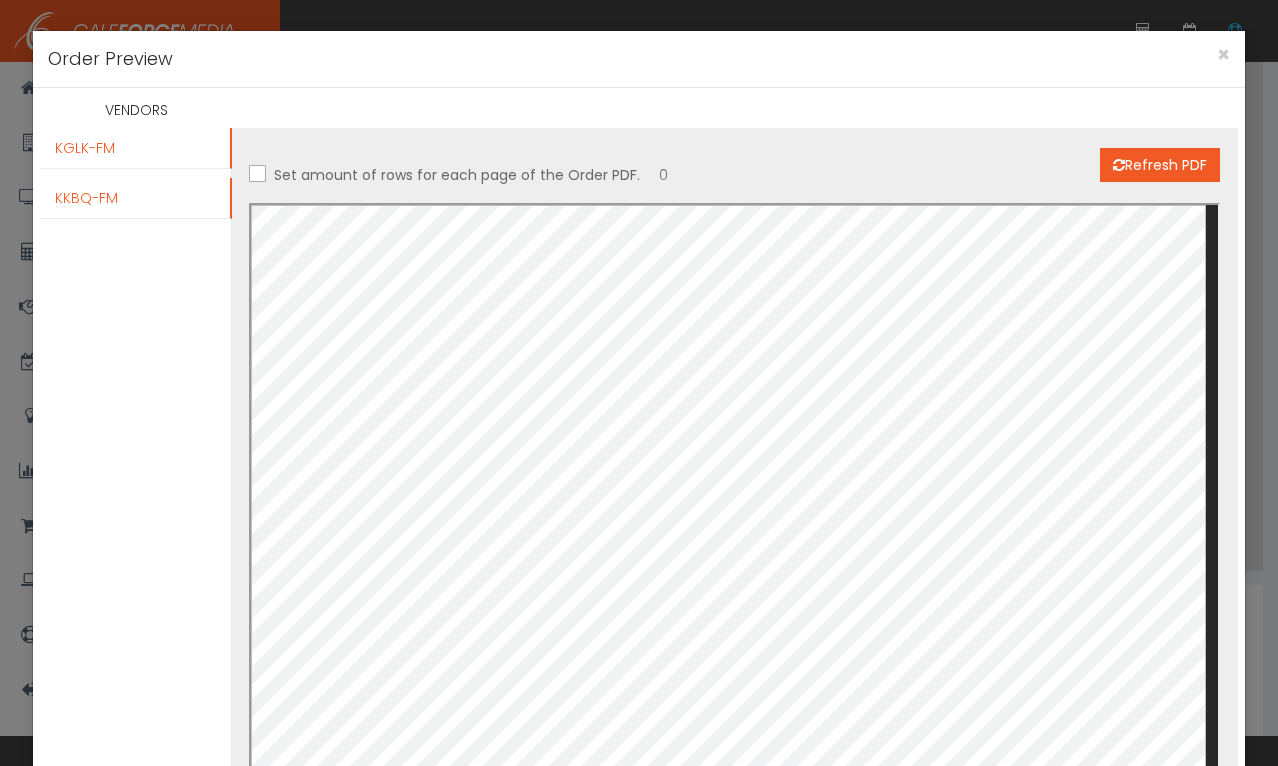 click on "KKBQ-FM" at bounding box center [86, 198] 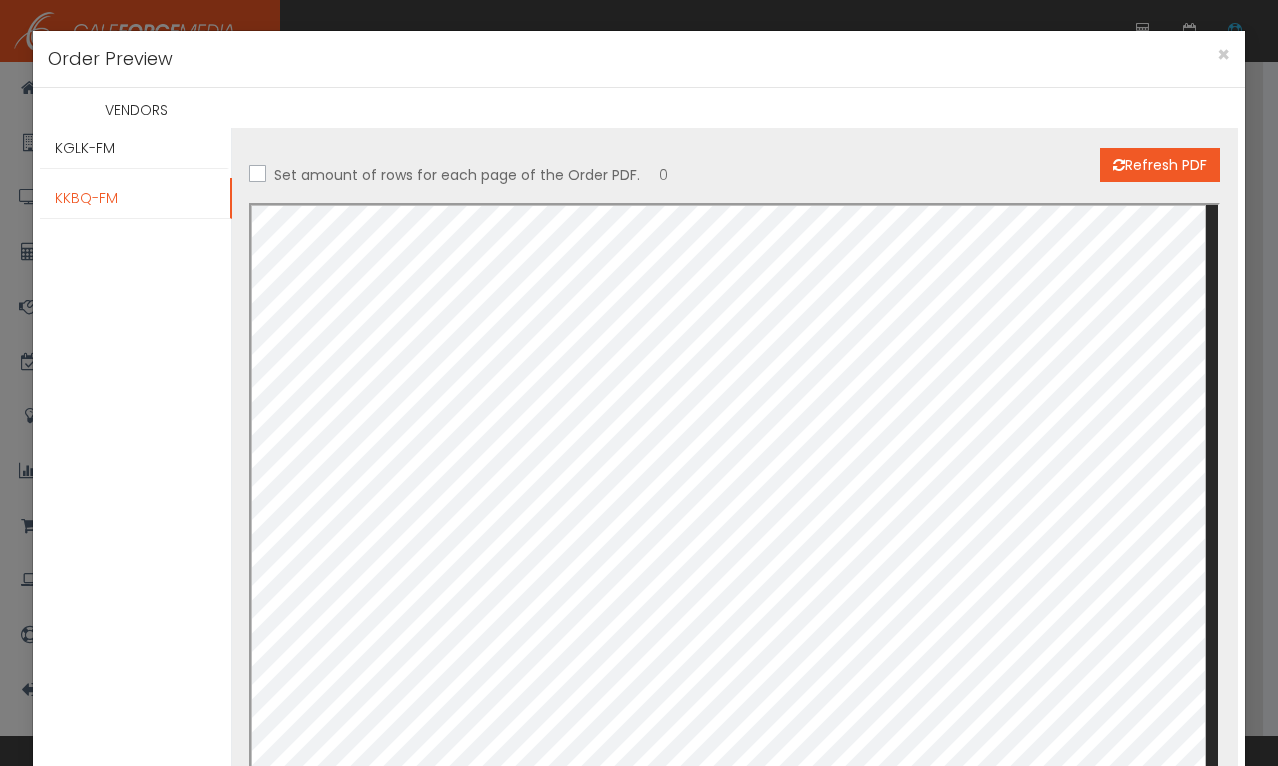 scroll, scrollTop: 300, scrollLeft: 0, axis: vertical 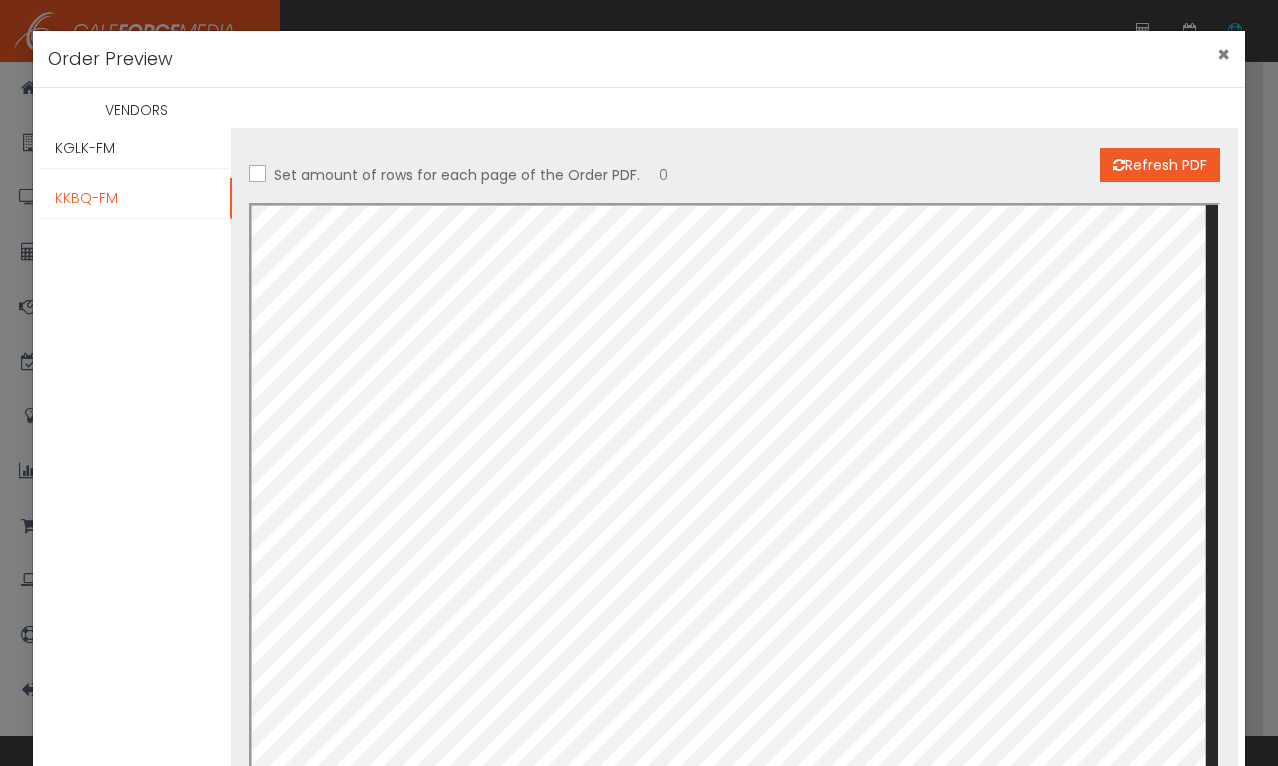 click on "×" at bounding box center (1223, 54) 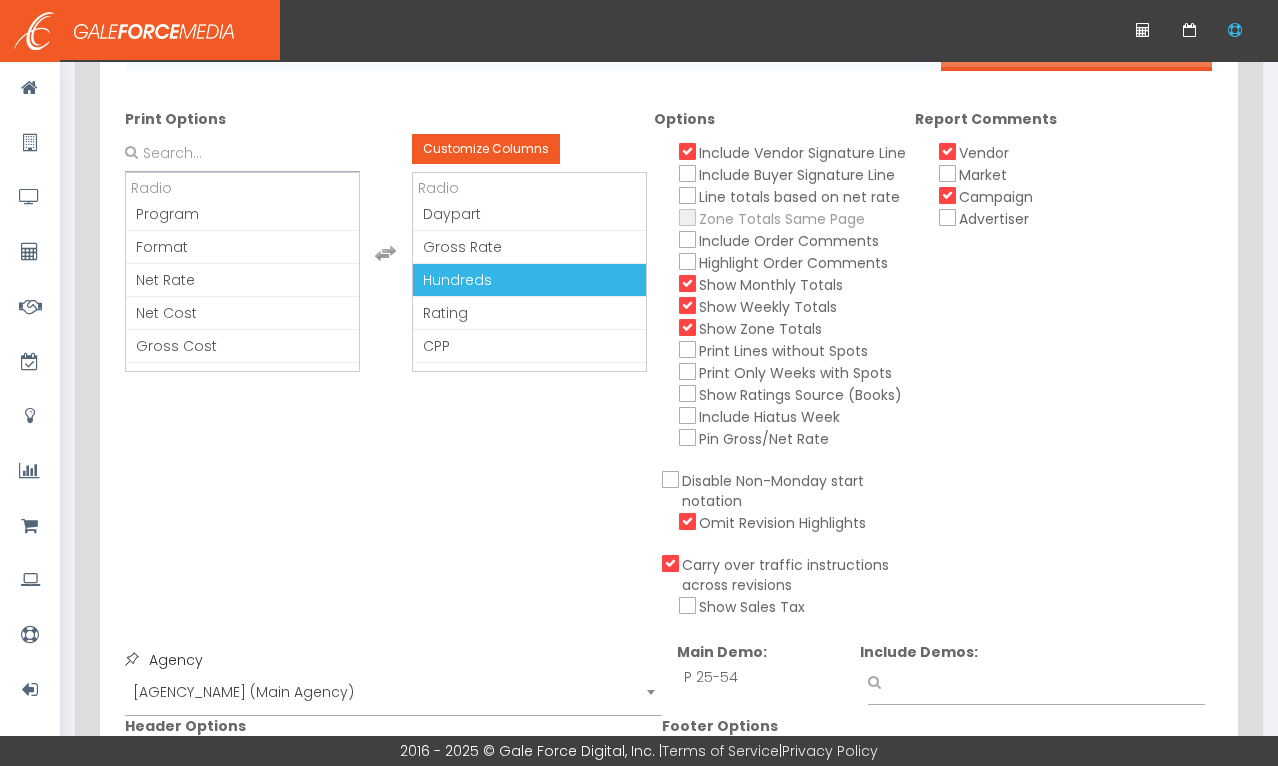 scroll, scrollTop: 0, scrollLeft: 0, axis: both 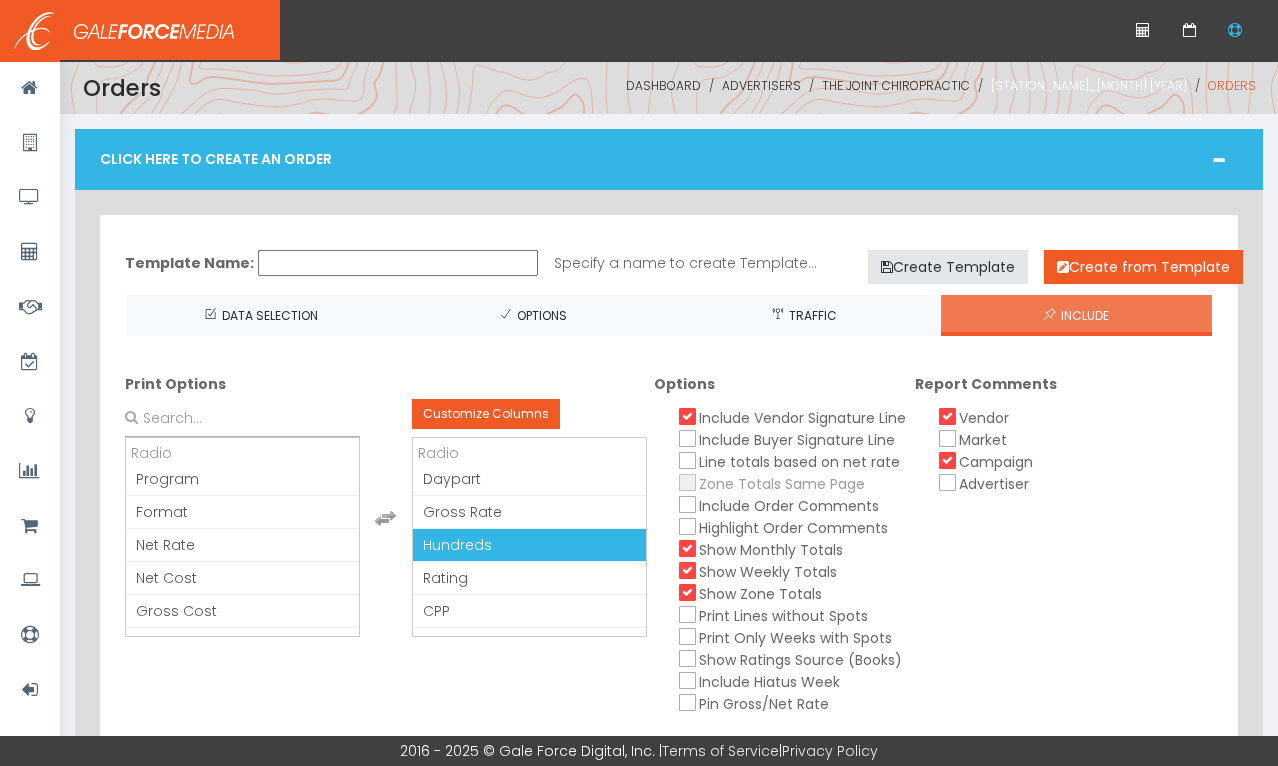 click on "[COMPANY] [MONTH] [YYYY]" at bounding box center (1089, 85) 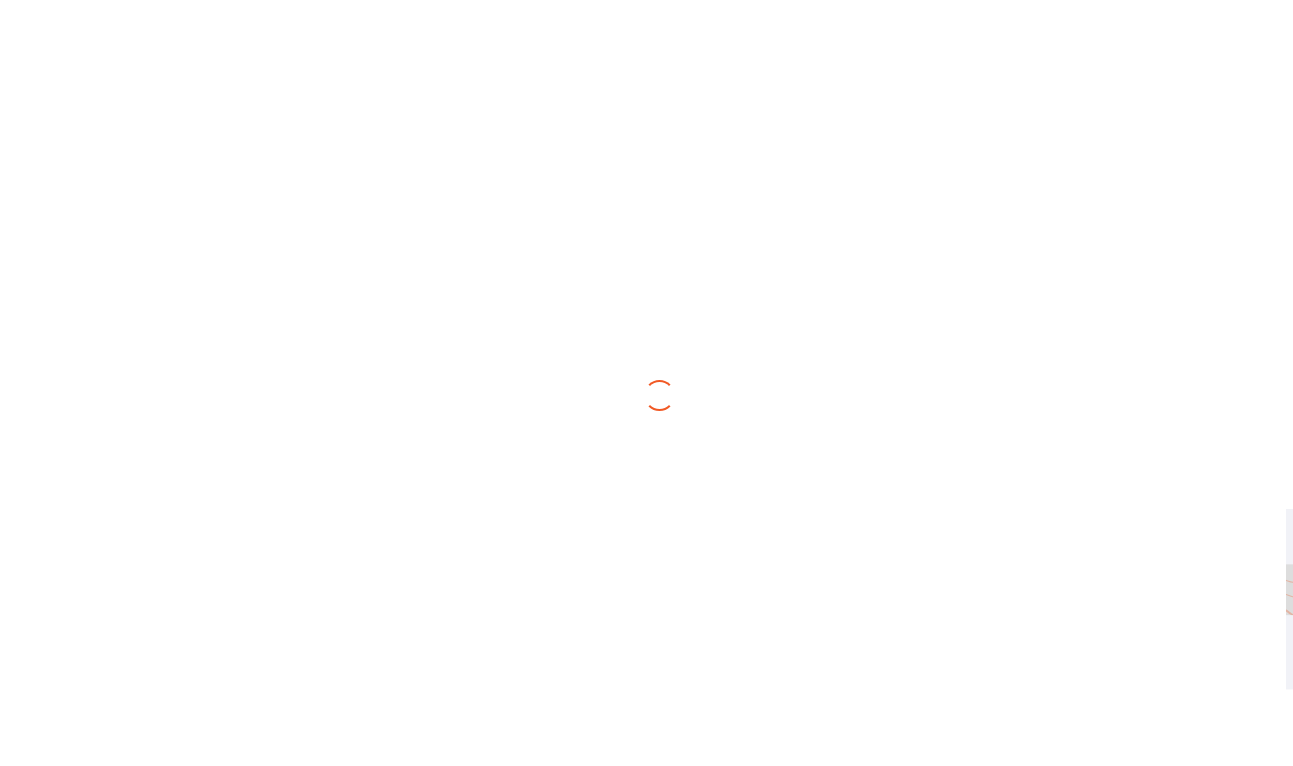 scroll, scrollTop: 0, scrollLeft: 0, axis: both 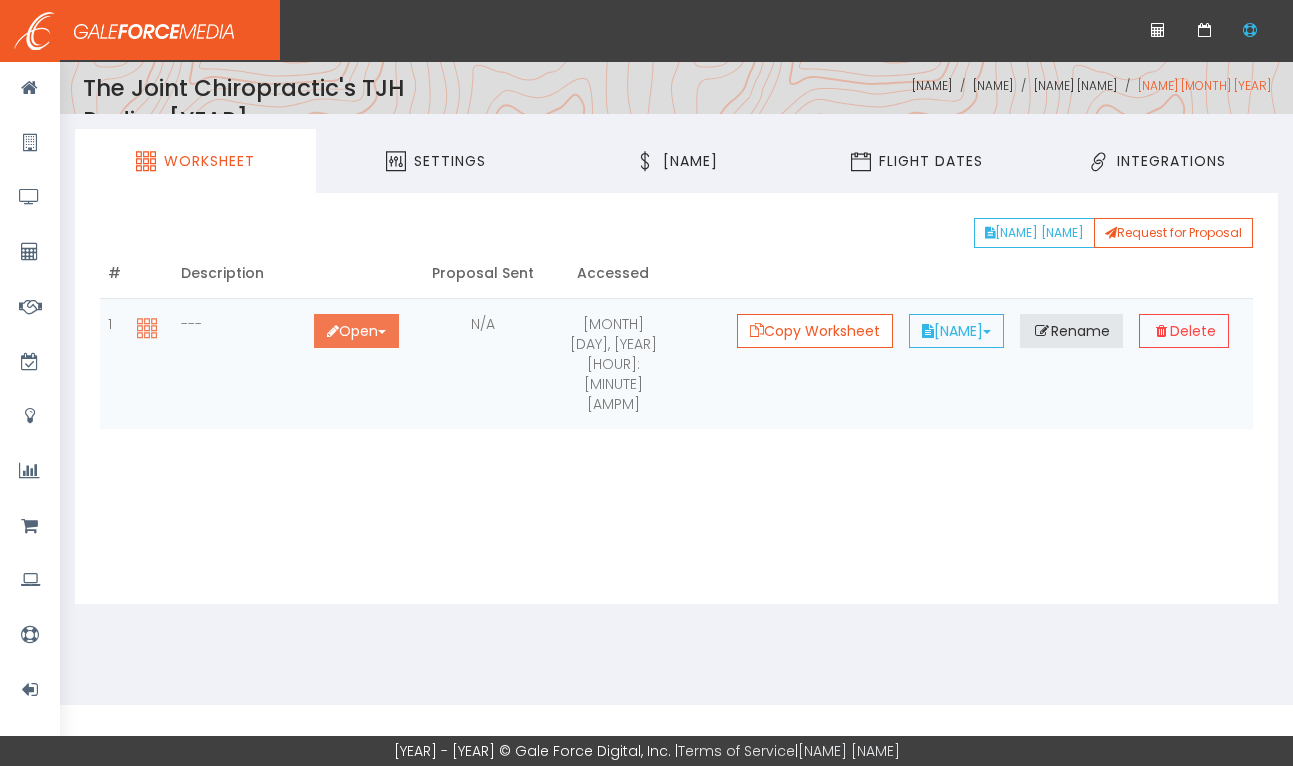 click on "Open
Toggle Dropdown" at bounding box center (356, 331) 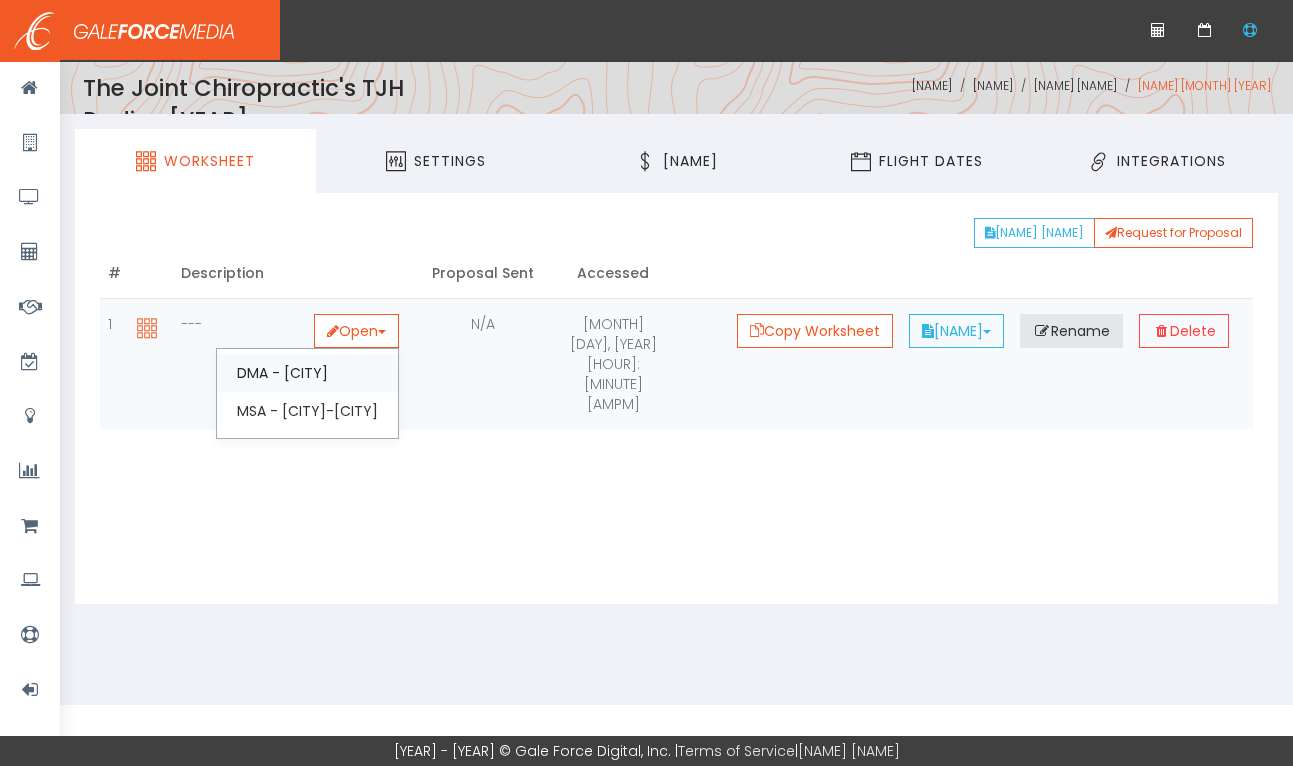 click on "DMA - [CITY]" at bounding box center (307, 373) 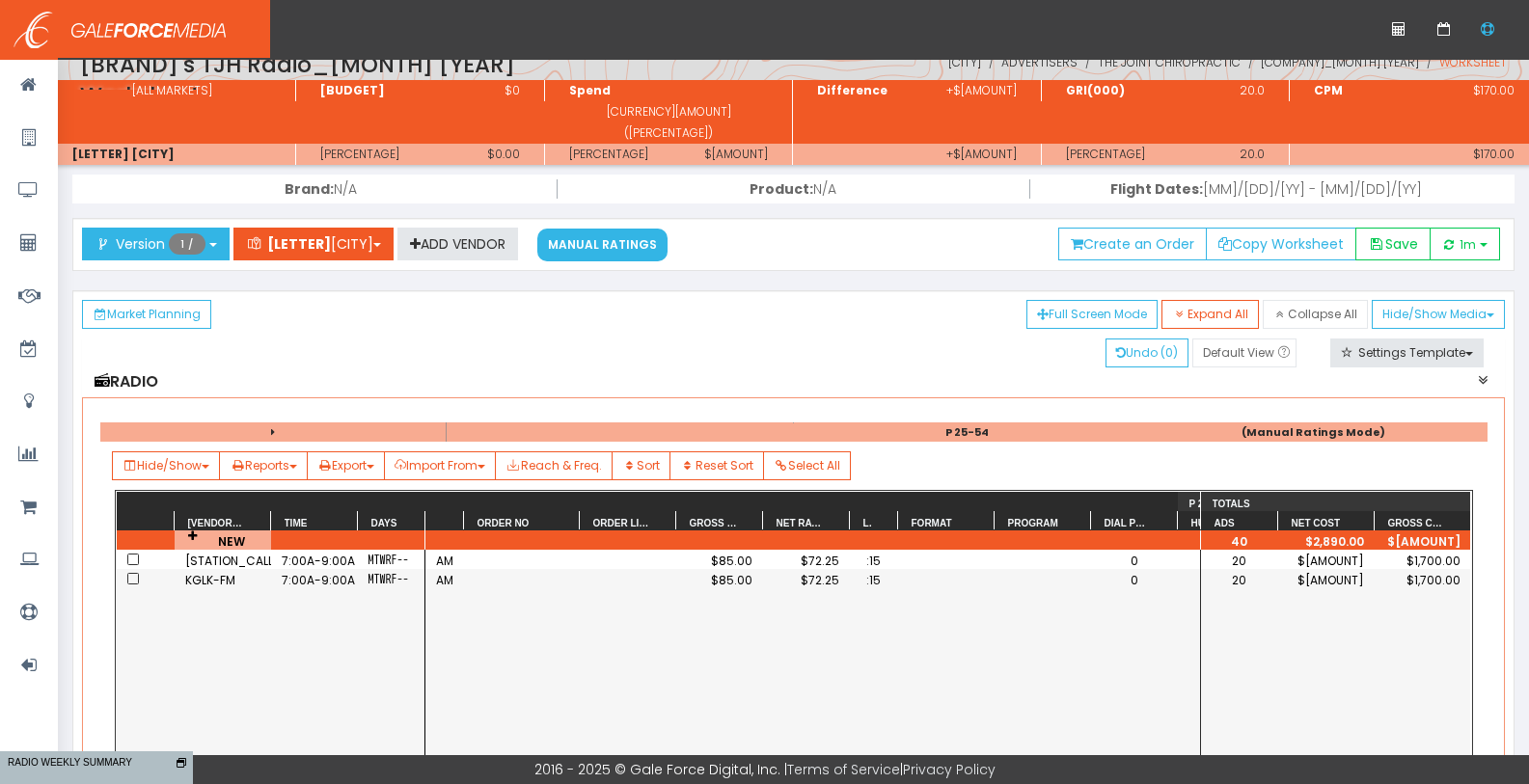 scroll, scrollTop: 0, scrollLeft: 0, axis: both 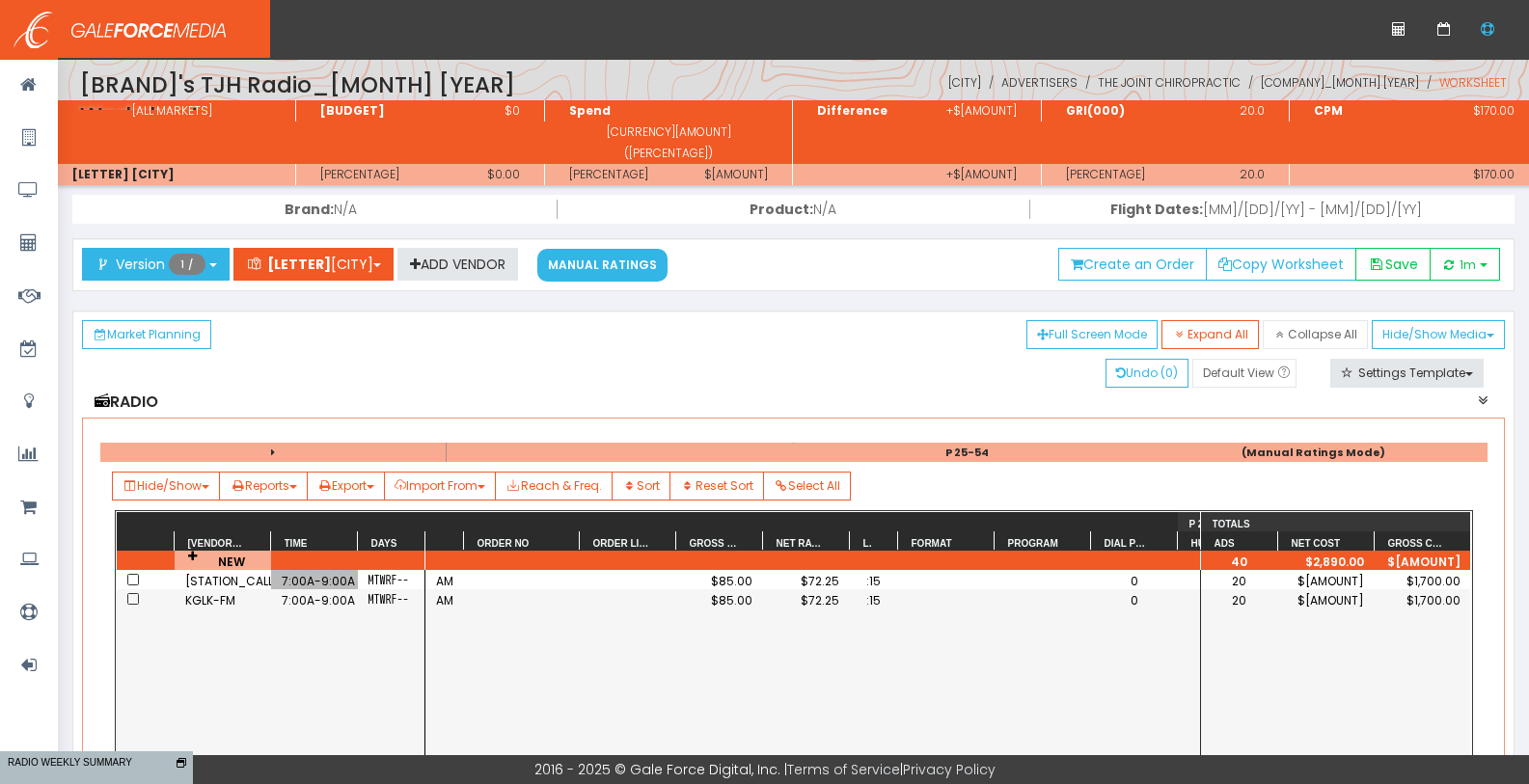 click on "7:00A-9:00A" at bounding box center [314, 581] 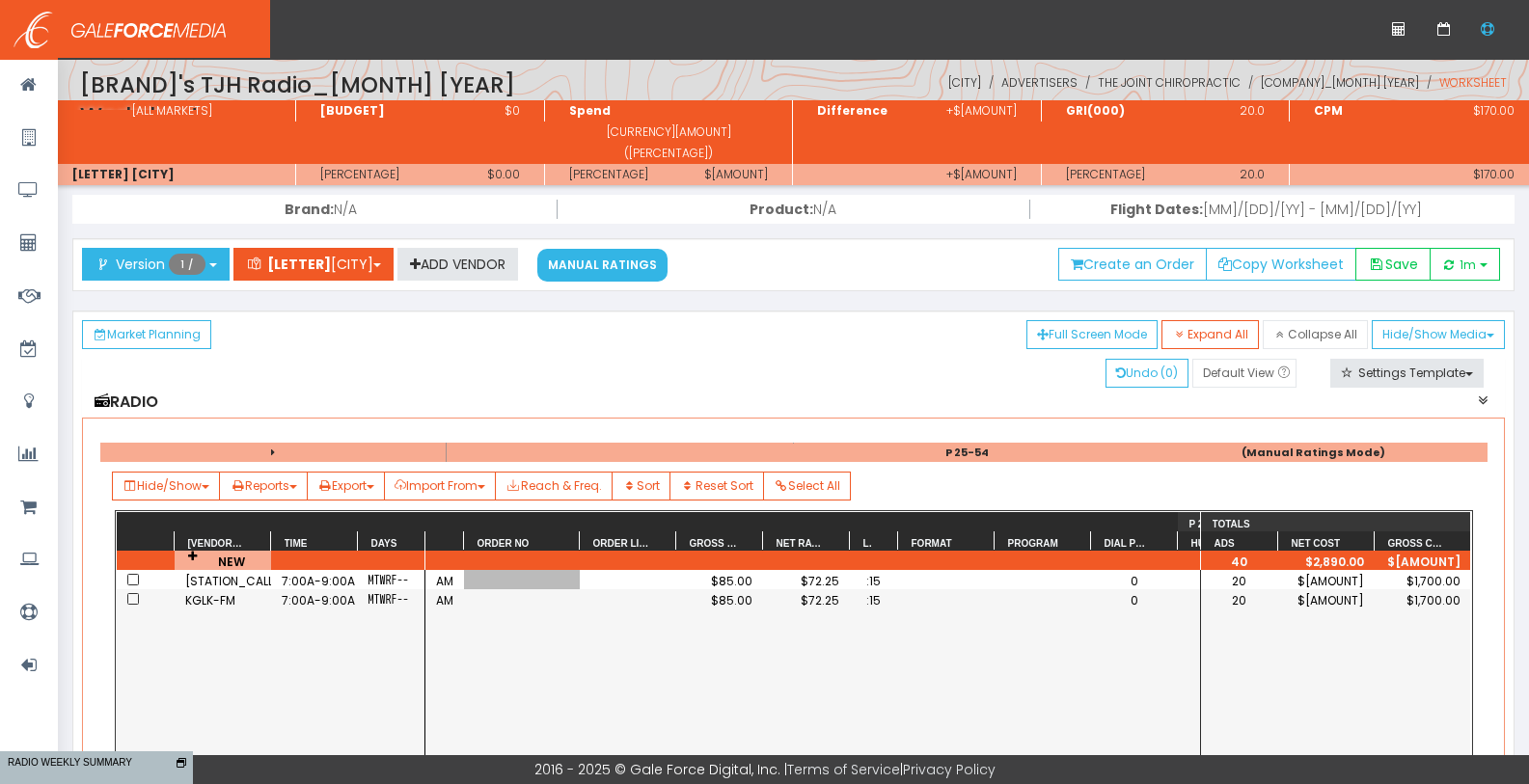 click at bounding box center (522, 580) 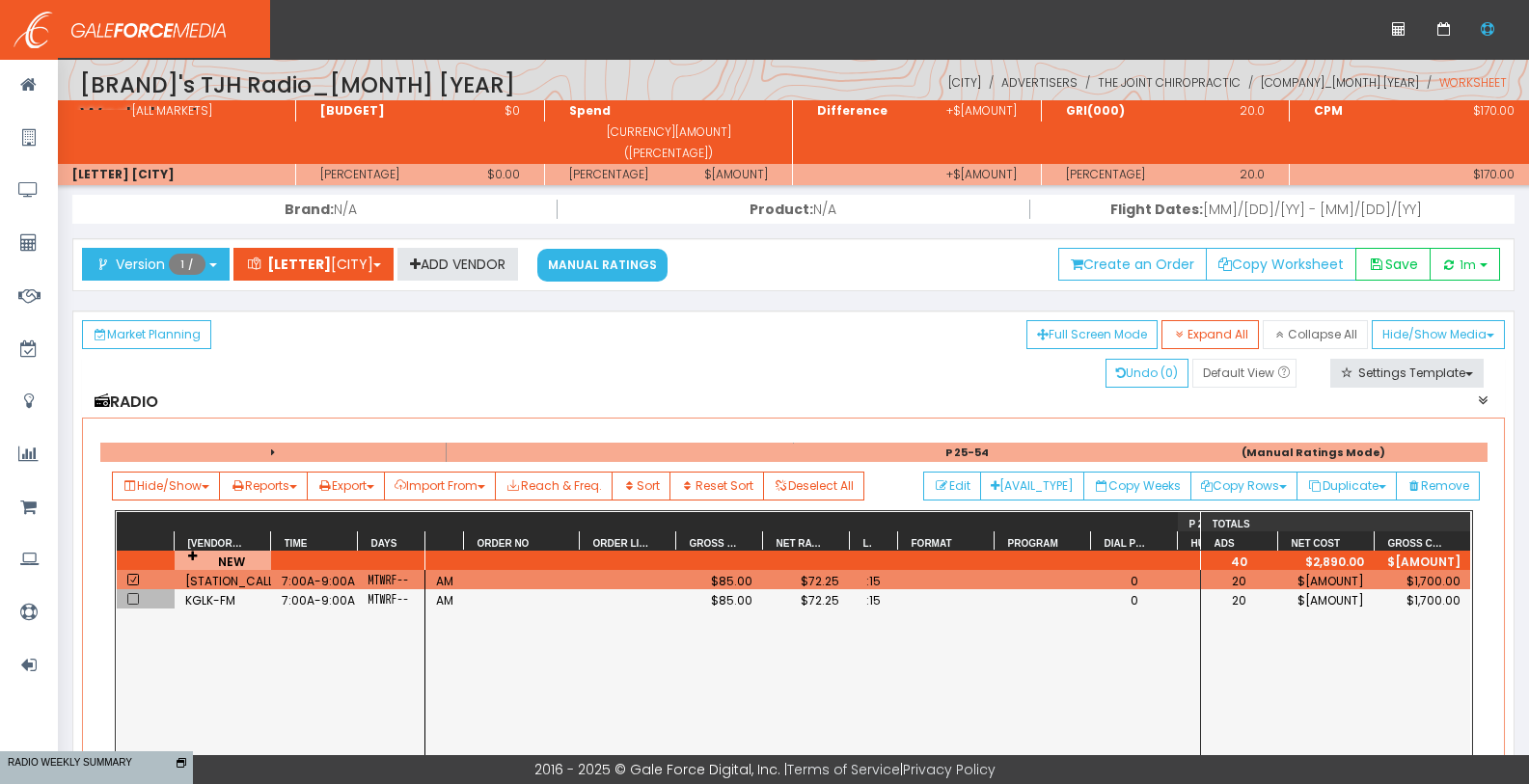 click at bounding box center (133, 599) 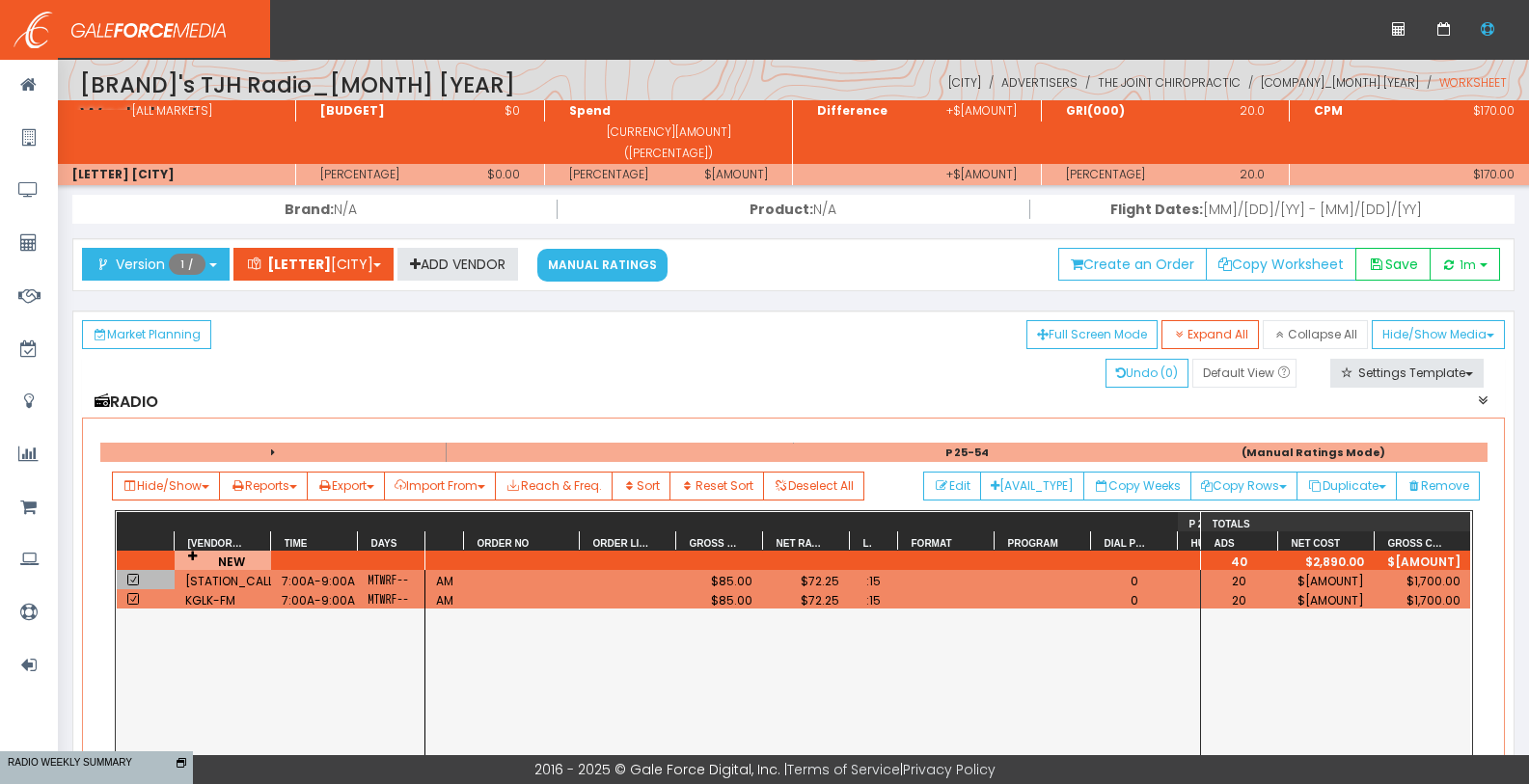 click at bounding box center [133, 580] 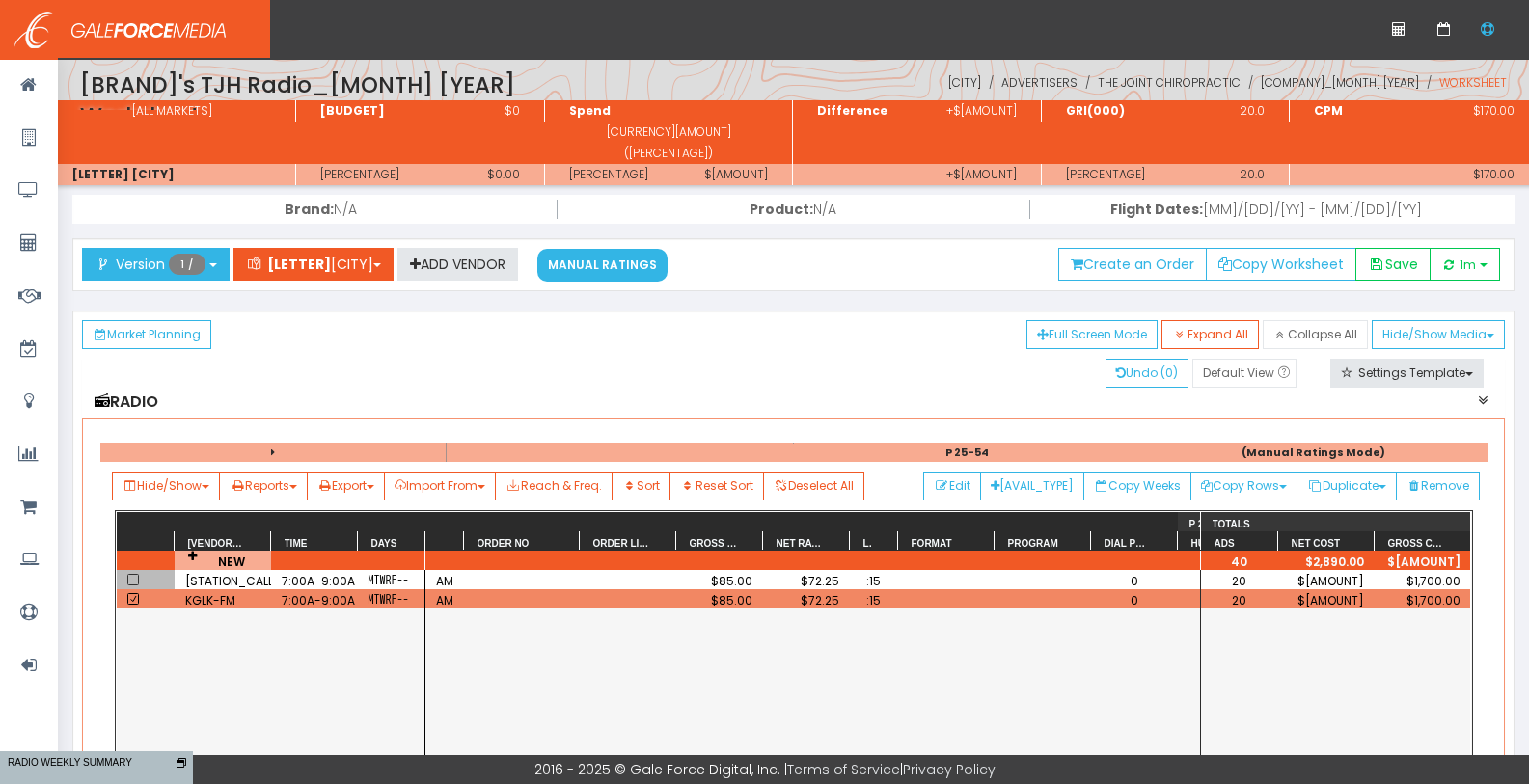 click at bounding box center [133, 599] 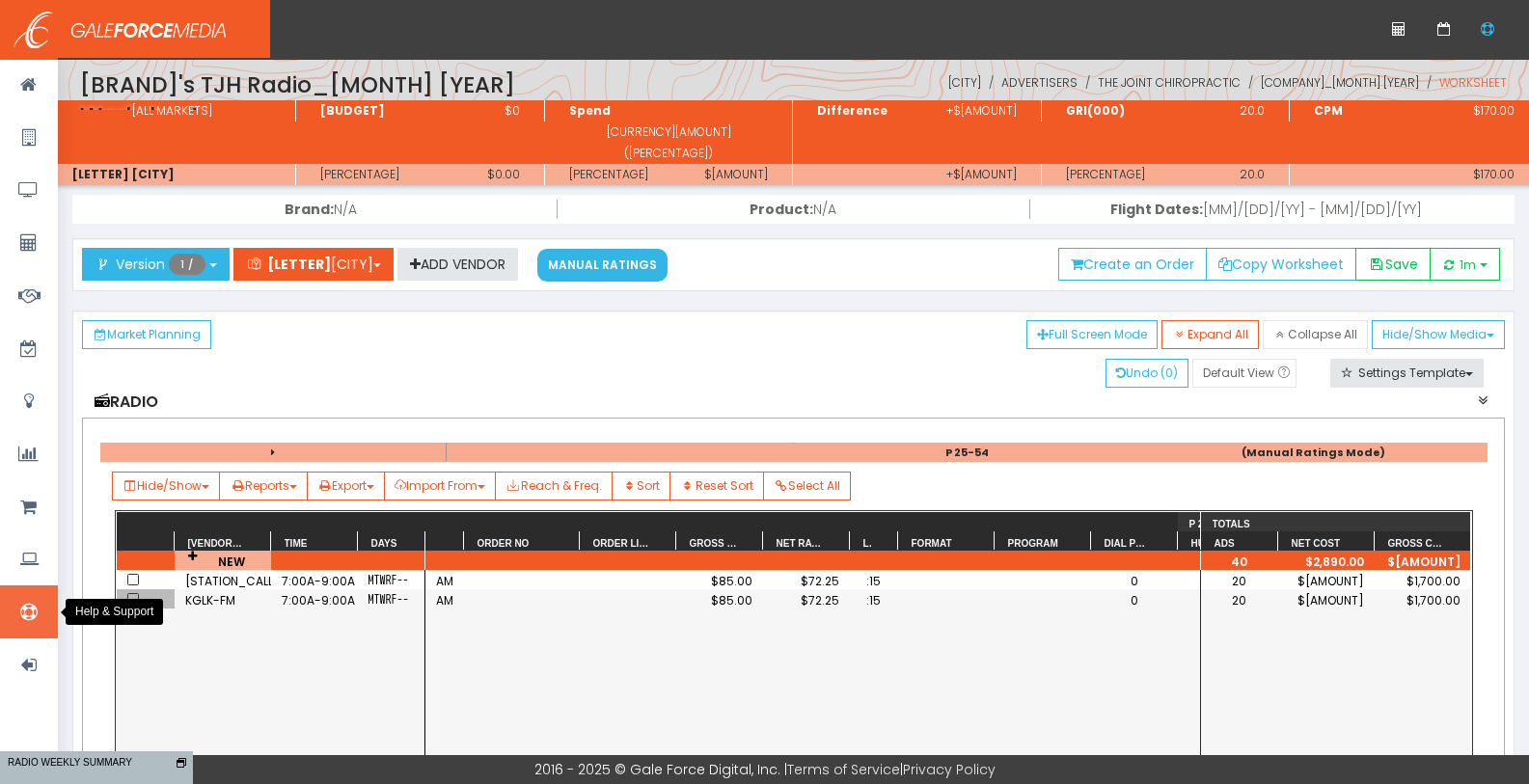 click at bounding box center [28, 612] 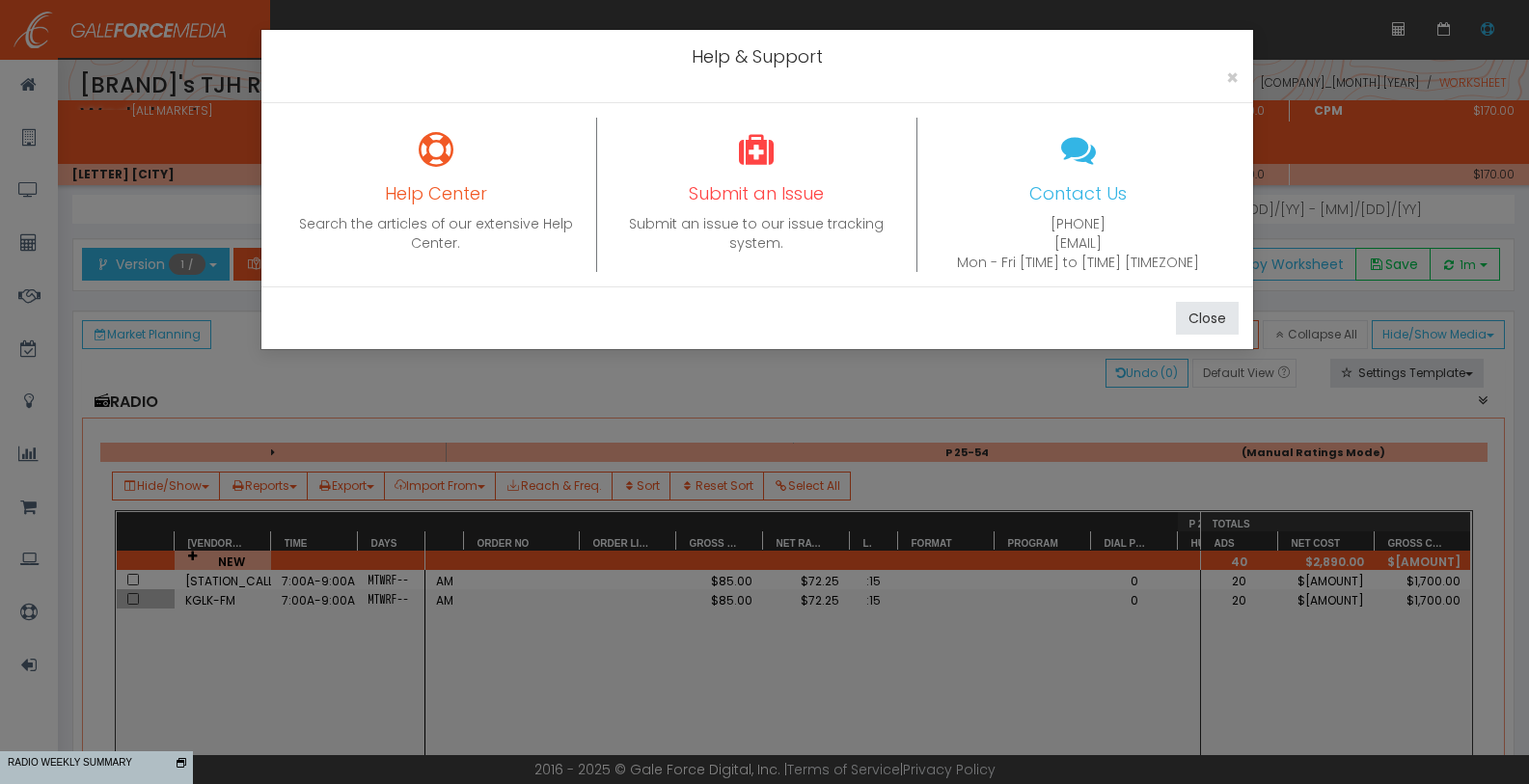 click on "Help Center" at bounding box center [436, 194] 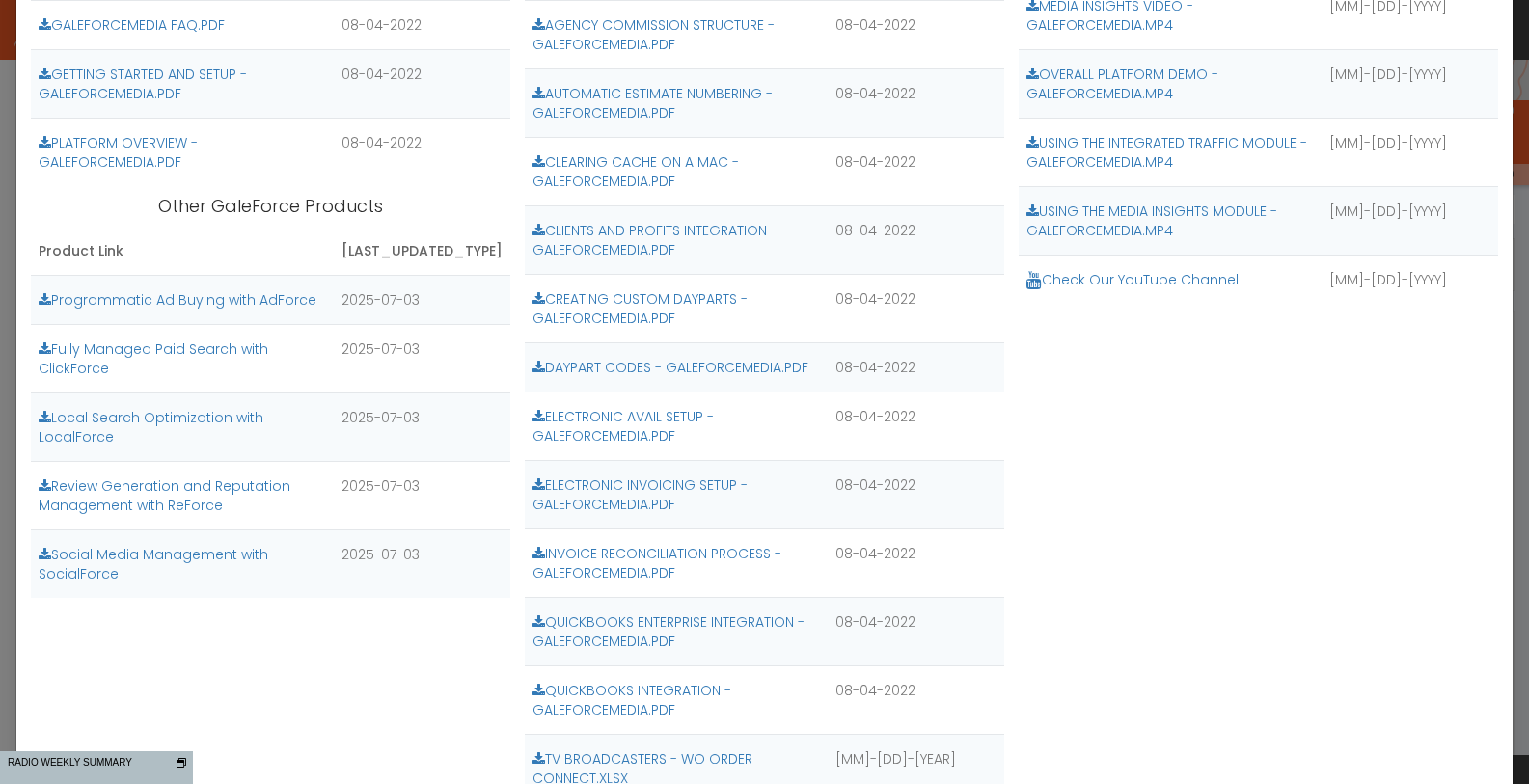 scroll, scrollTop: 0, scrollLeft: 0, axis: both 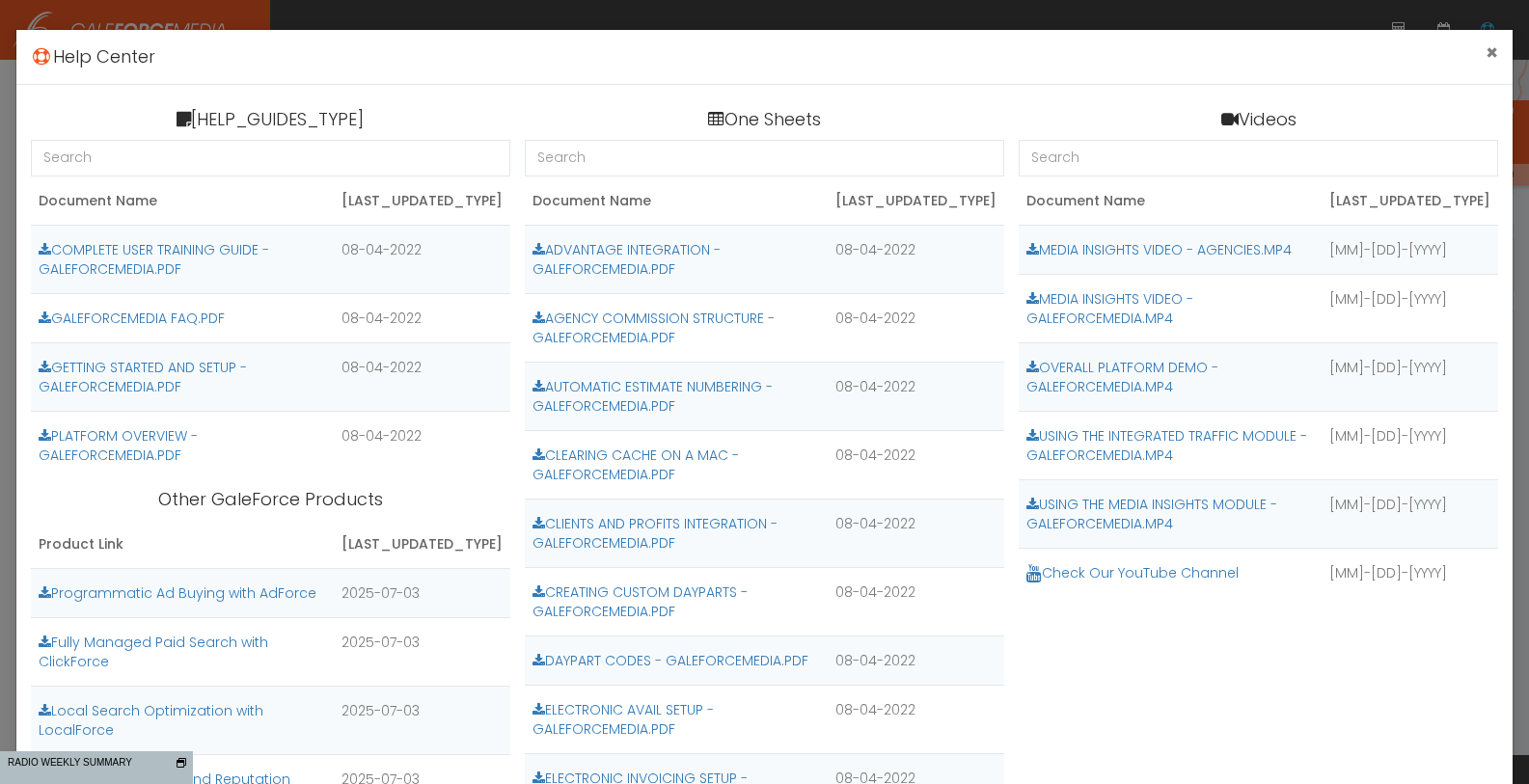 click on "×" at bounding box center (1491, 52) 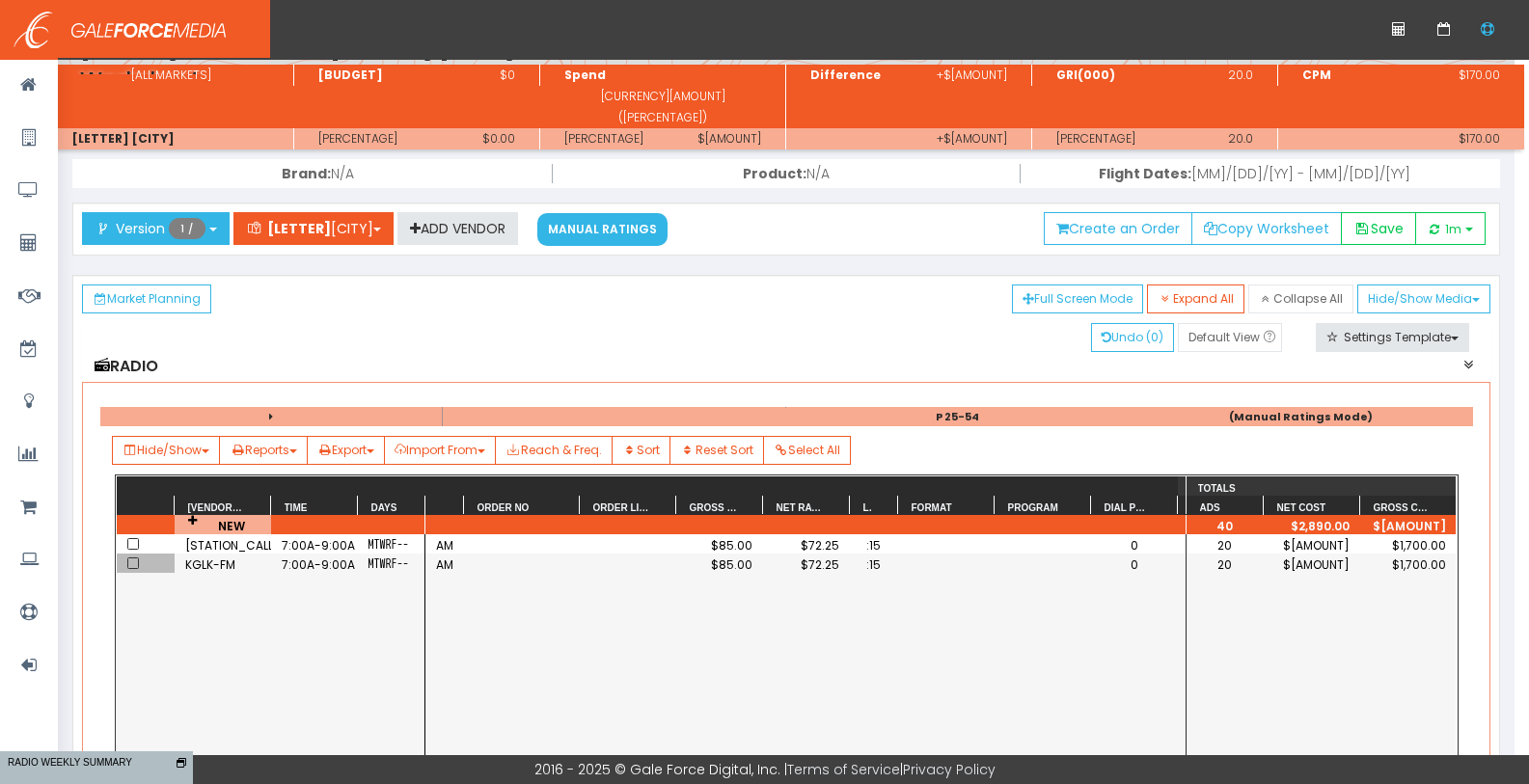 scroll, scrollTop: 0, scrollLeft: 0, axis: both 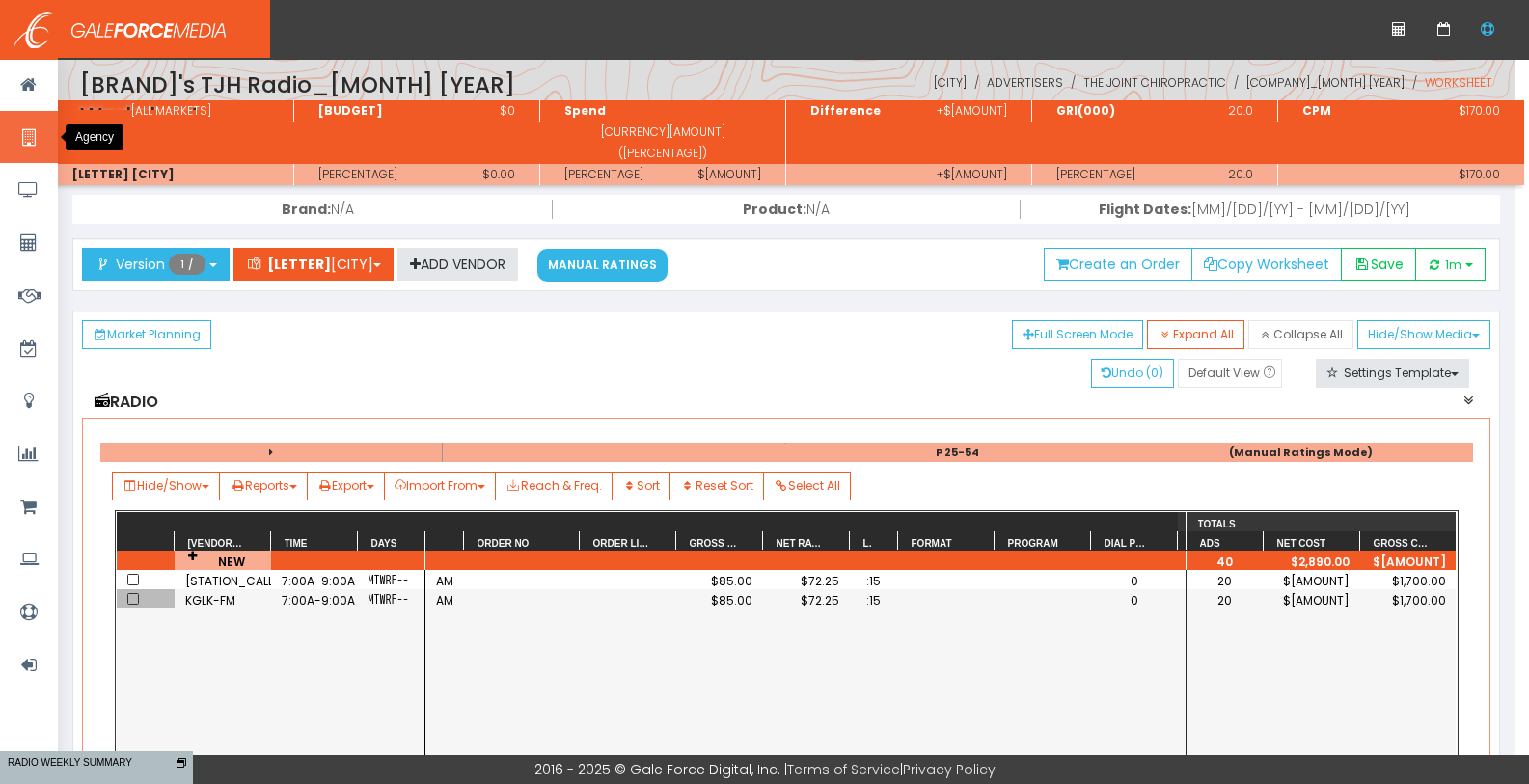 click at bounding box center (28, 138) 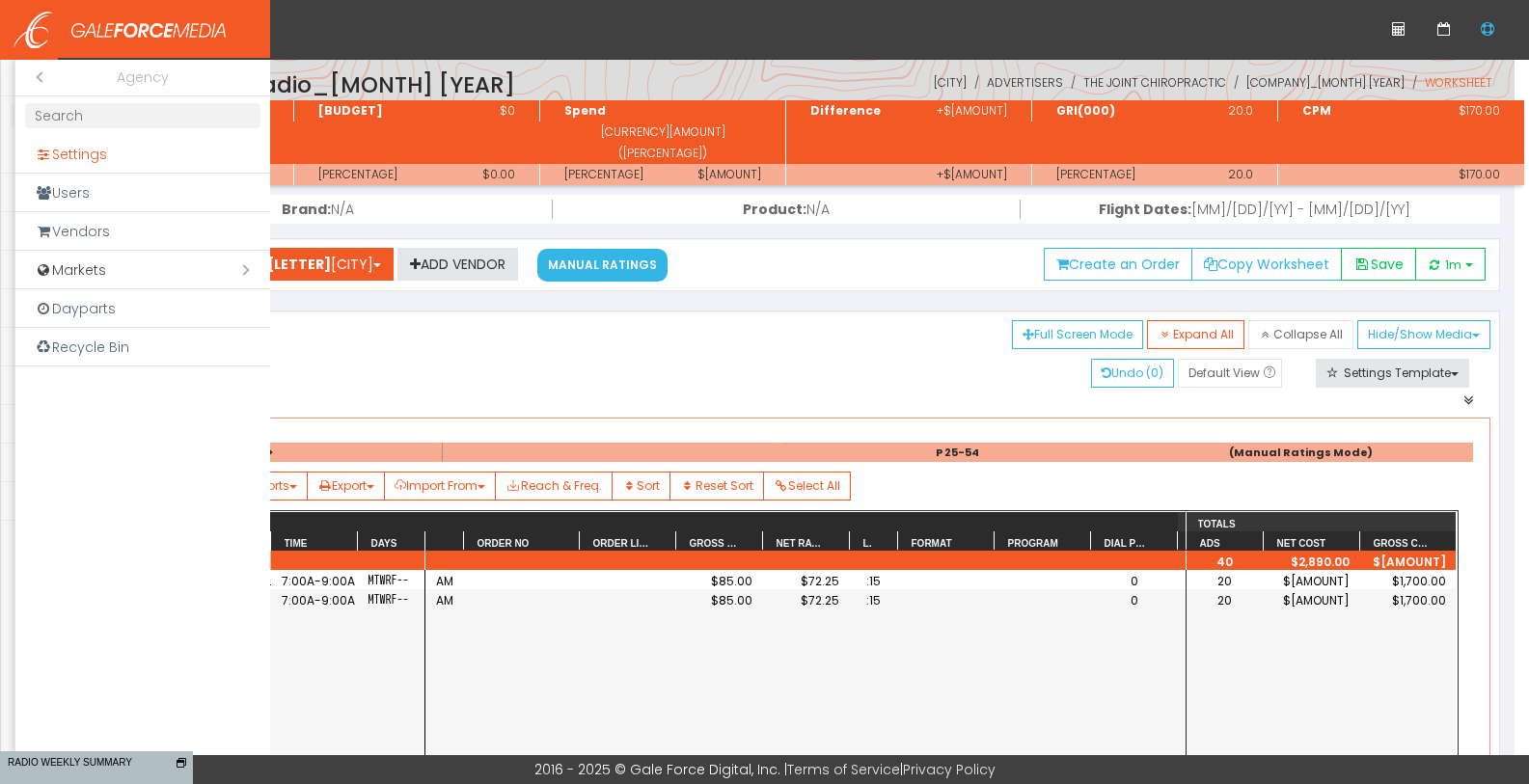 click on "Settings" at bounding box center (143, 154) 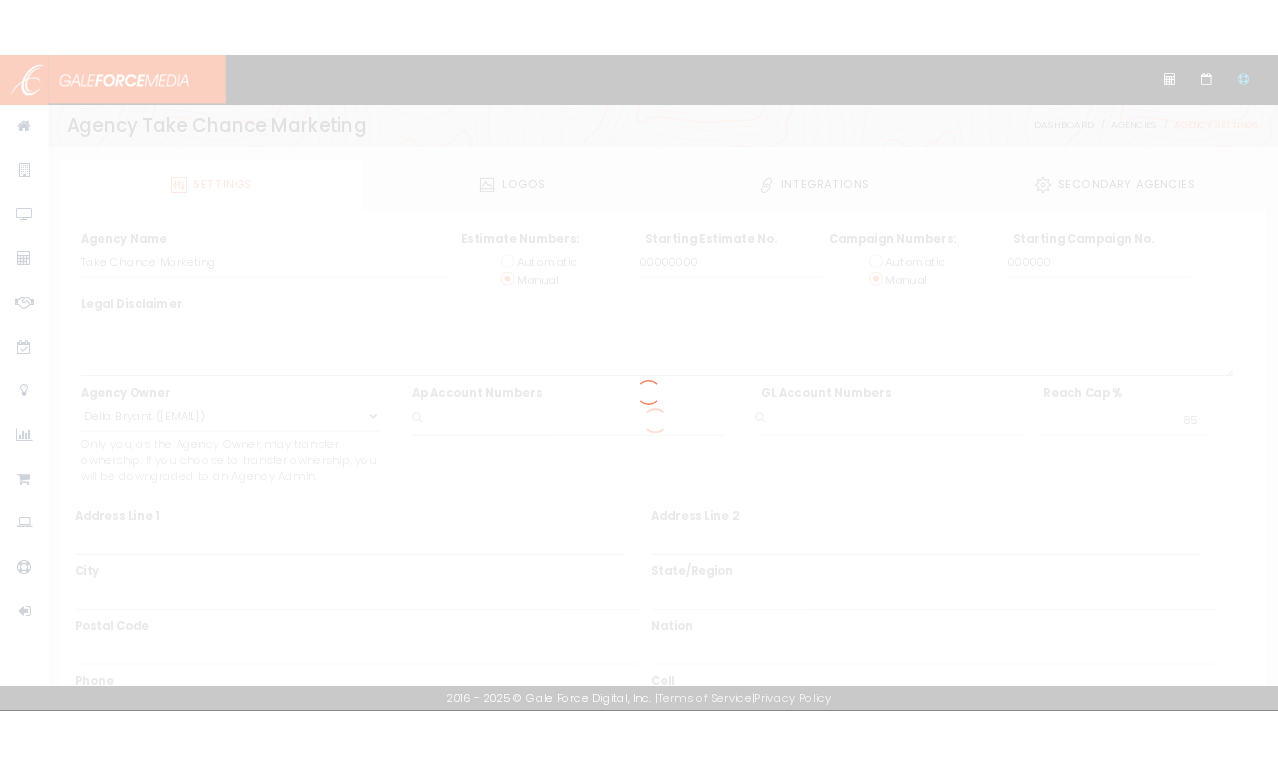 scroll, scrollTop: 0, scrollLeft: 0, axis: both 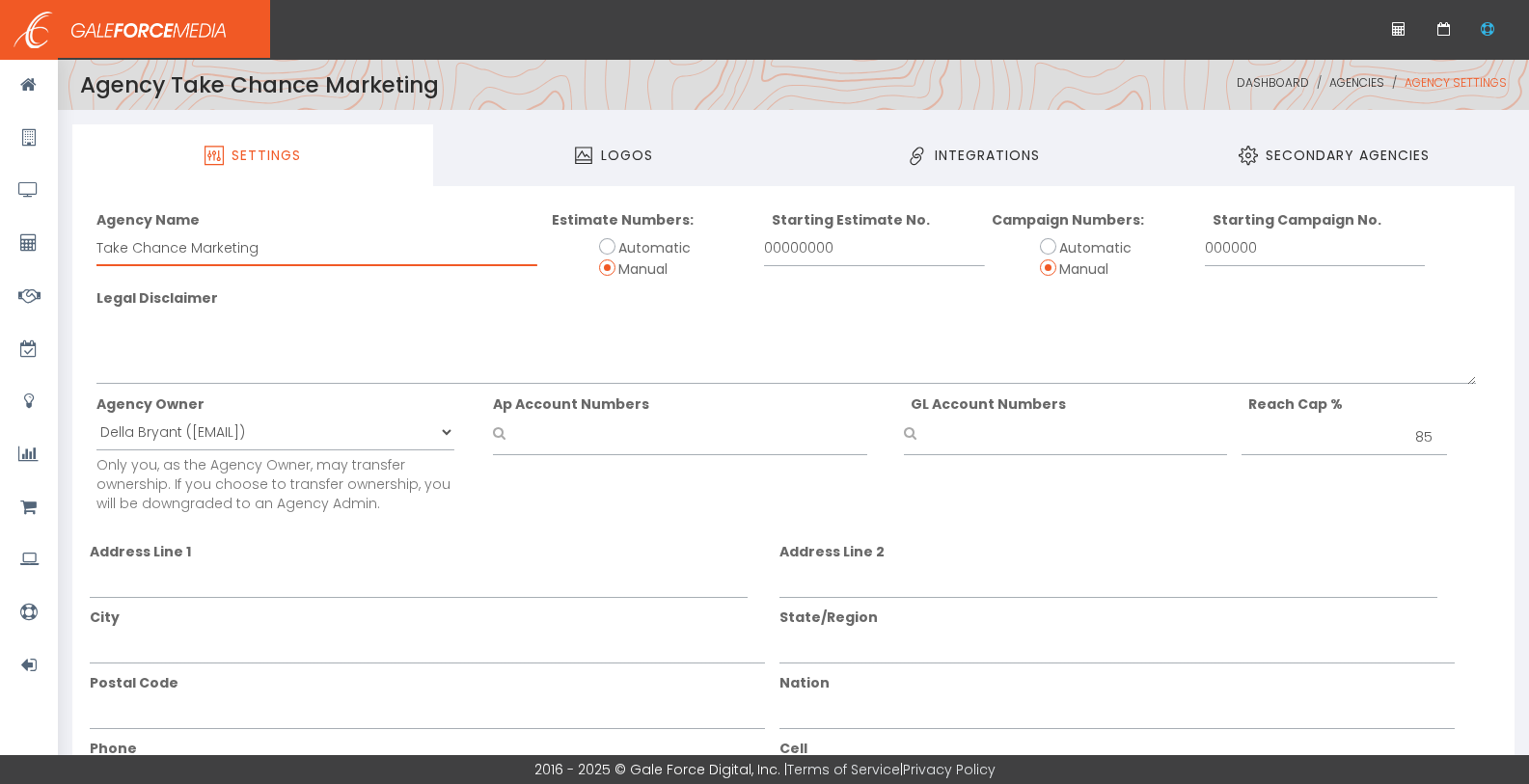 click on "[COMPANY]" at bounding box center [316, 248] 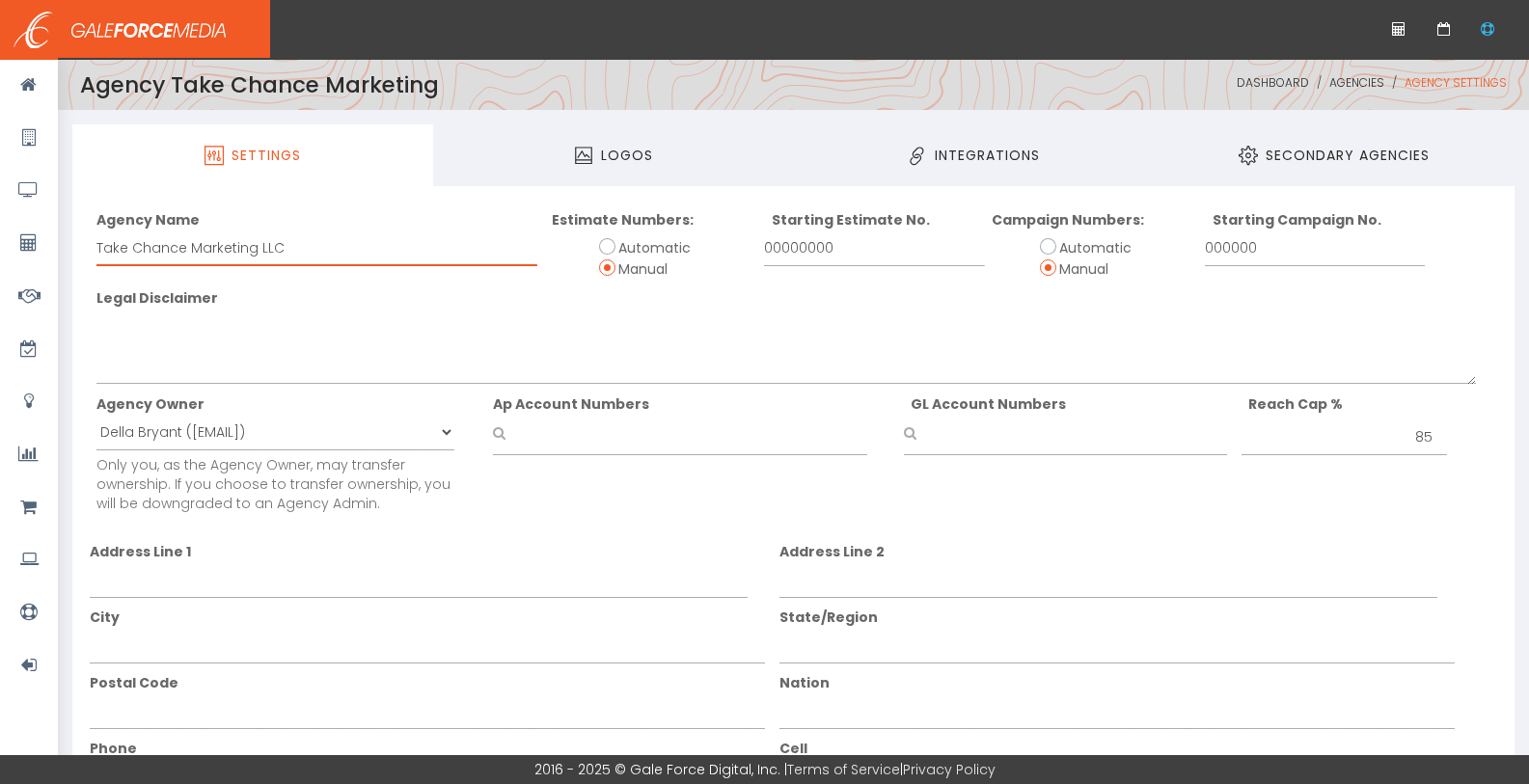 type on "Take Chance Marketing LLC" 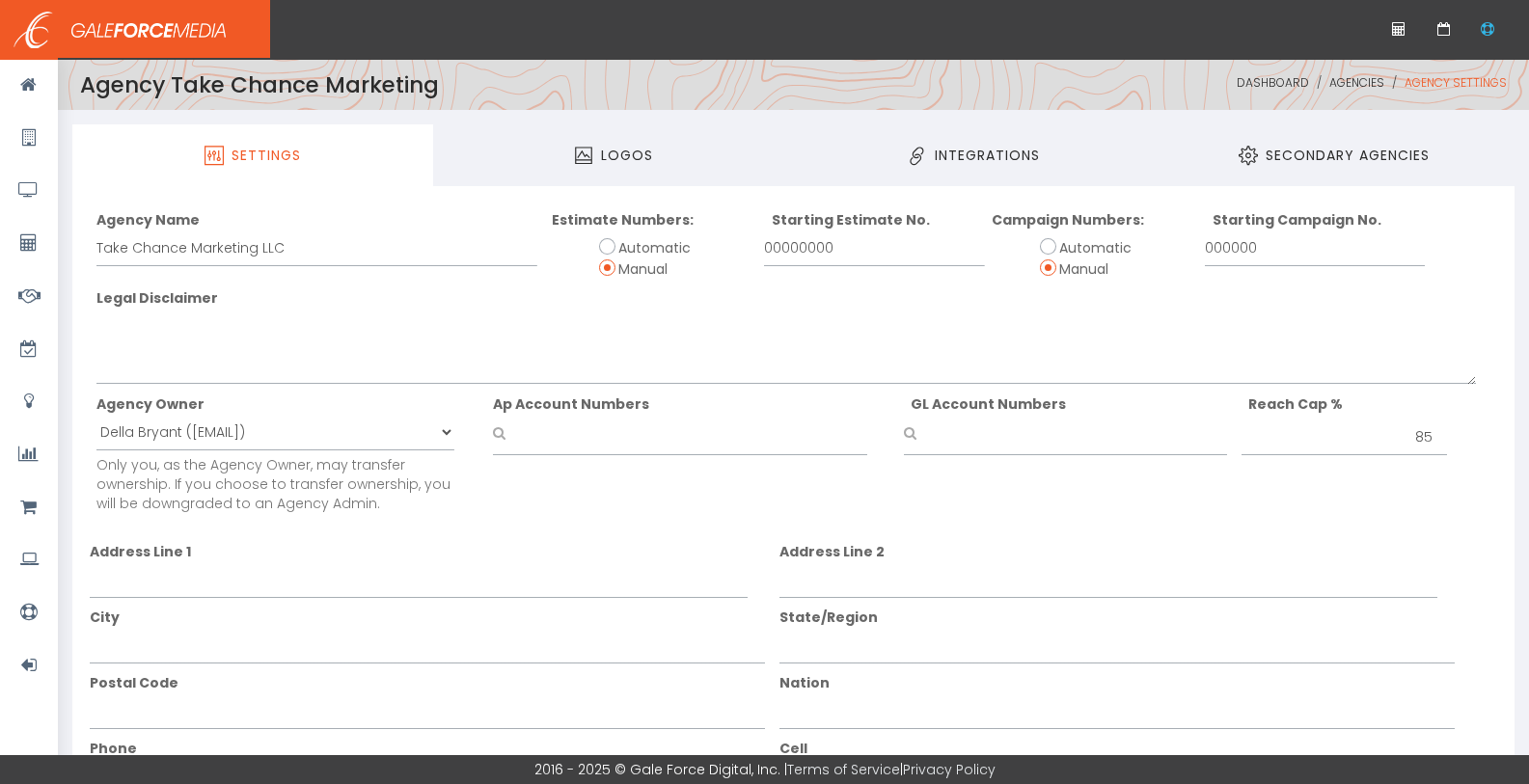 click on "Automatic" at bounding box center (608, 246) 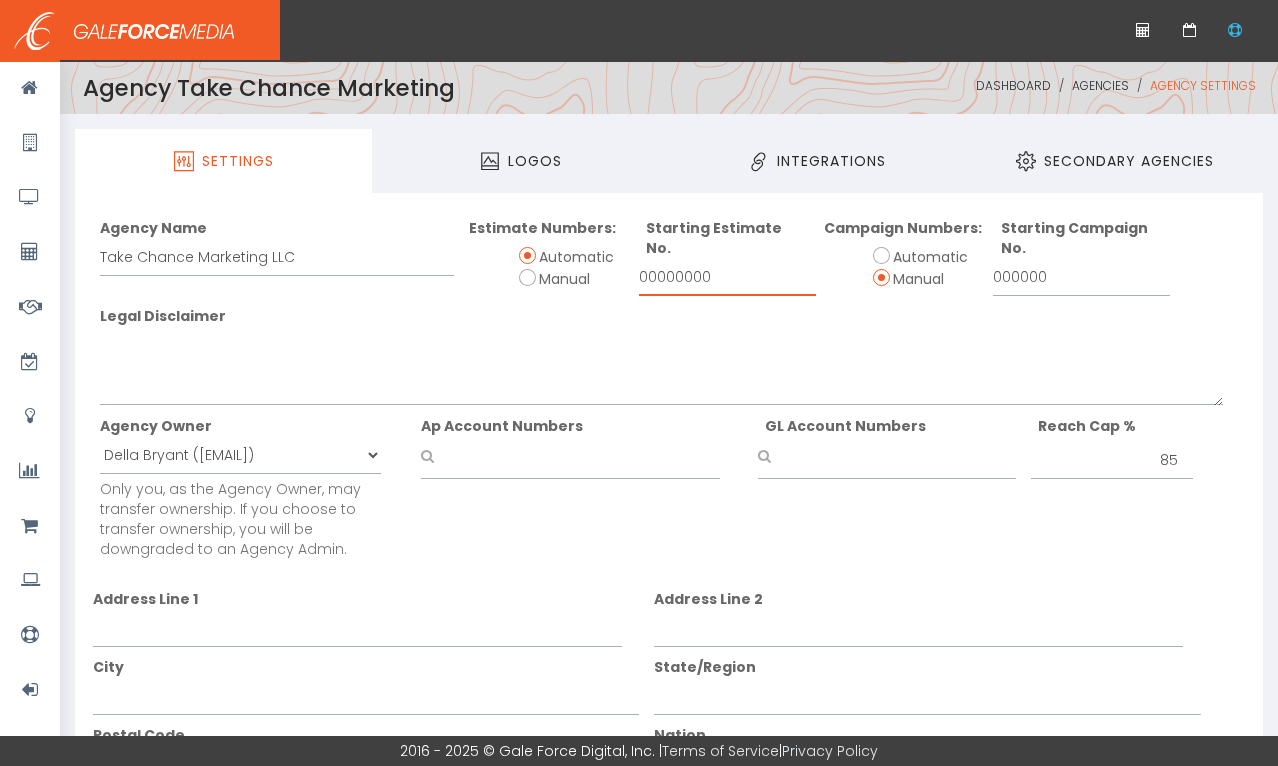 click on "00000000" at bounding box center [727, 277] 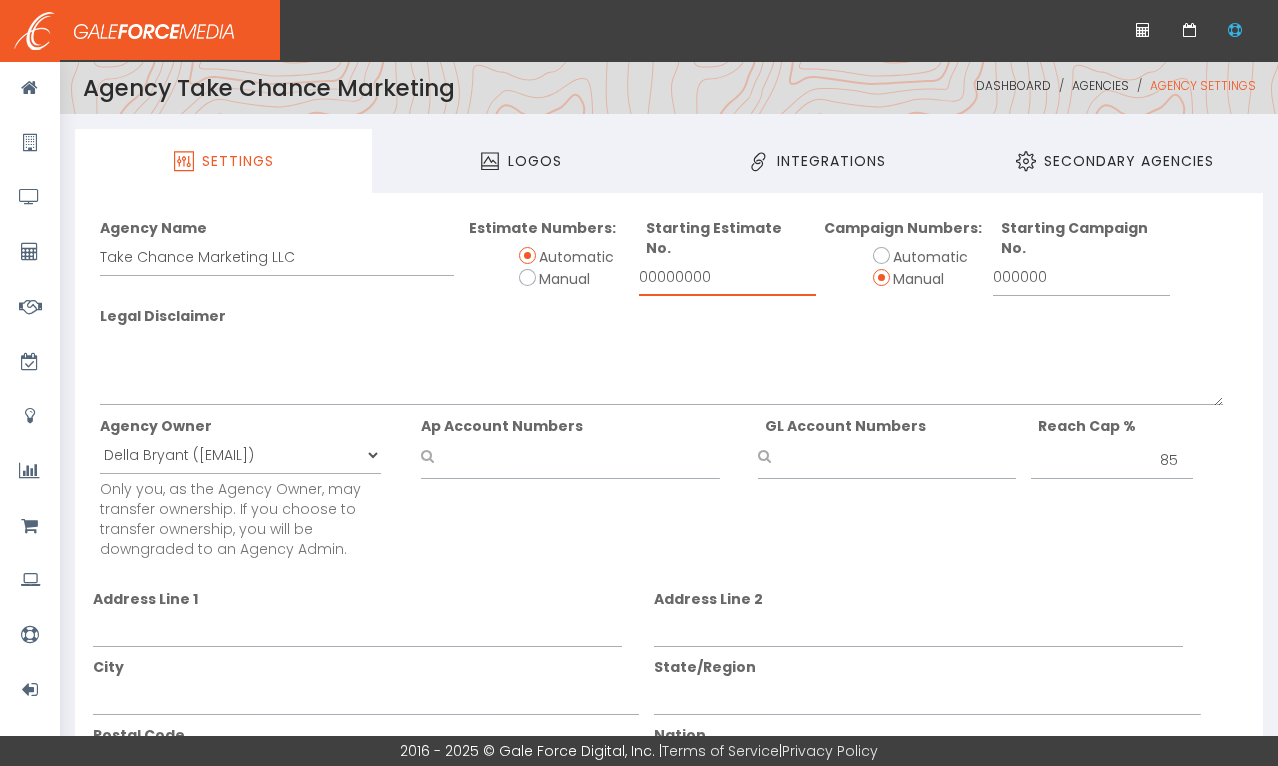 click on "00000000" at bounding box center [727, 277] 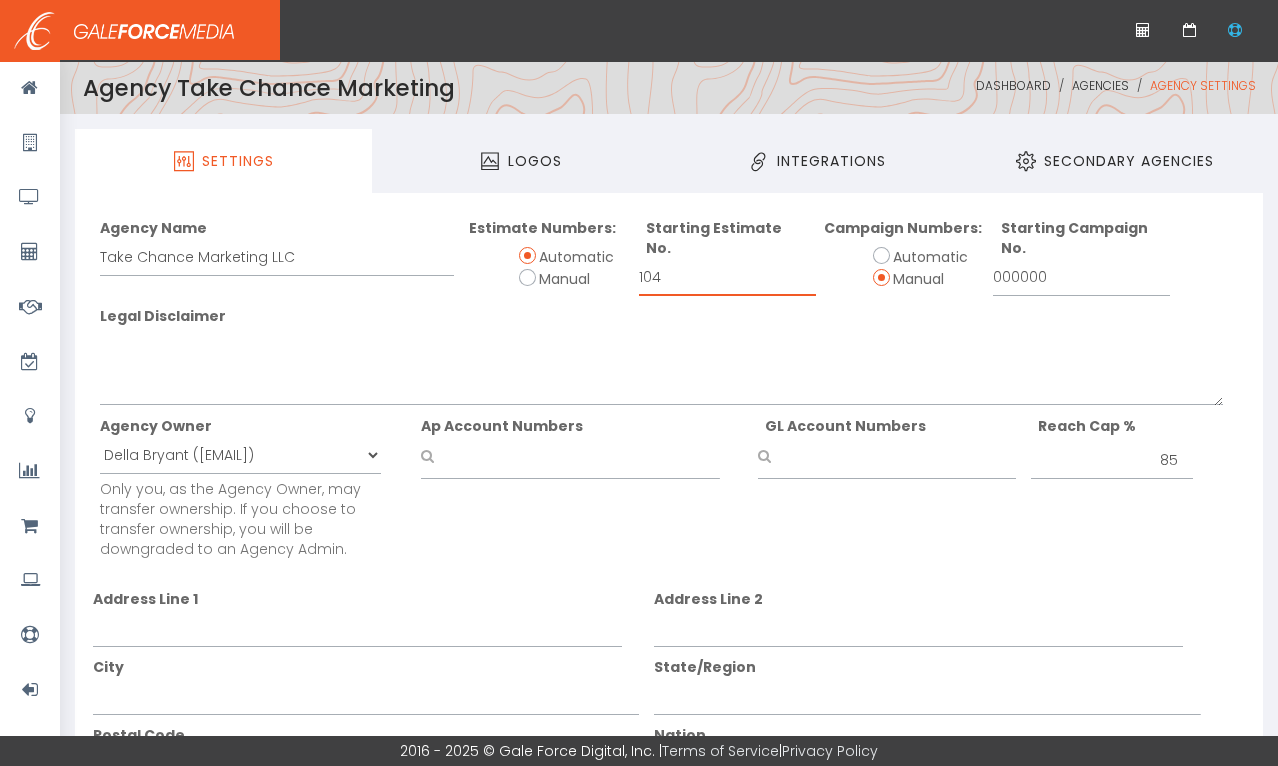 type on "104" 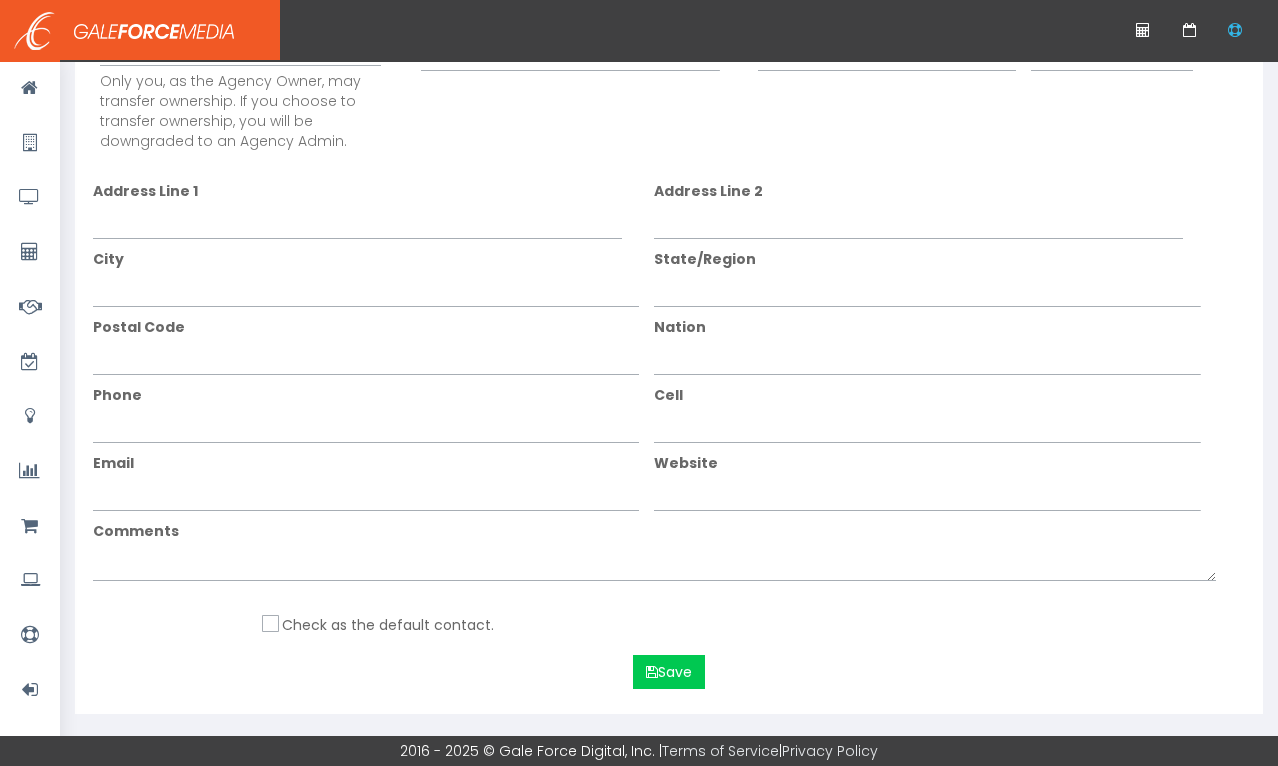 scroll, scrollTop: 431, scrollLeft: 0, axis: vertical 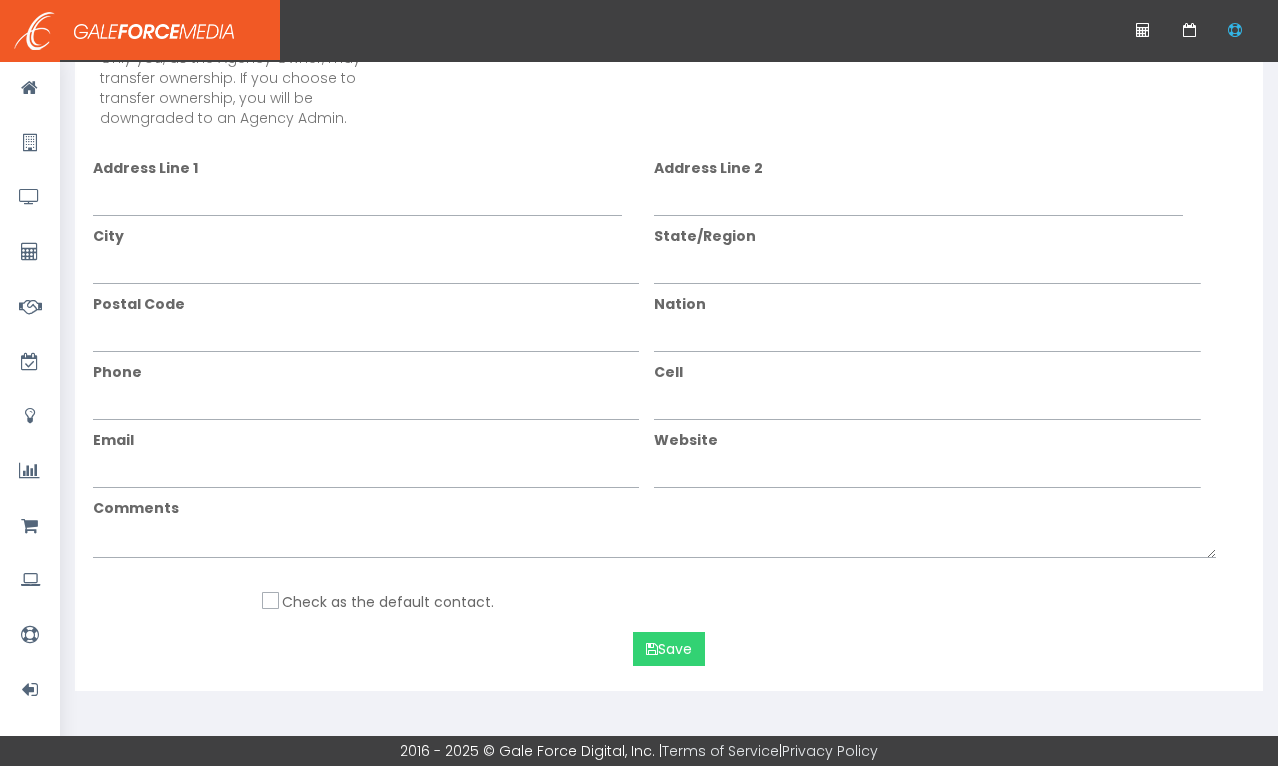 click on "Save" at bounding box center [669, 649] 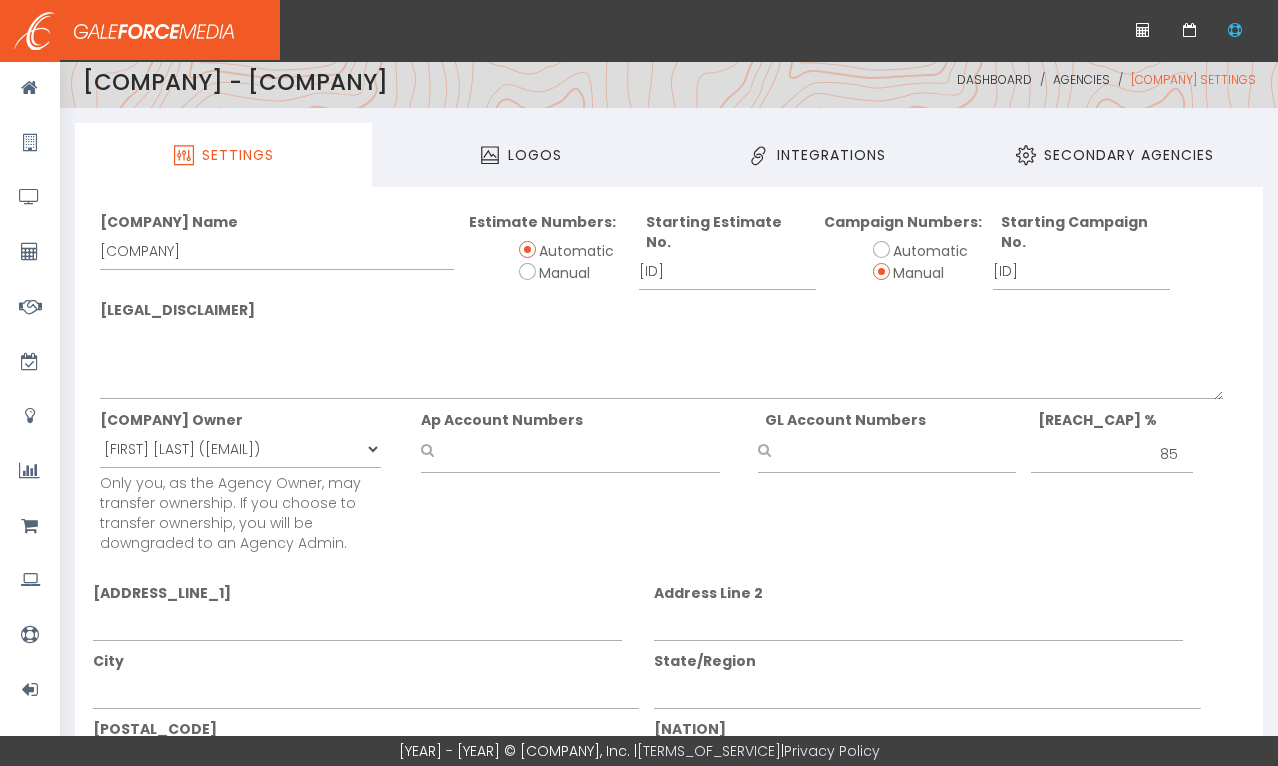scroll, scrollTop: 0, scrollLeft: 0, axis: both 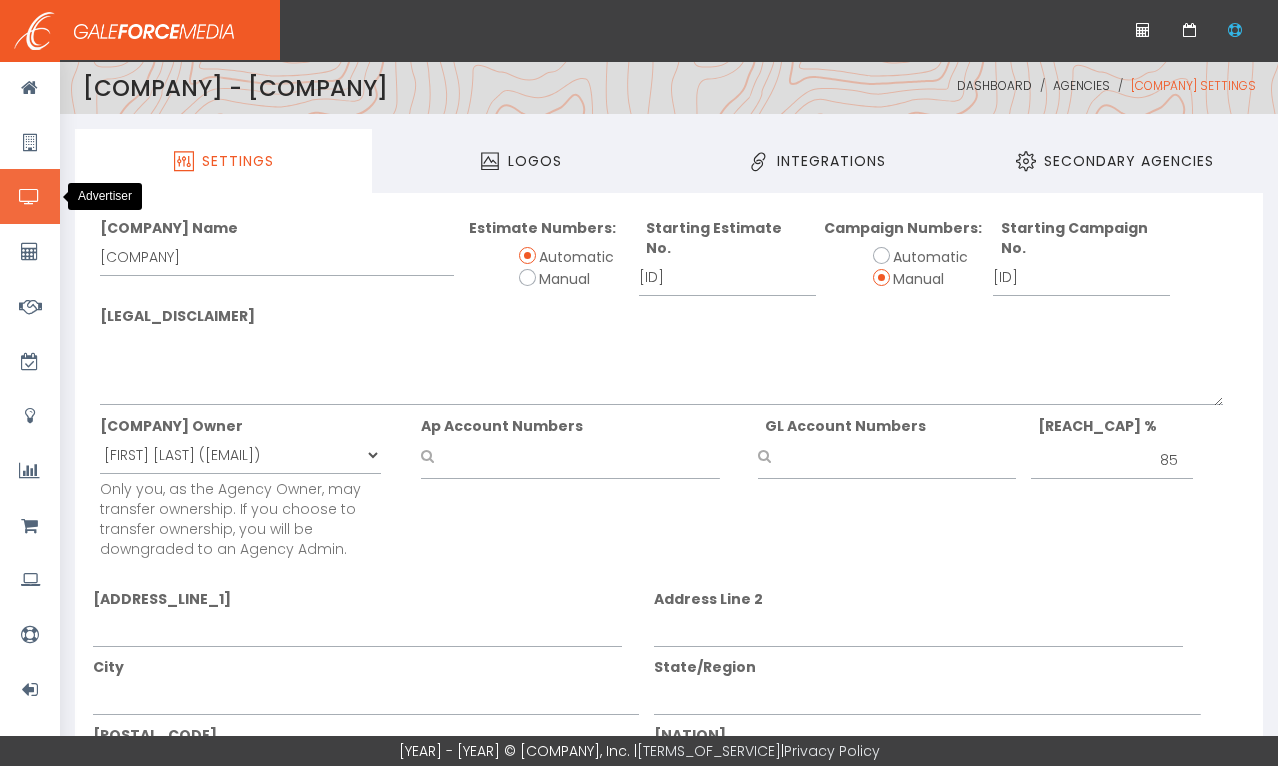 click at bounding box center [29, 197] 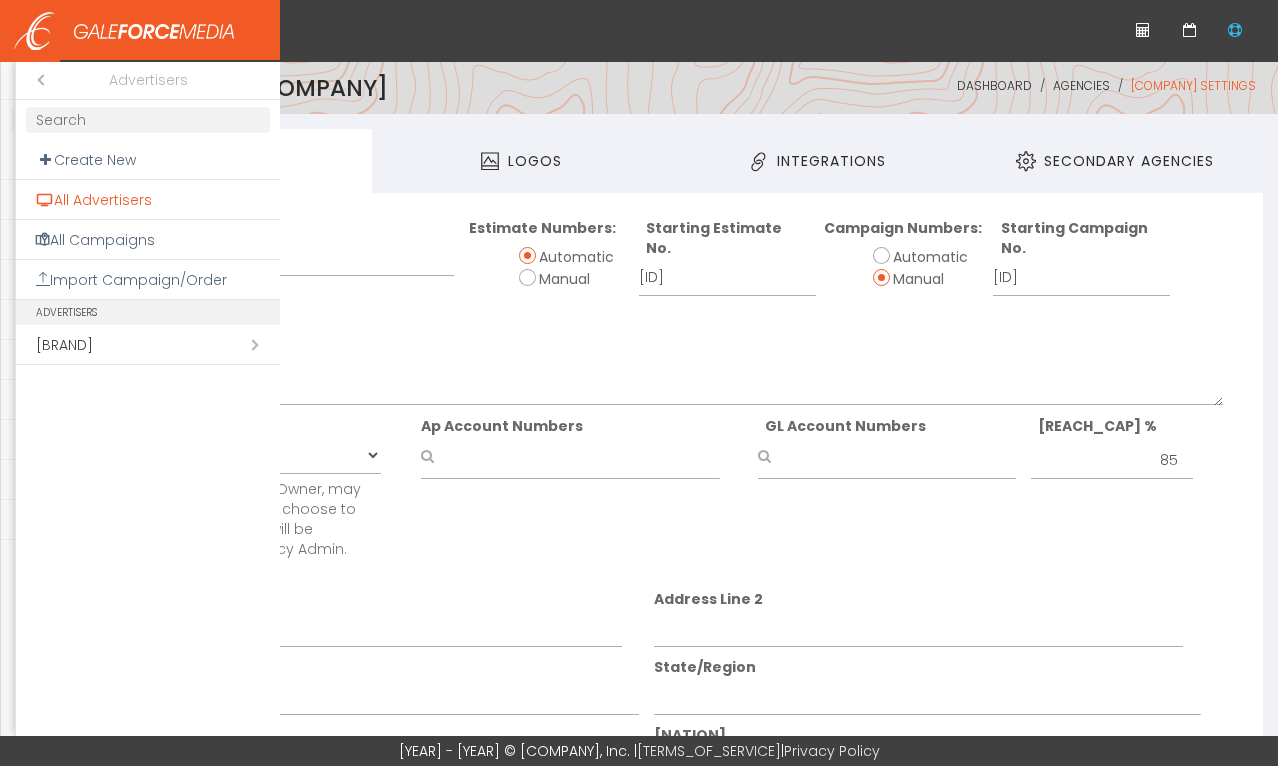 click on "All Advertisers" at bounding box center (148, 200) 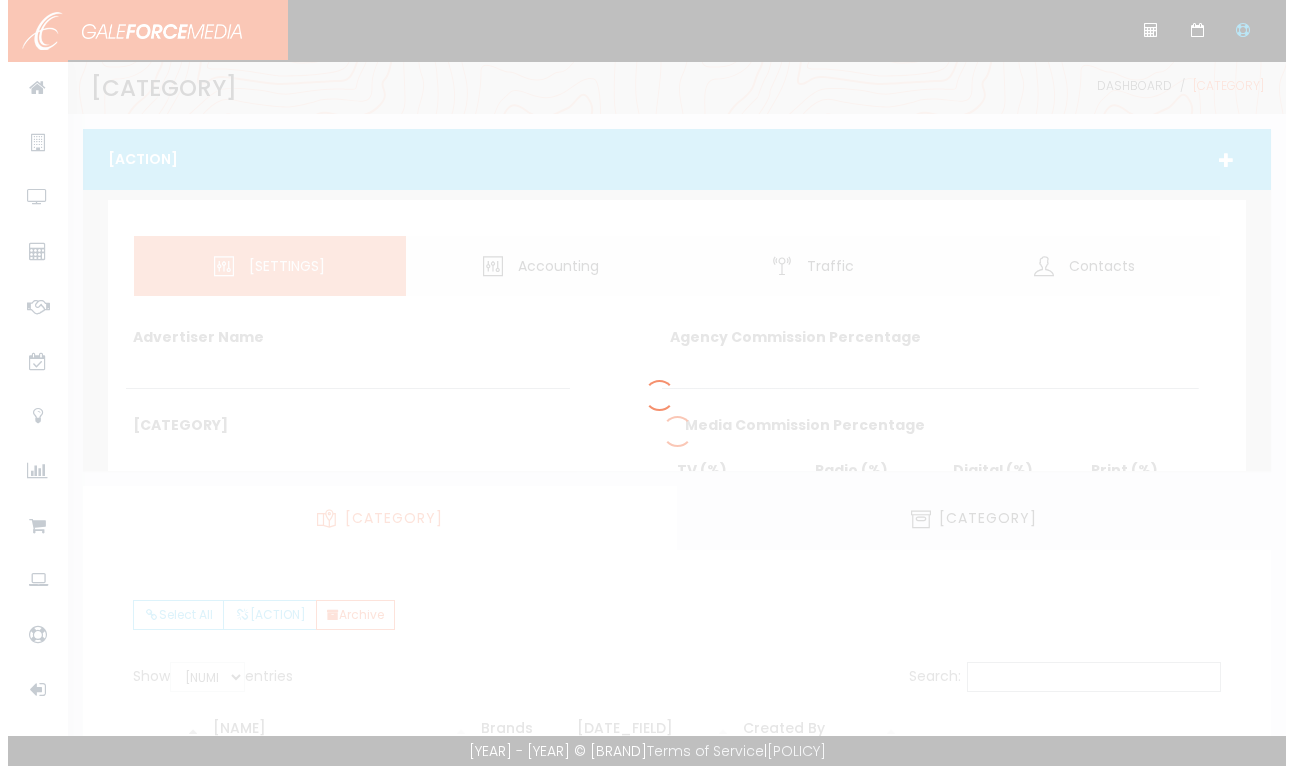 scroll, scrollTop: 0, scrollLeft: 0, axis: both 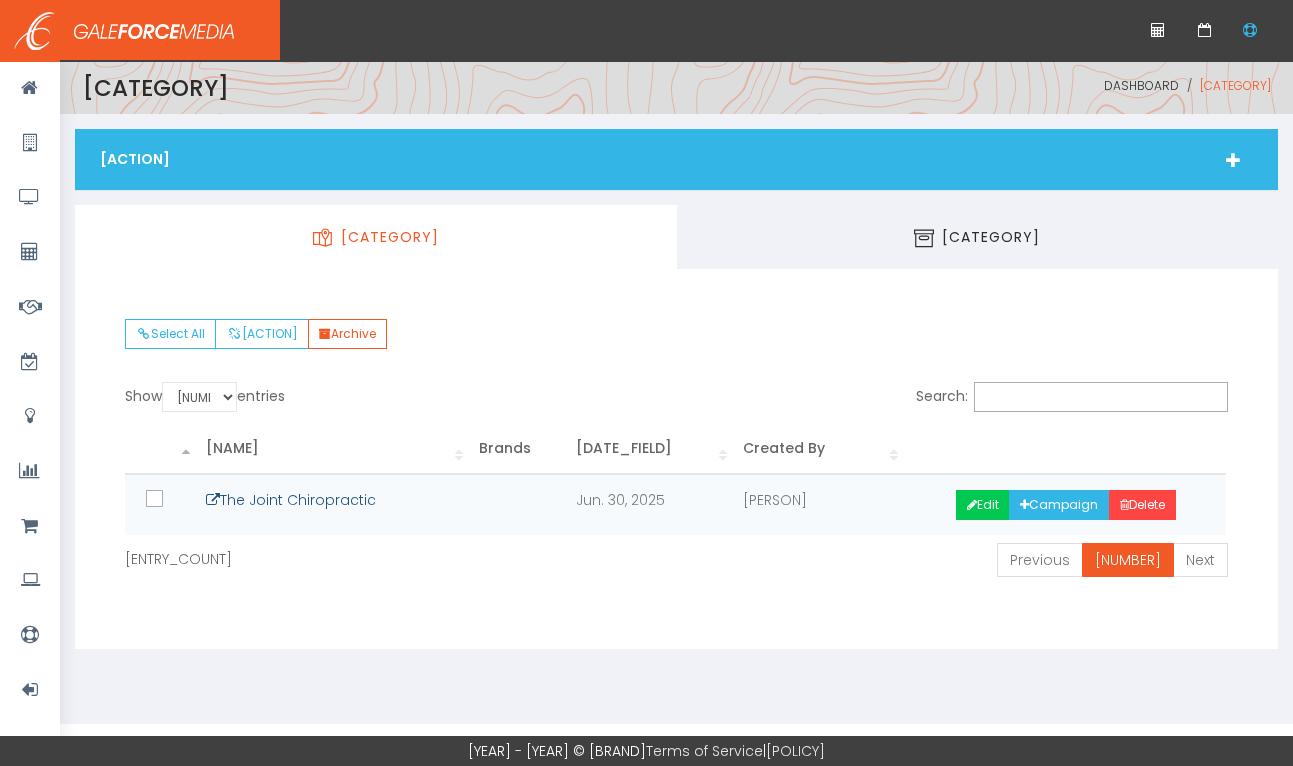 click on "The Joint Chiropractic" at bounding box center [291, 500] 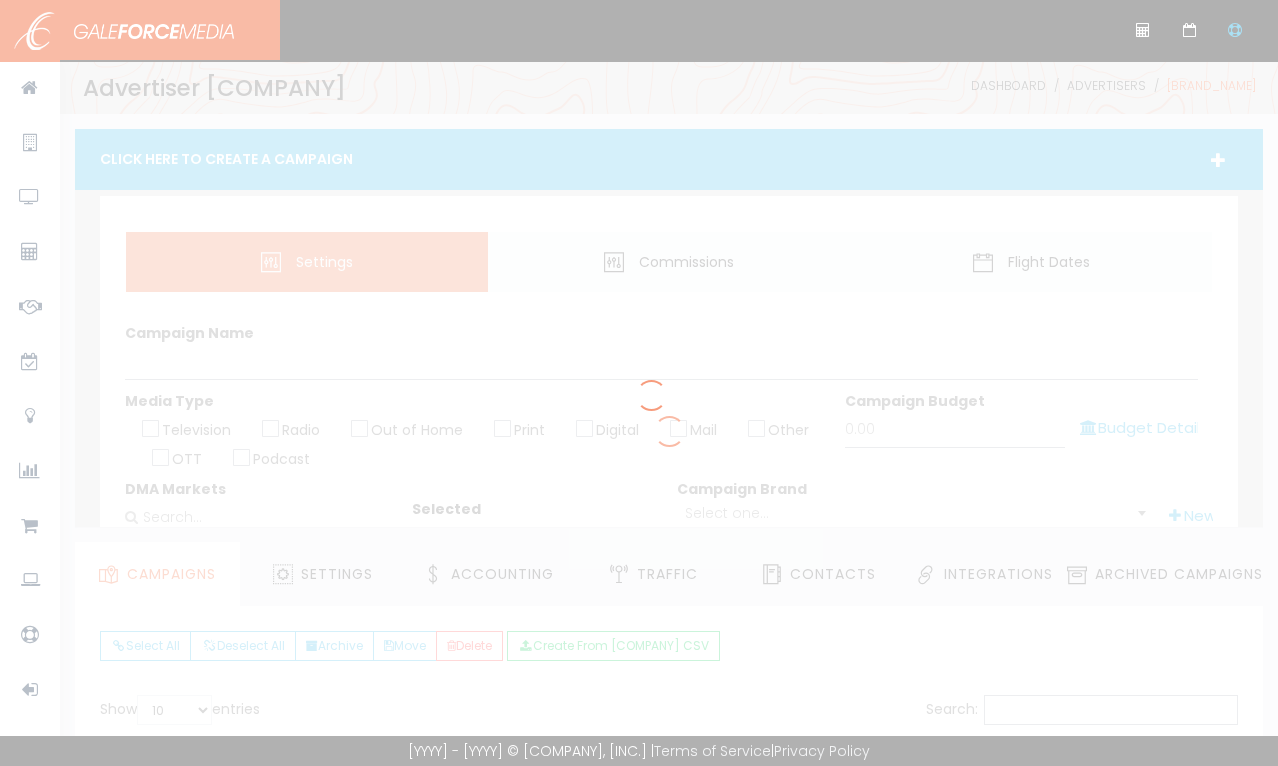 scroll, scrollTop: 0, scrollLeft: 0, axis: both 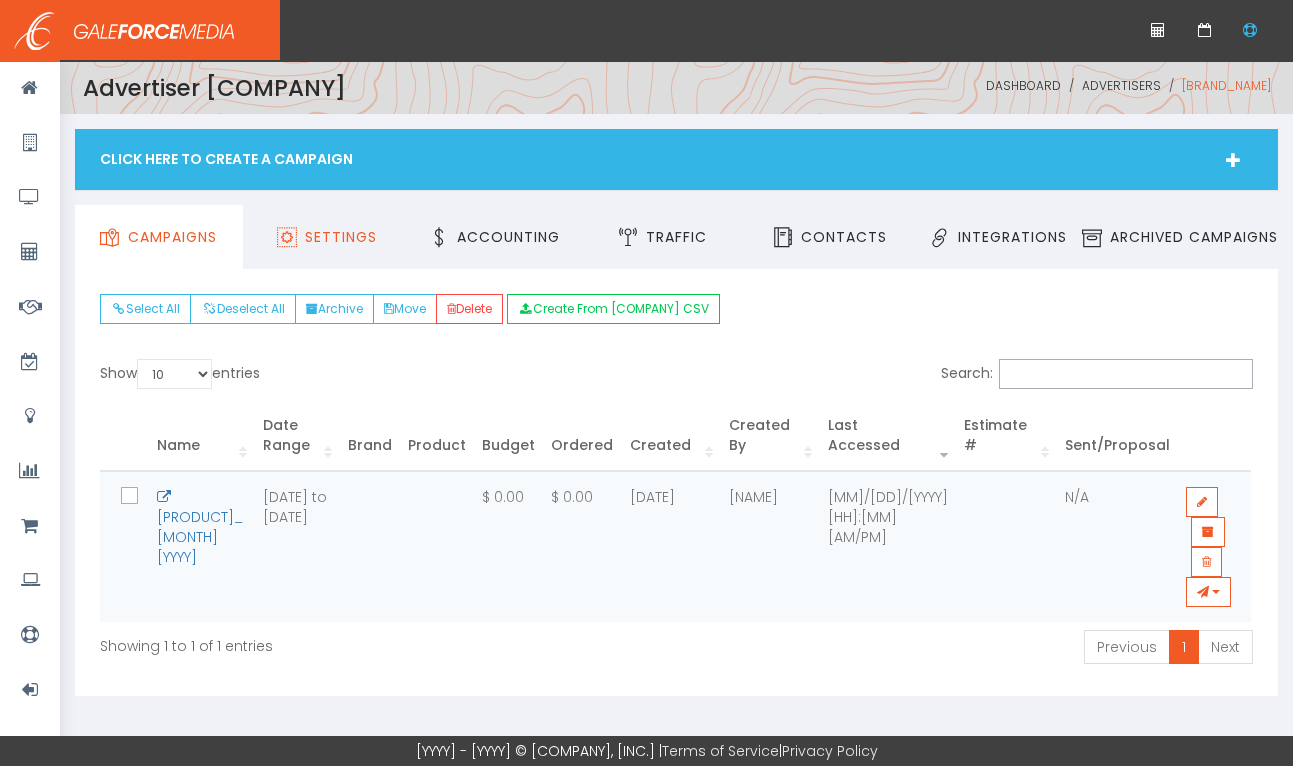 click on "Settings" at bounding box center [327, 237] 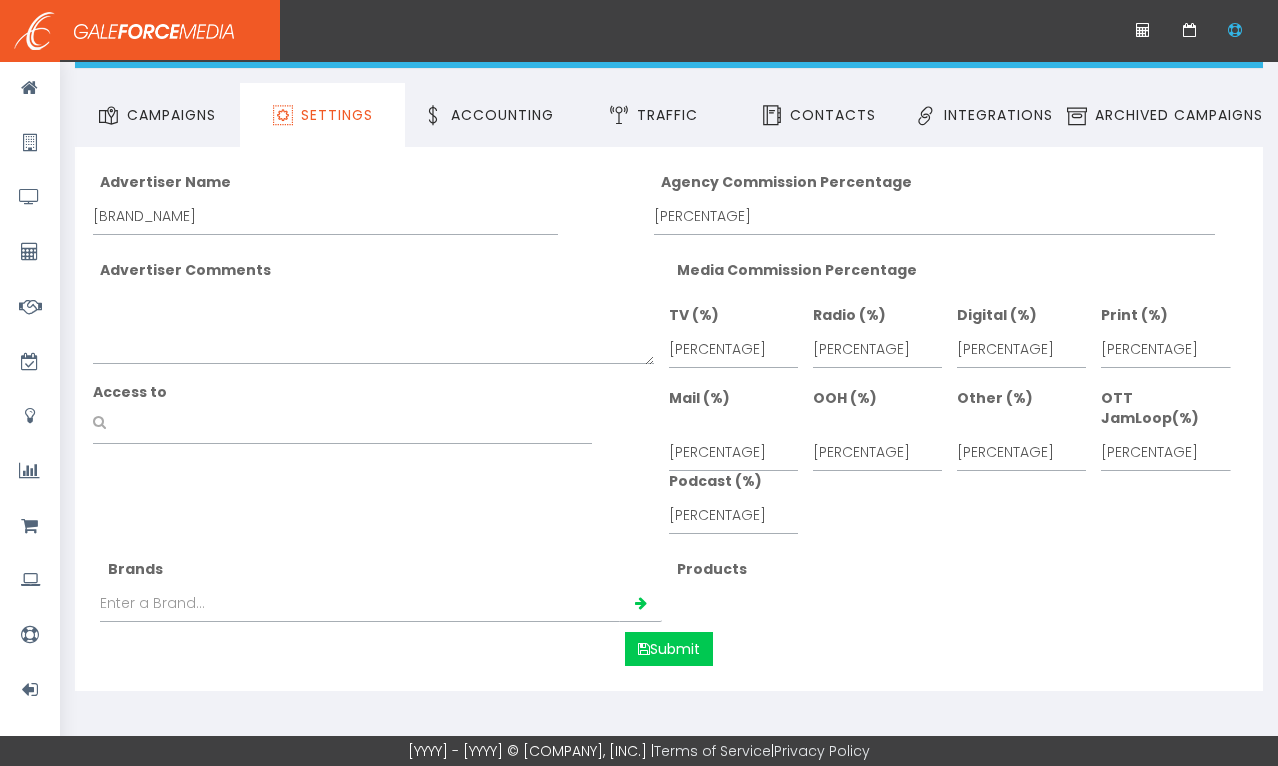 scroll, scrollTop: 0, scrollLeft: 0, axis: both 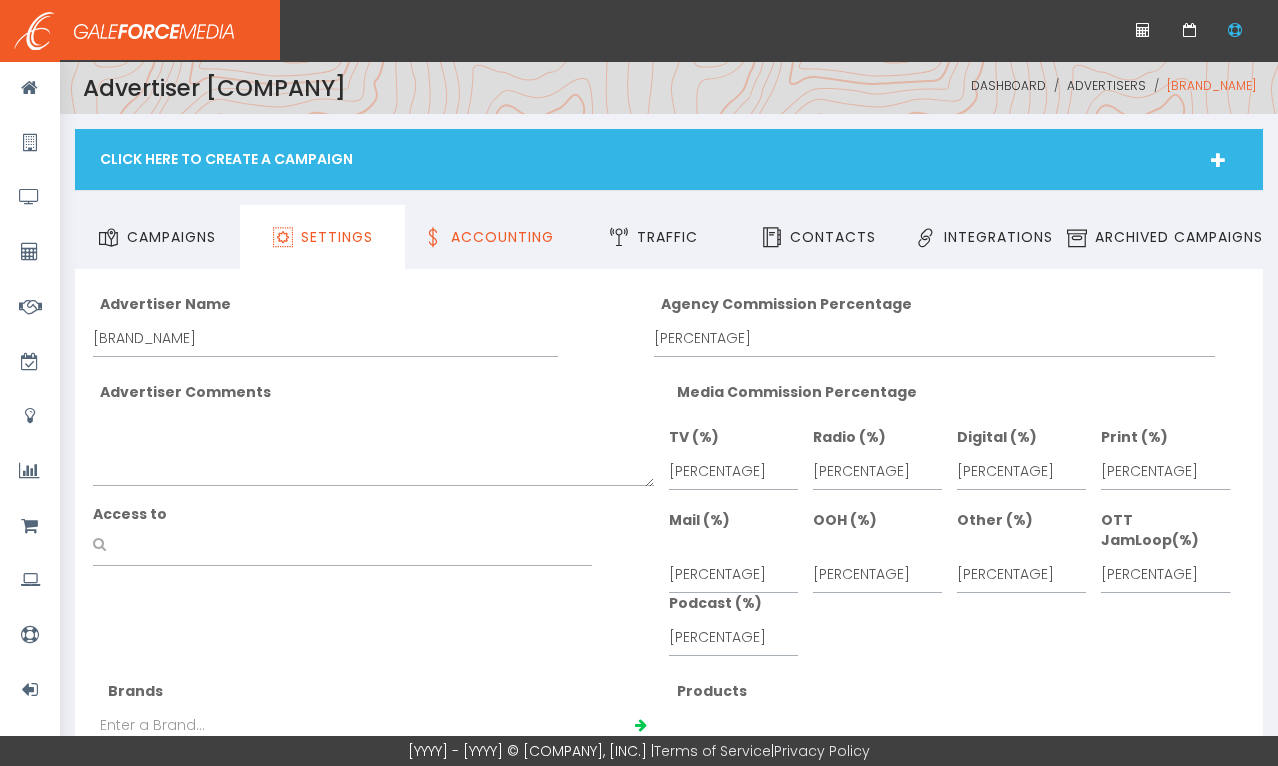 click on "Accounting" at bounding box center (502, 237) 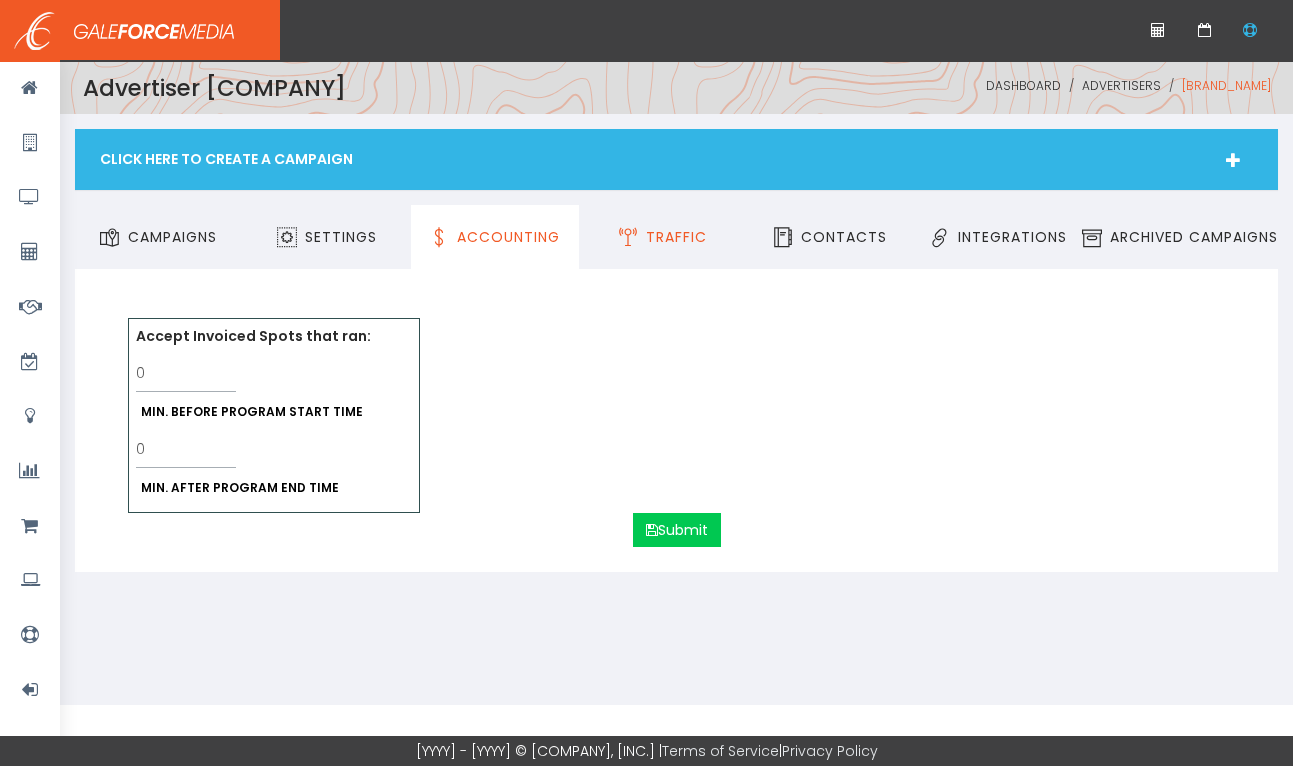 click on "Traffic" at bounding box center (676, 237) 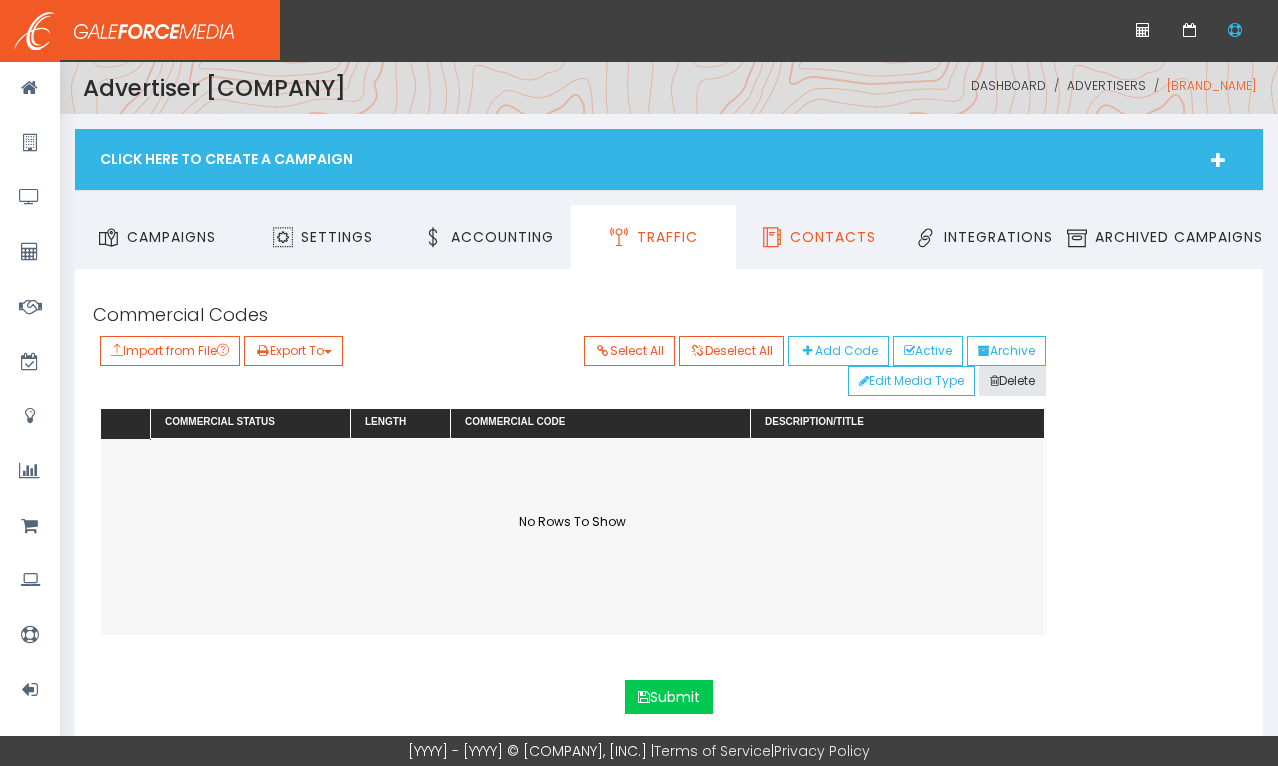 click on "Contacts" at bounding box center (833, 237) 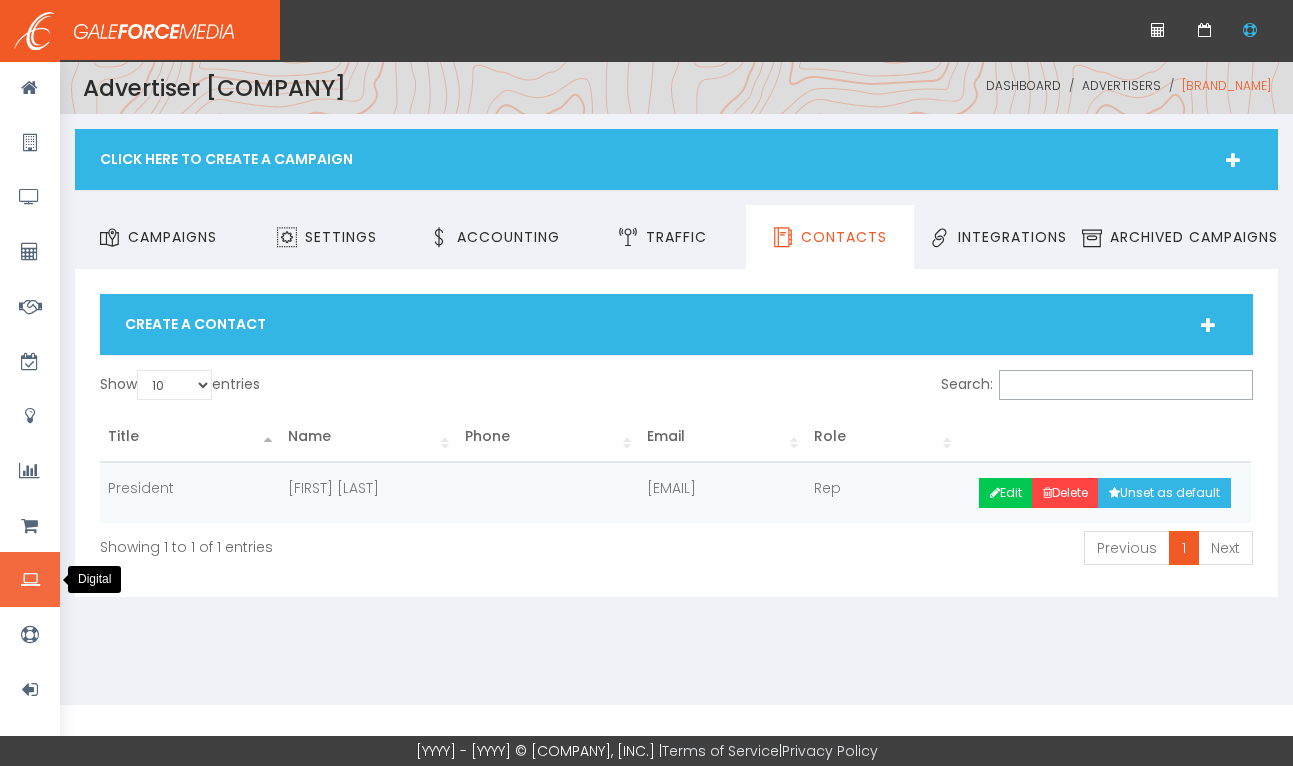 click at bounding box center [30, 580] 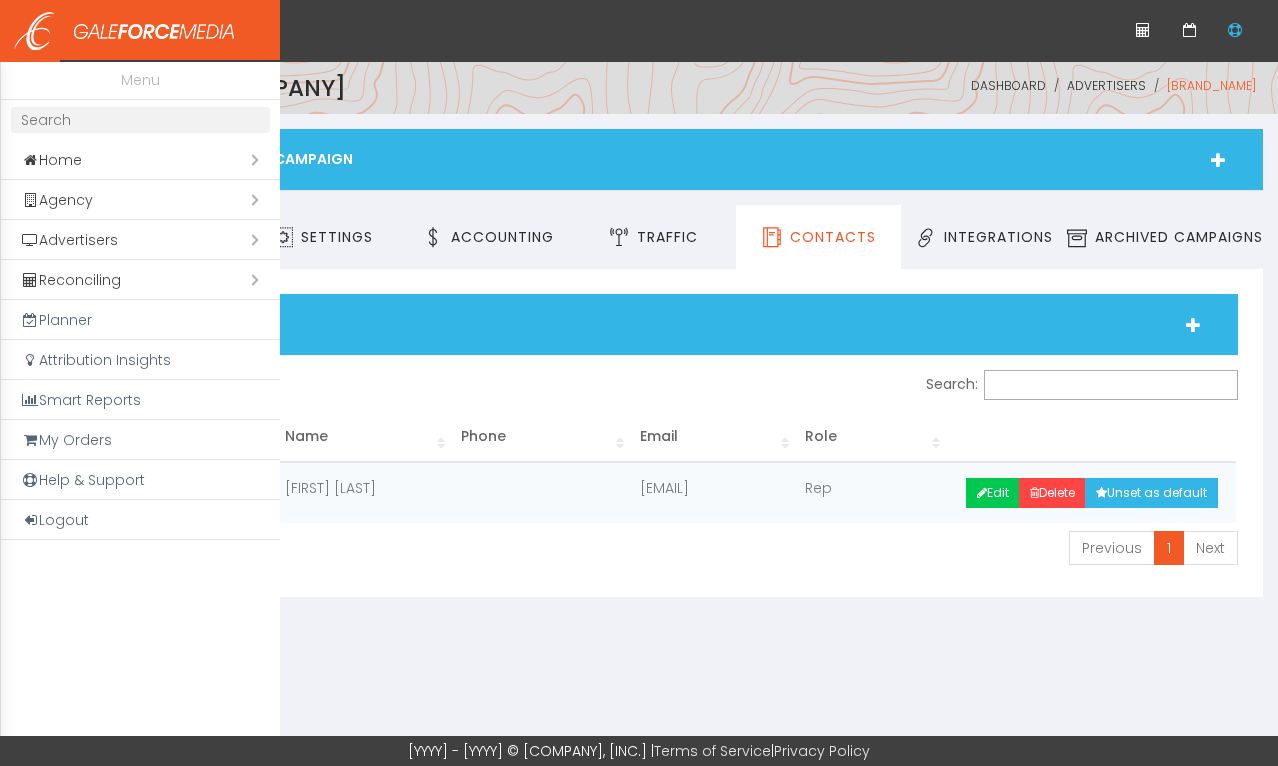 click at bounding box center [639, 383] 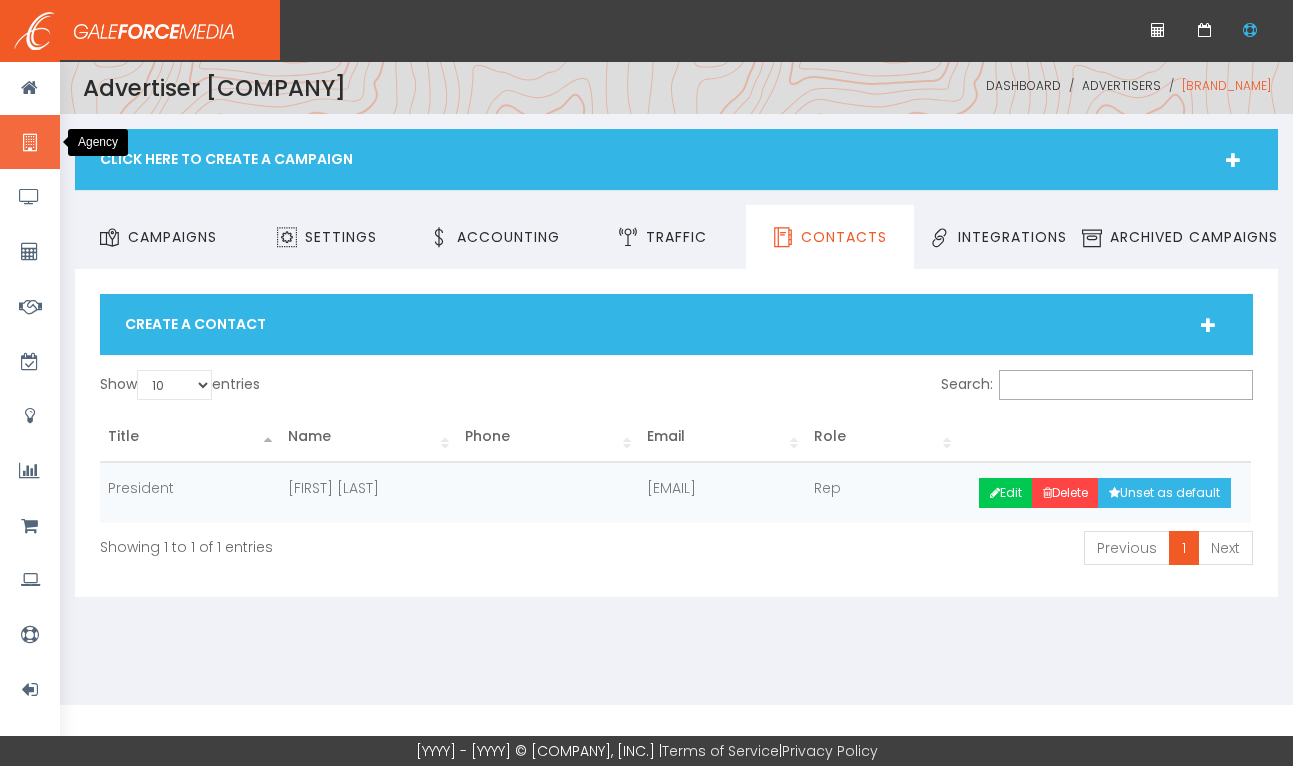 click at bounding box center (29, 143) 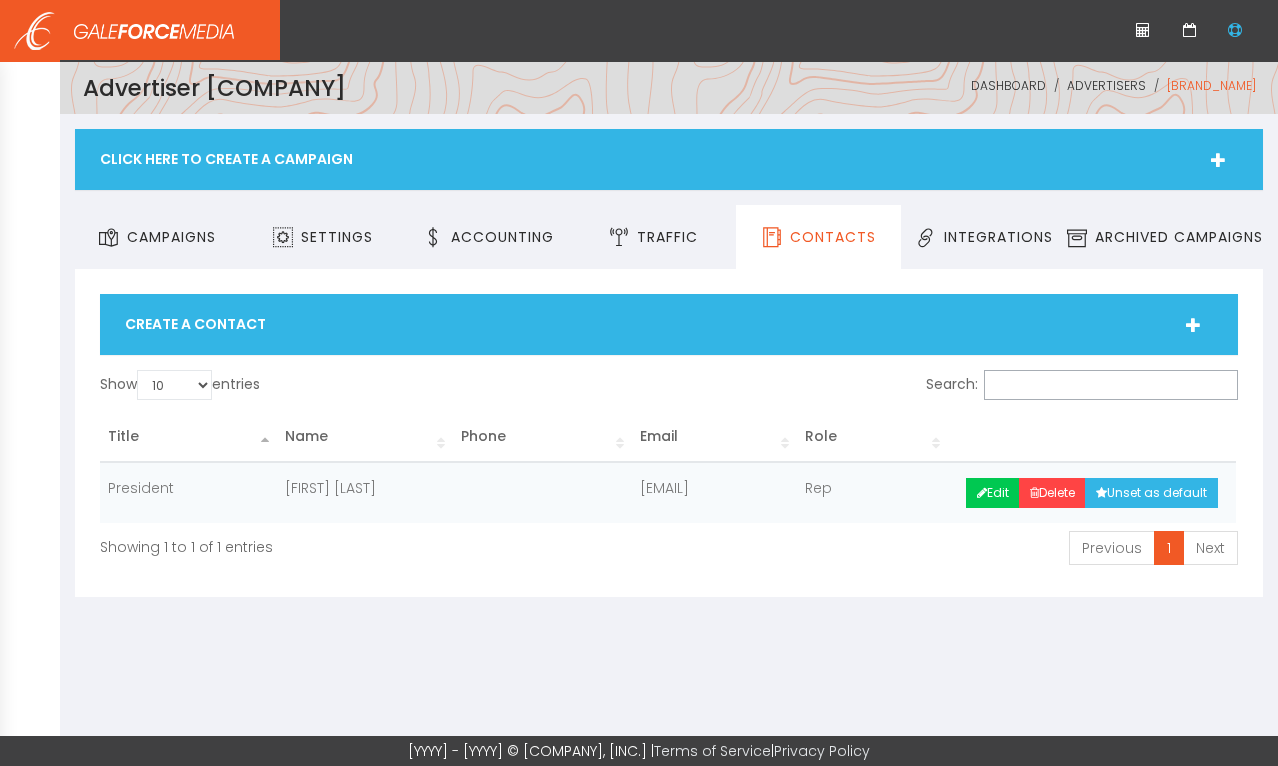 click at bounding box center (639, 383) 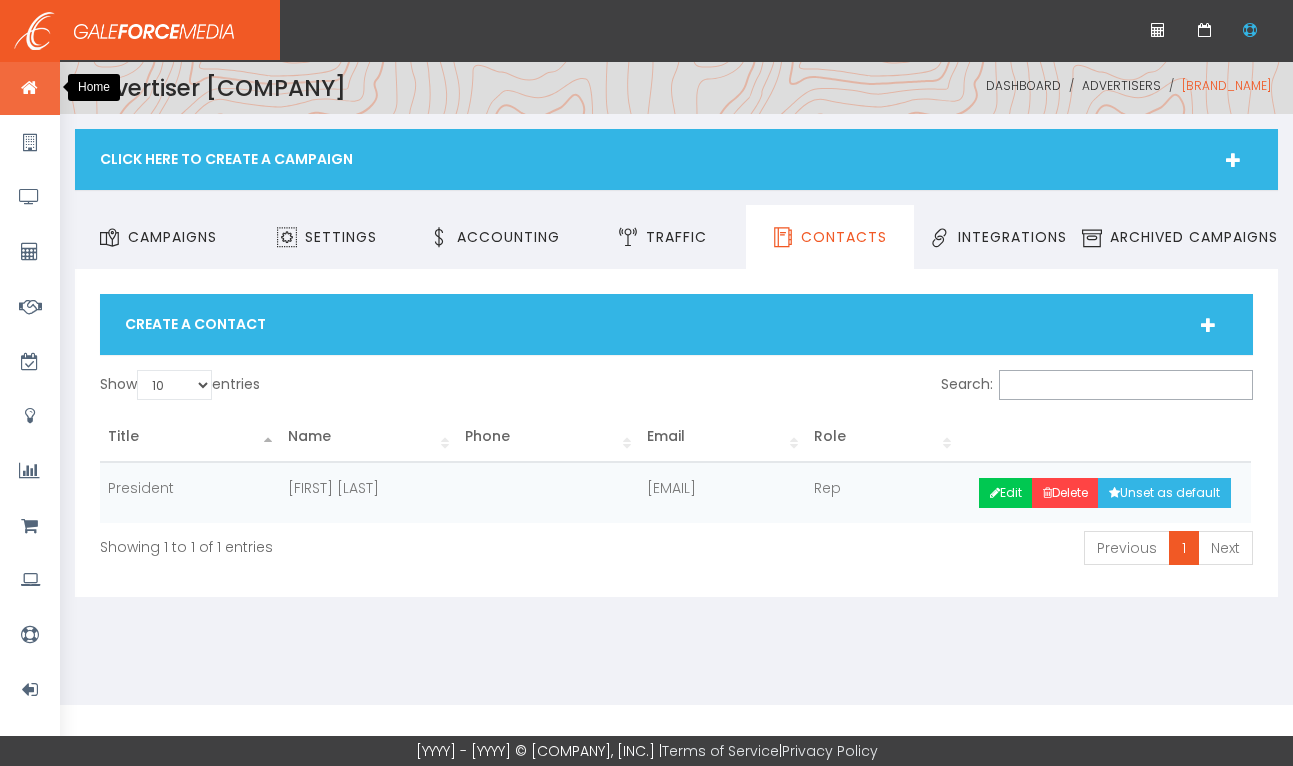 click at bounding box center [29, 88] 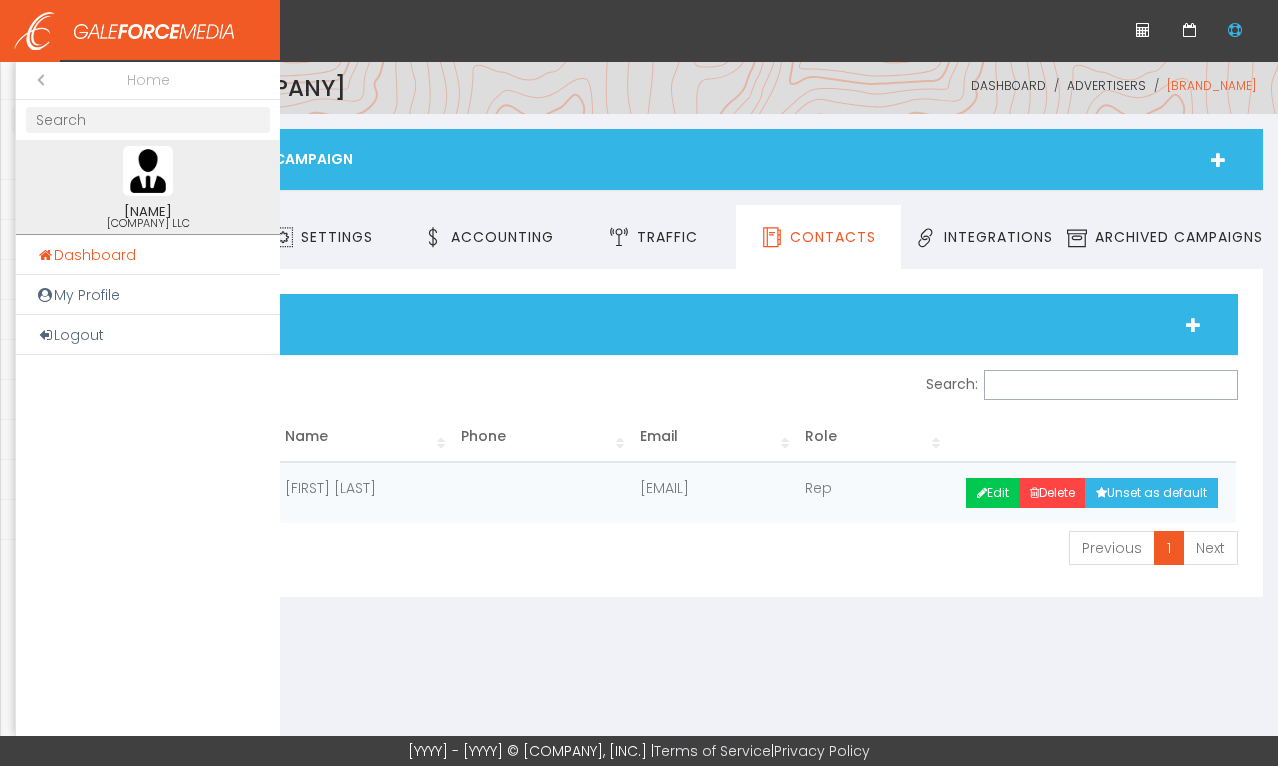 click on "Dashboard" at bounding box center [148, 255] 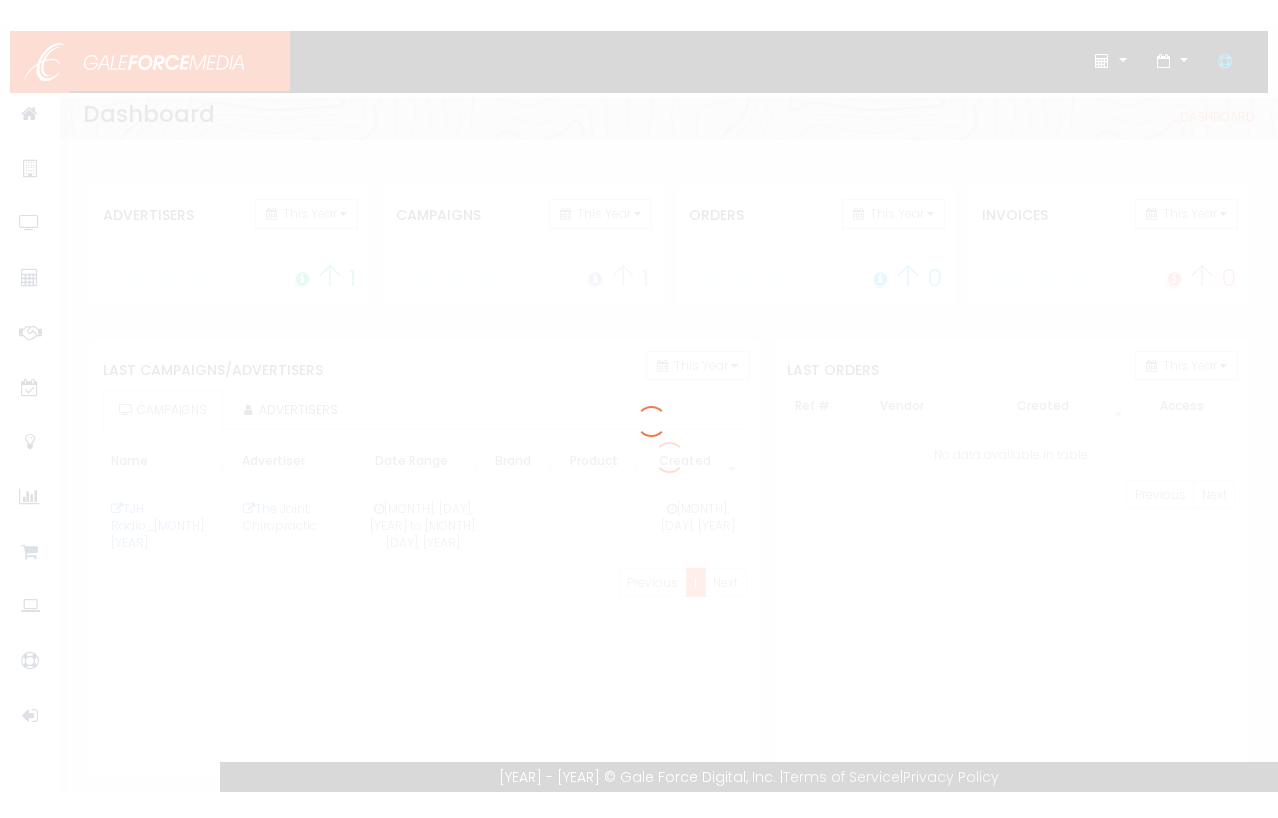 scroll, scrollTop: 0, scrollLeft: 0, axis: both 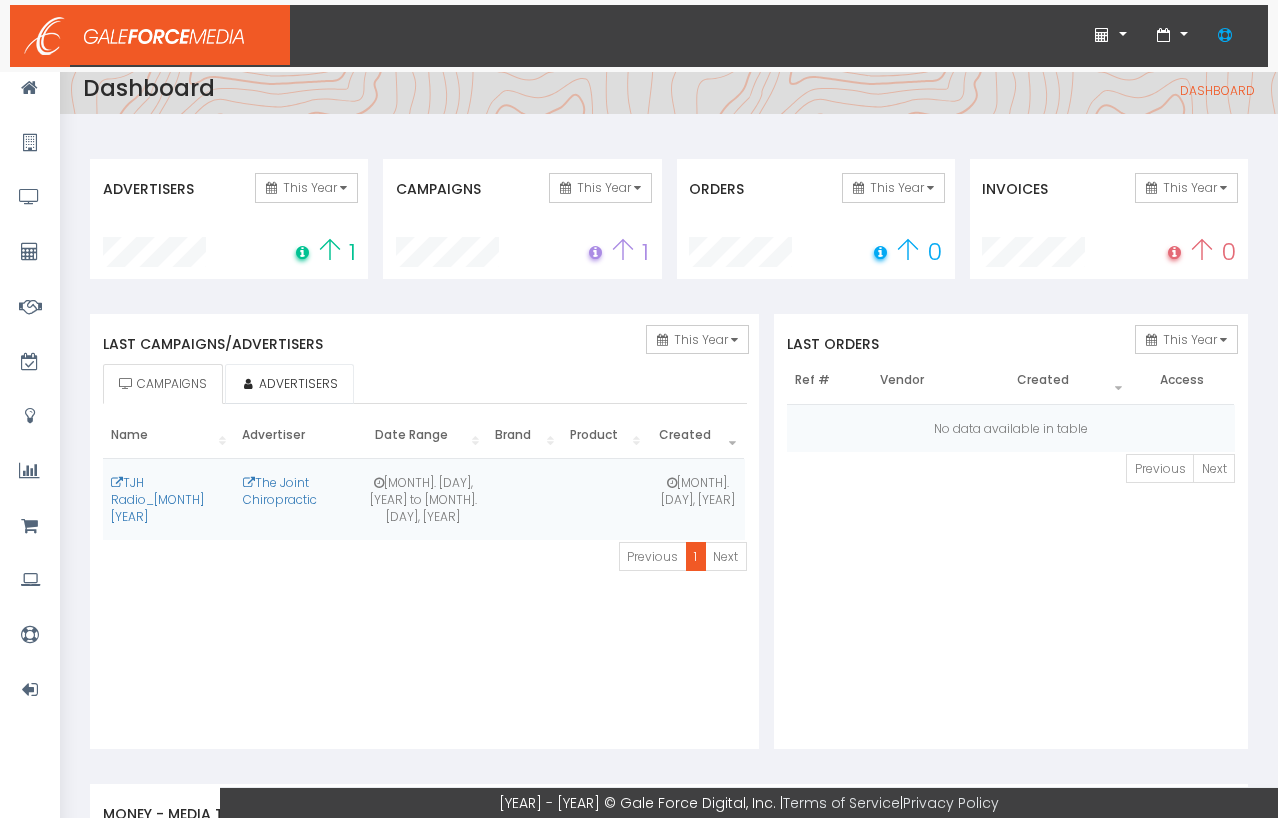 click on "ADVERTISERS" at bounding box center (298, 383) 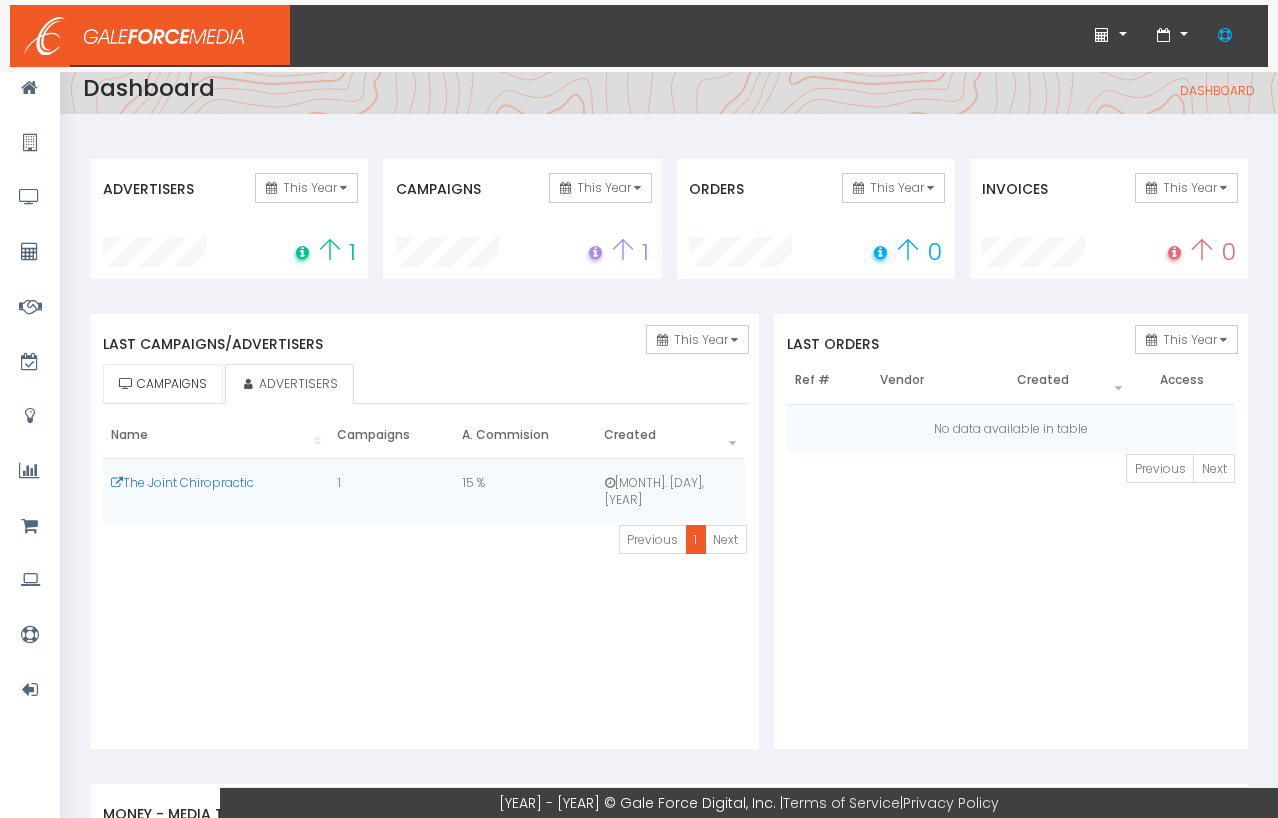 click on "CAMPAIGNS" at bounding box center [172, 383] 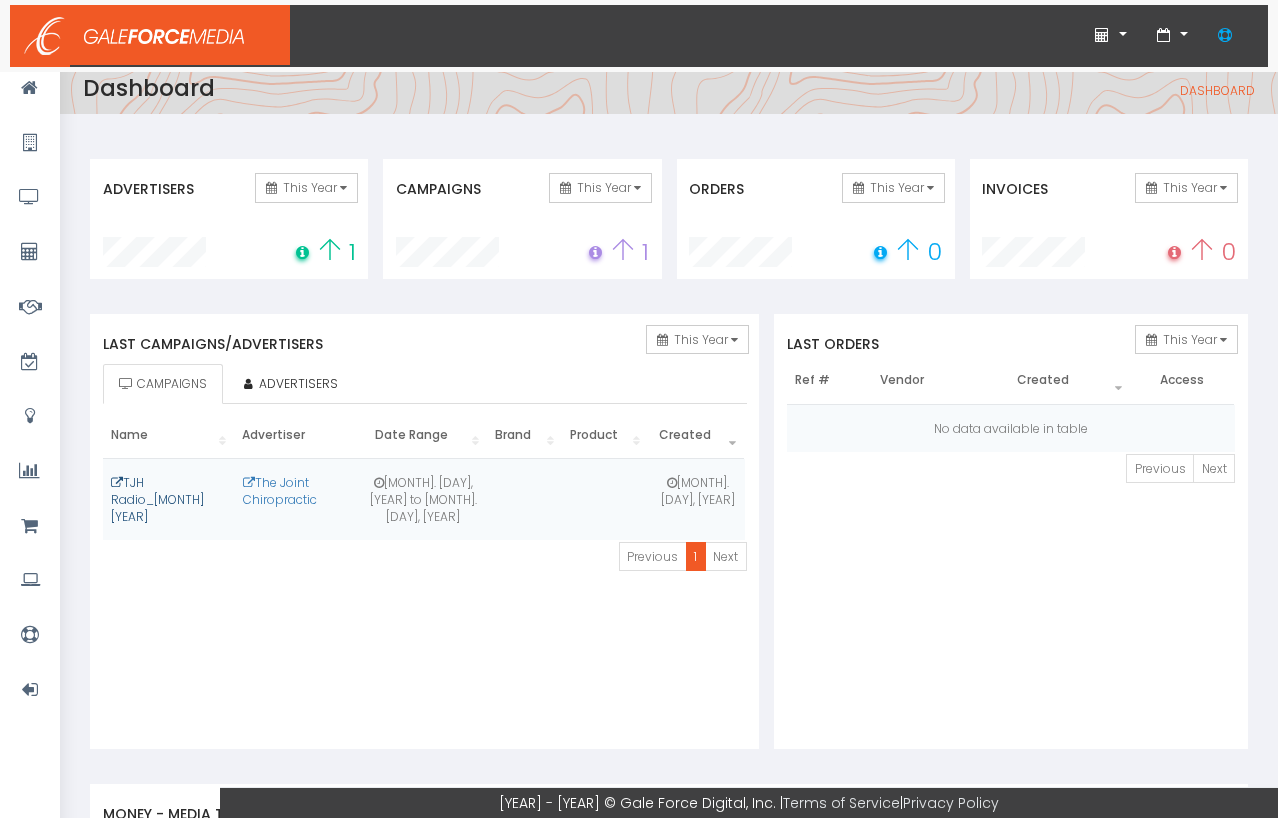 click on "[NAME]_[MONTH] [YEAR]" at bounding box center [157, 499] 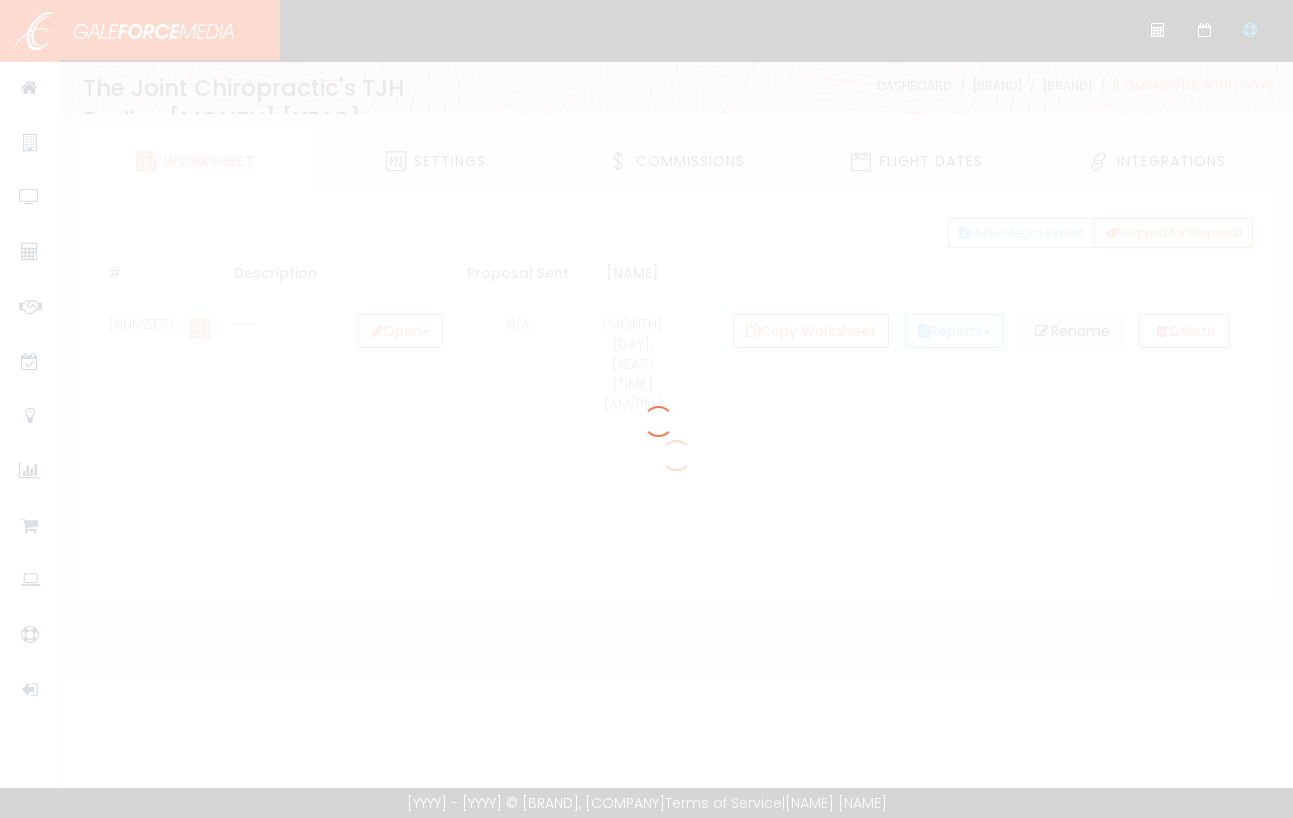 scroll, scrollTop: 0, scrollLeft: 0, axis: both 